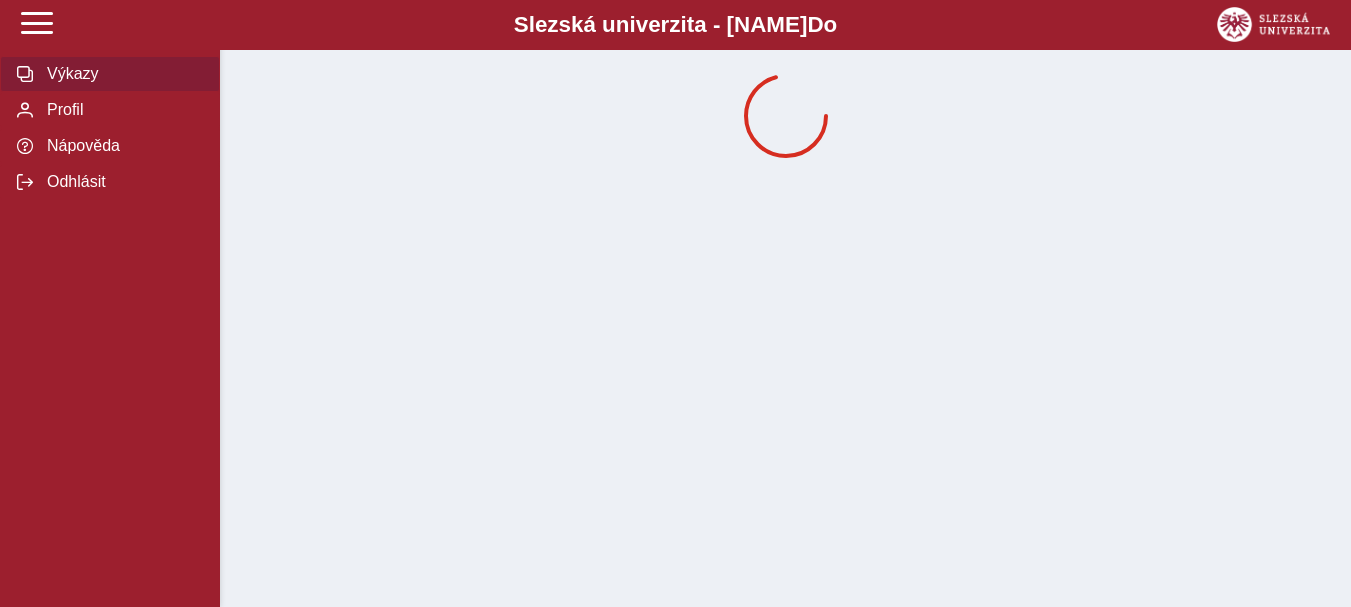 scroll, scrollTop: 0, scrollLeft: 0, axis: both 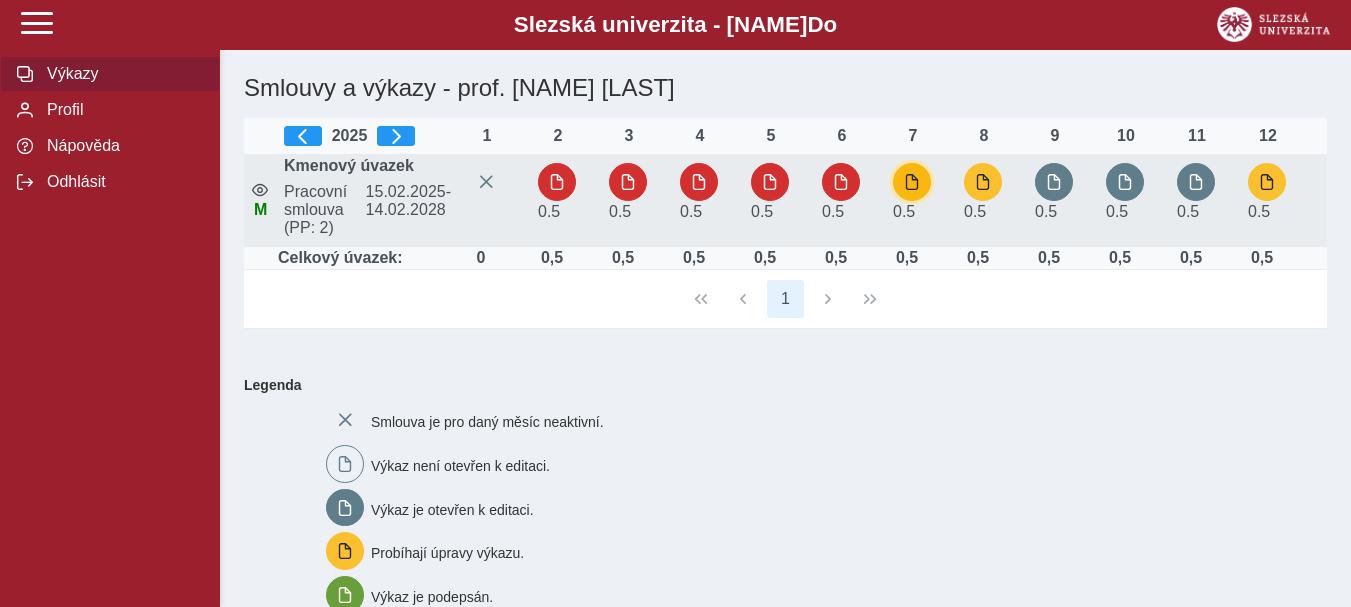 click at bounding box center (912, 182) 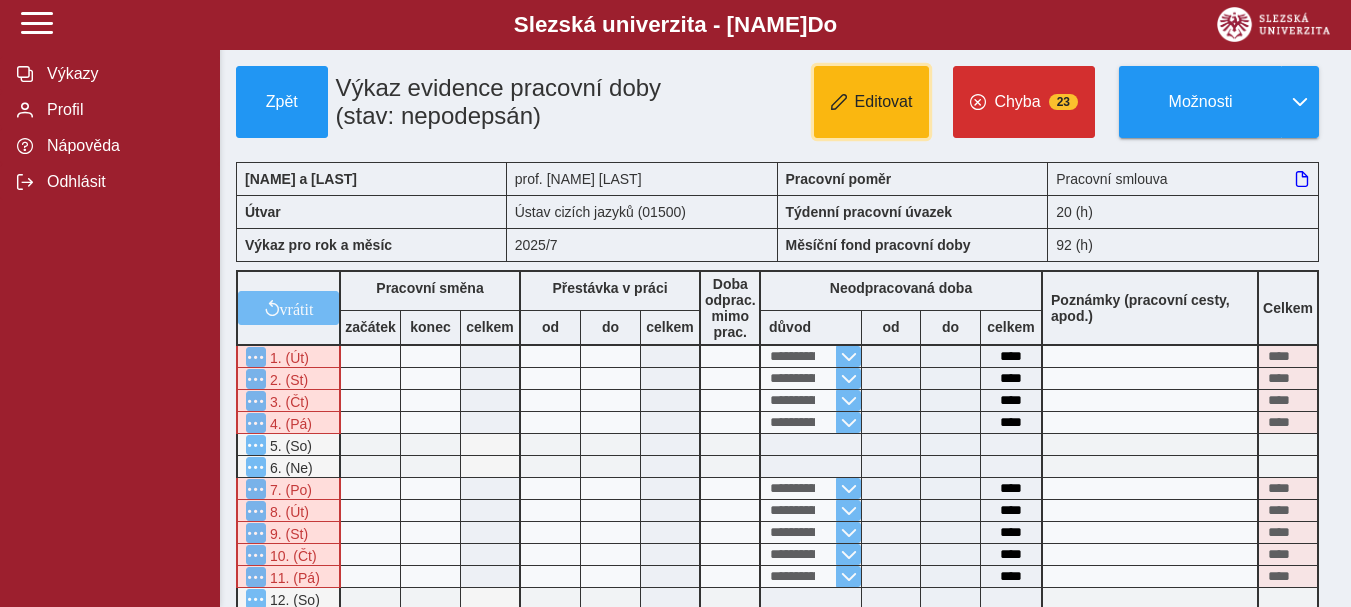 click on "Editovat" at bounding box center (884, 102) 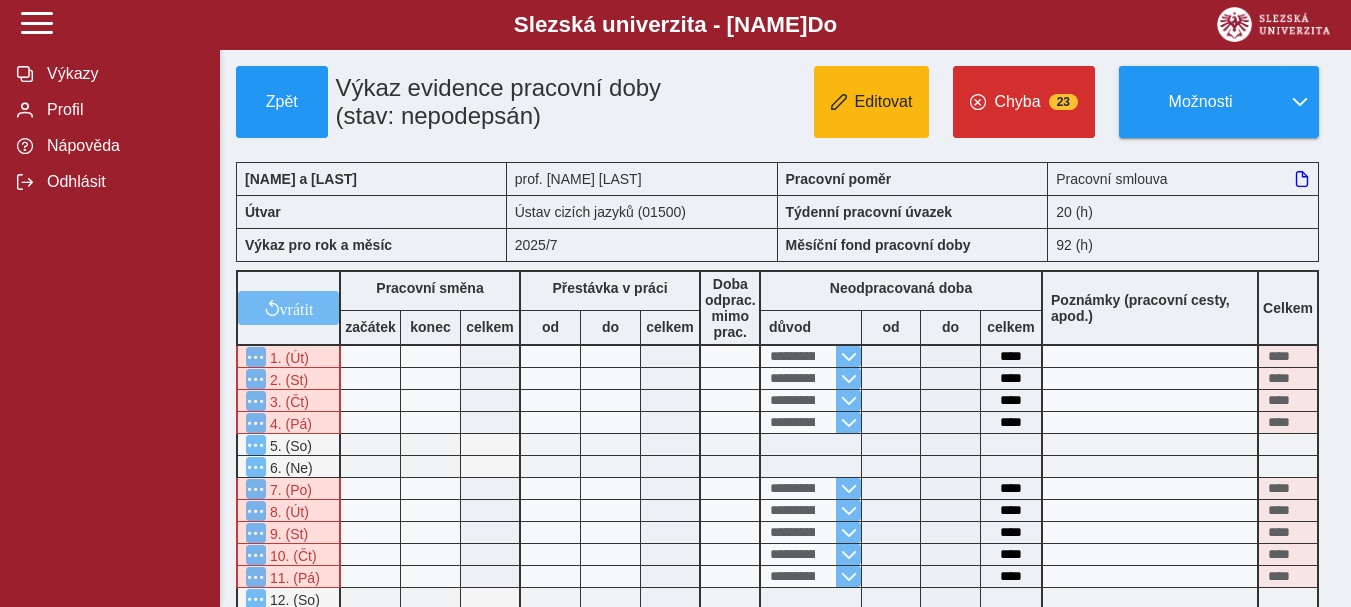 type 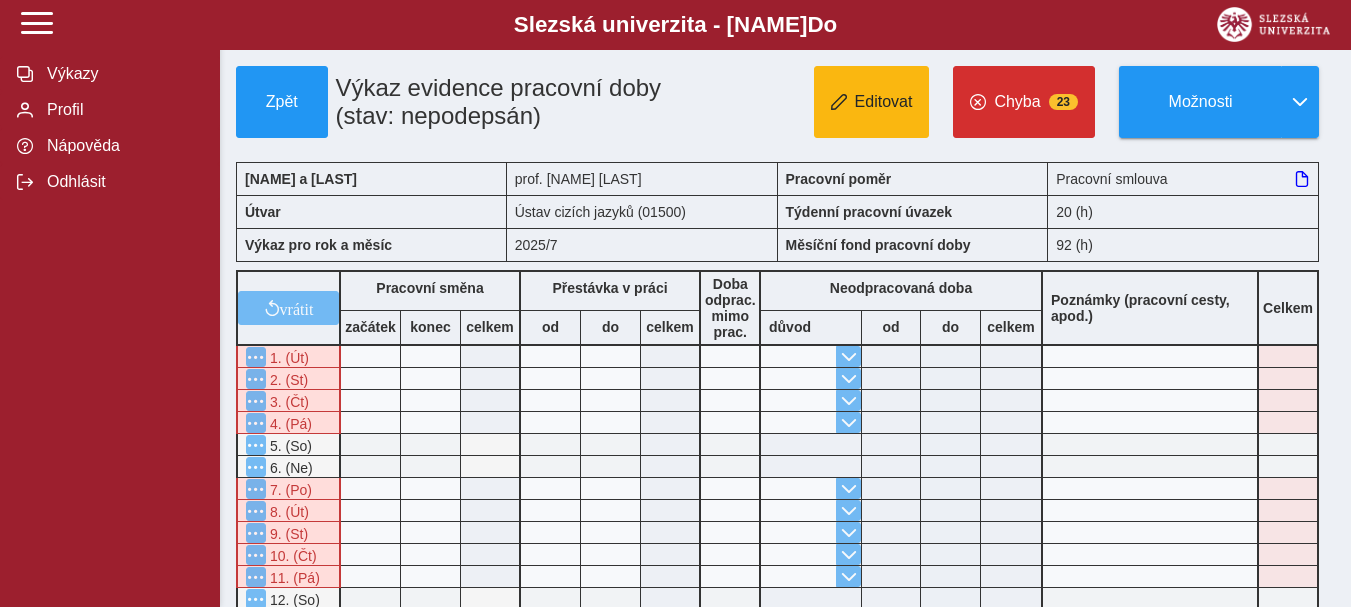 type 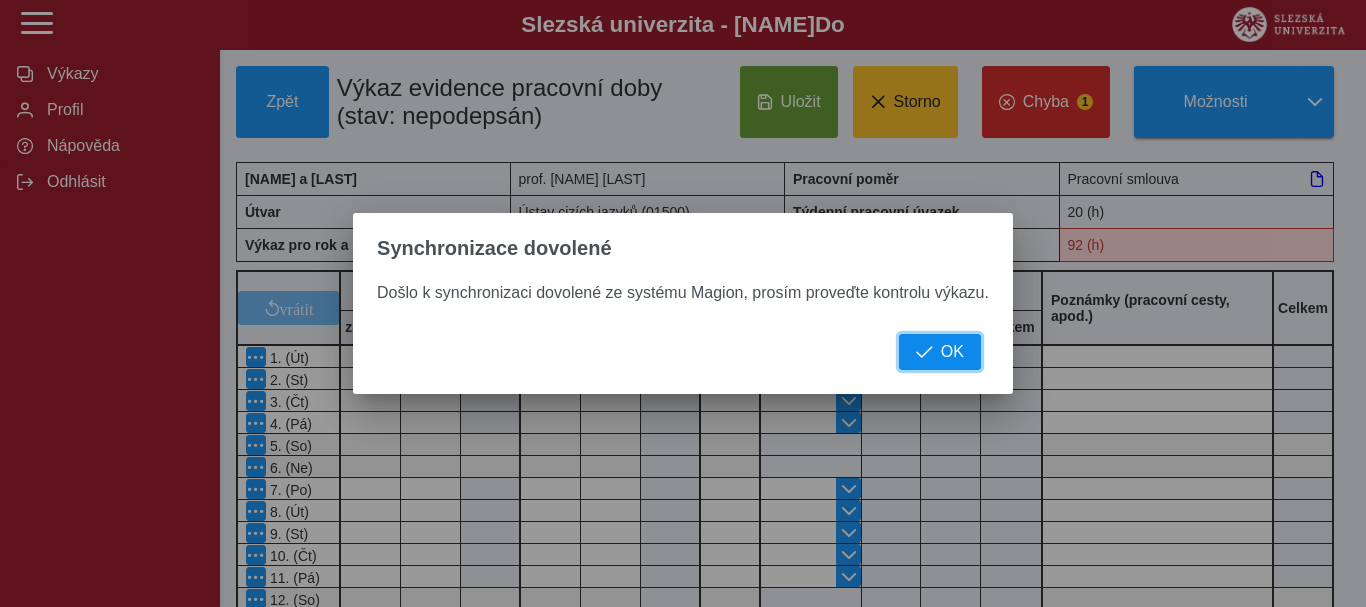 click on "OK" at bounding box center (952, 352) 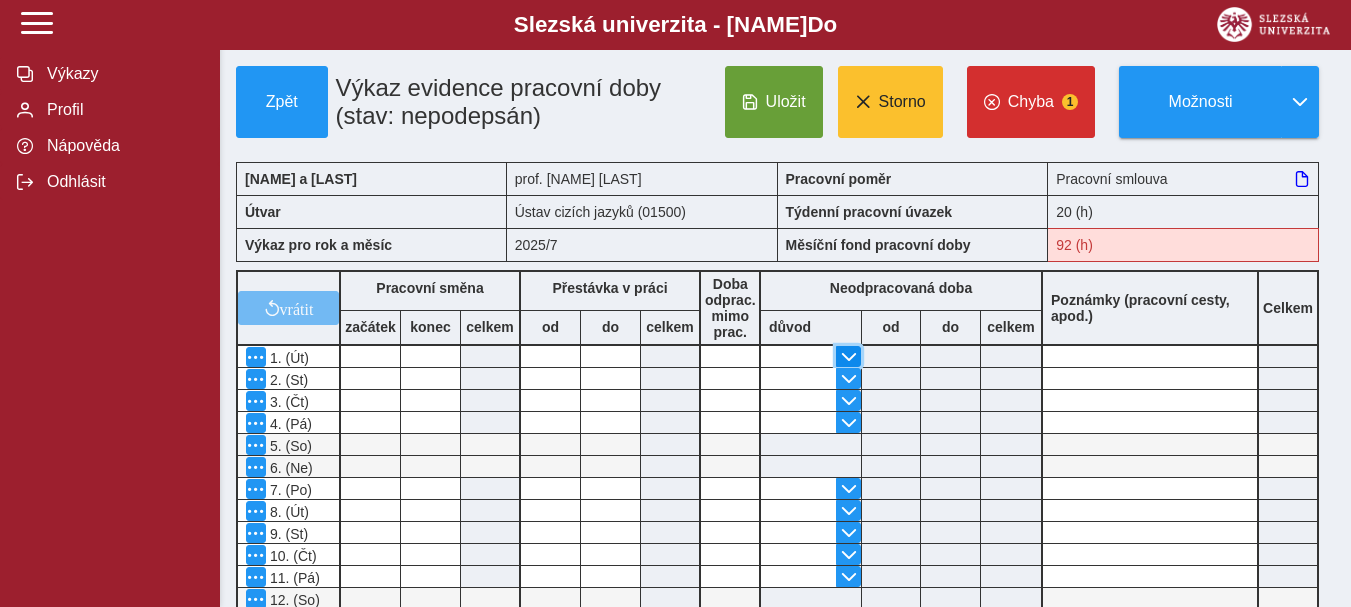 click at bounding box center [849, 357] 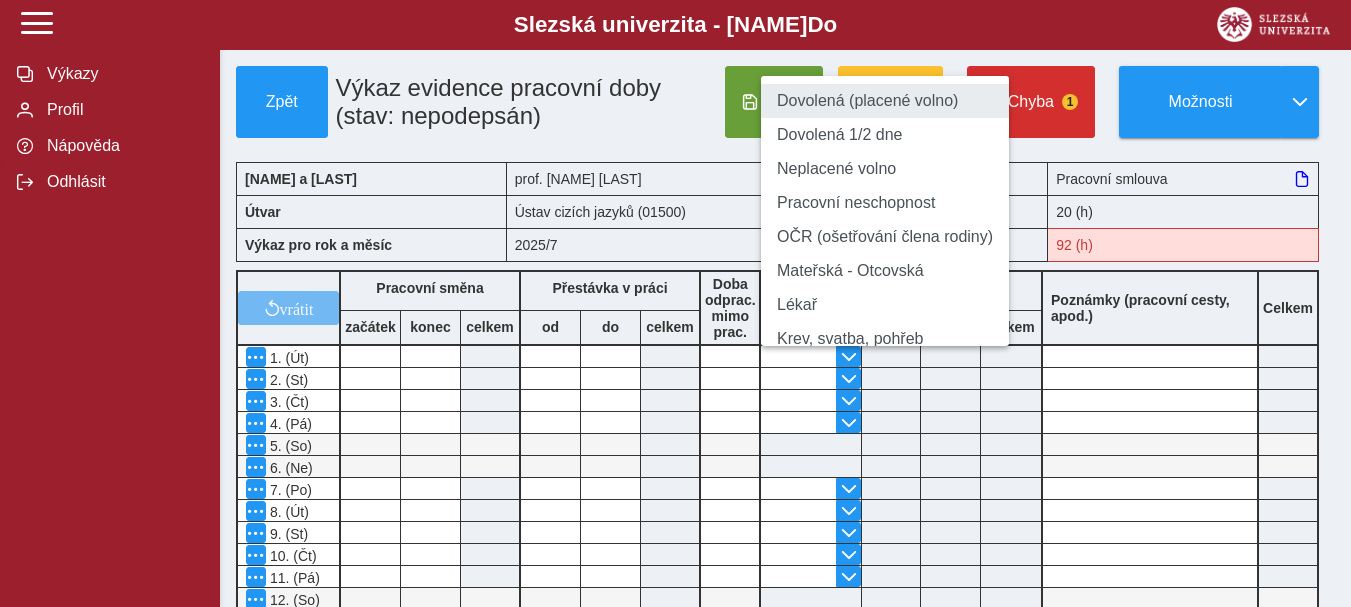 click on "Dovolená (placené volno)" at bounding box center (885, 101) 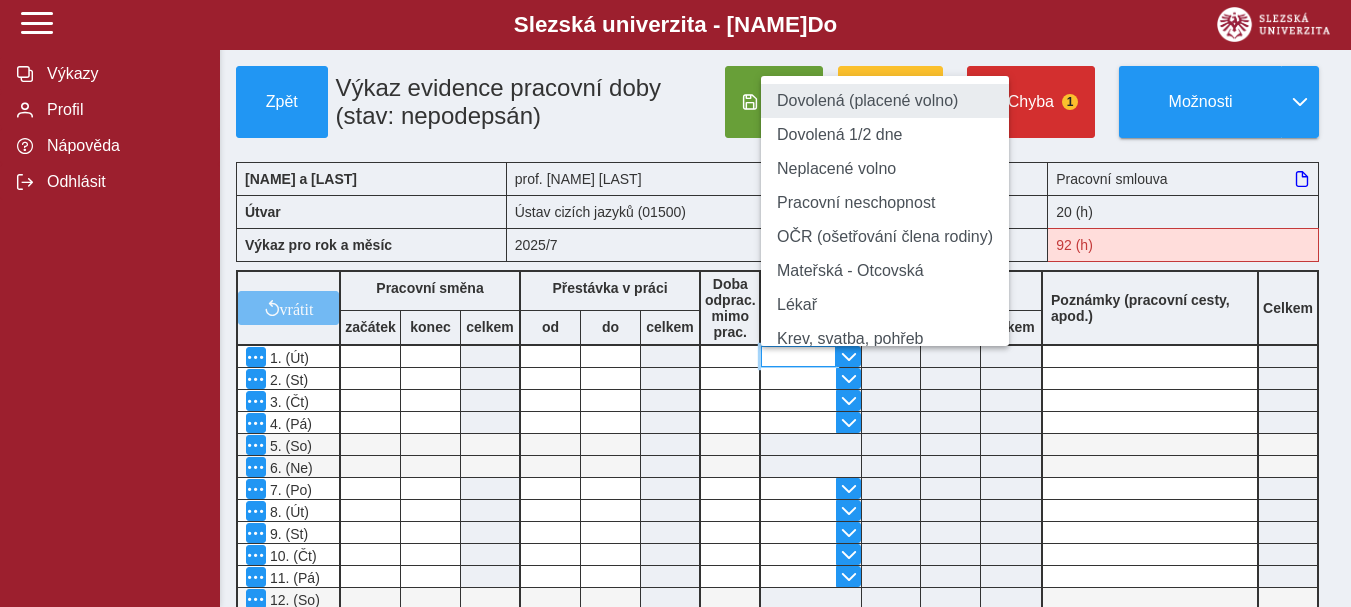 type on "**********" 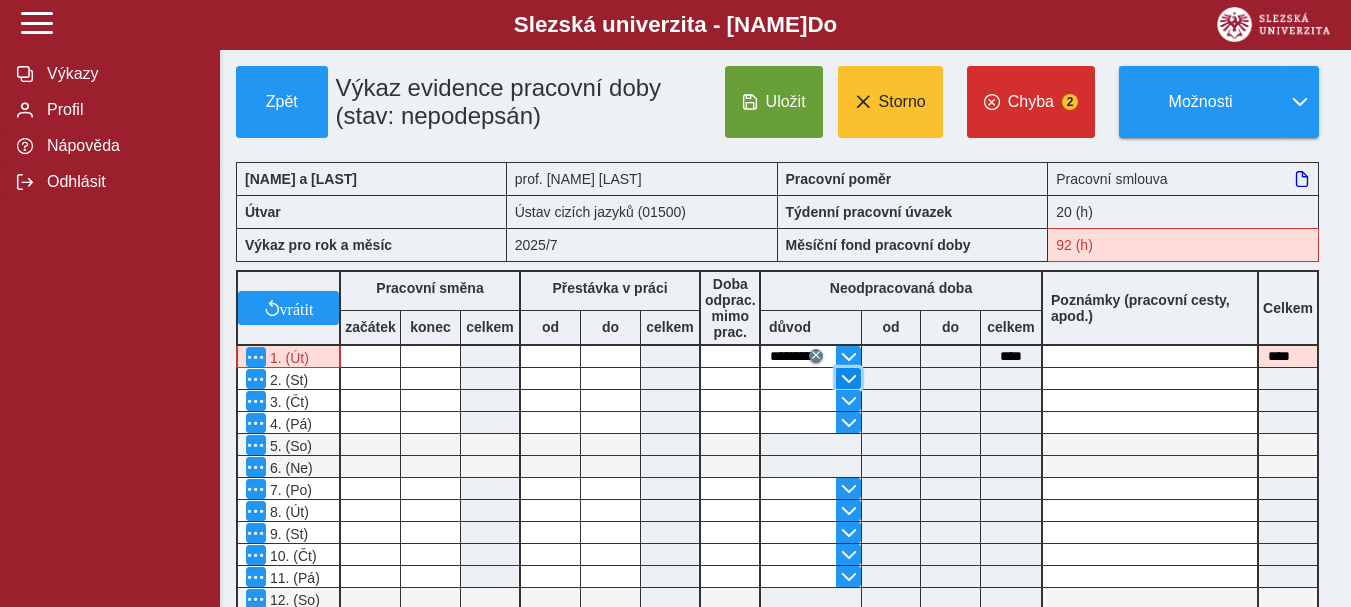click at bounding box center [849, 379] 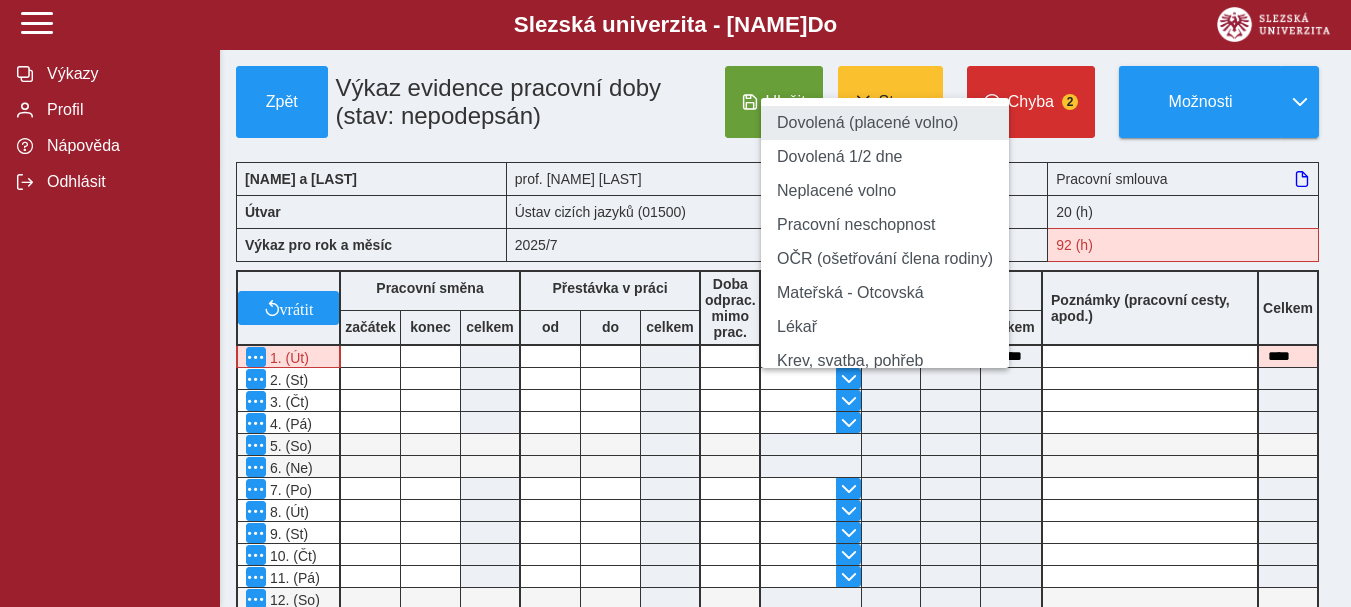 click on "Dovolená (placené volno)" at bounding box center (885, 123) 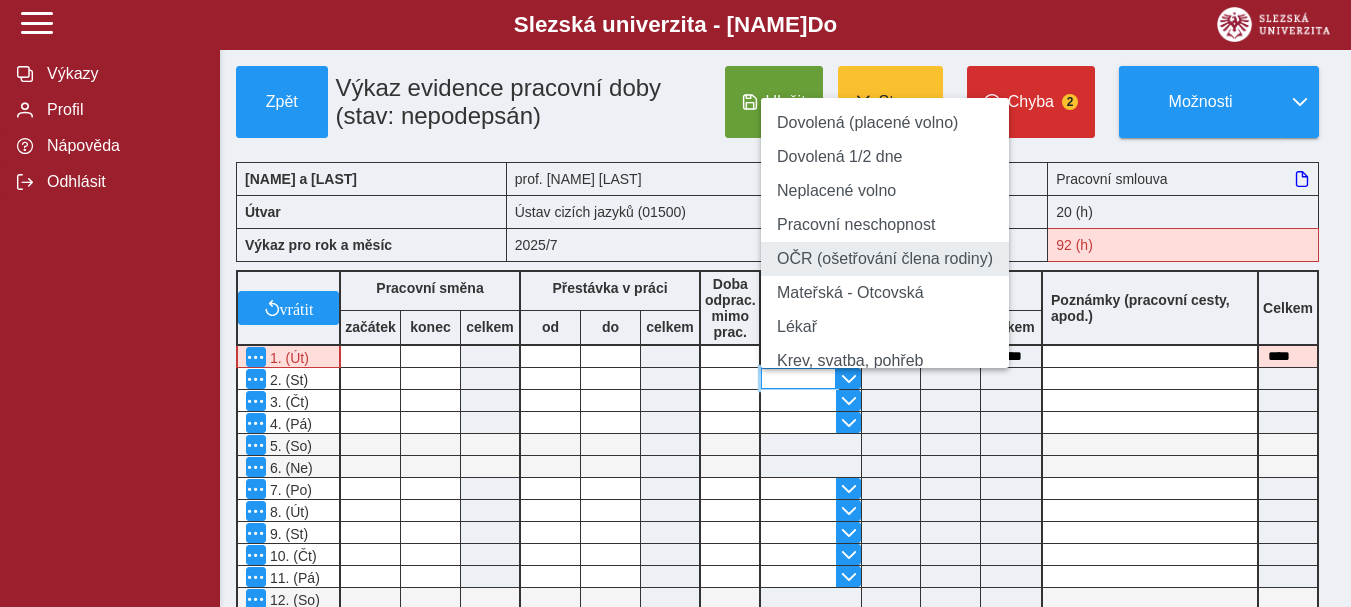 type on "**********" 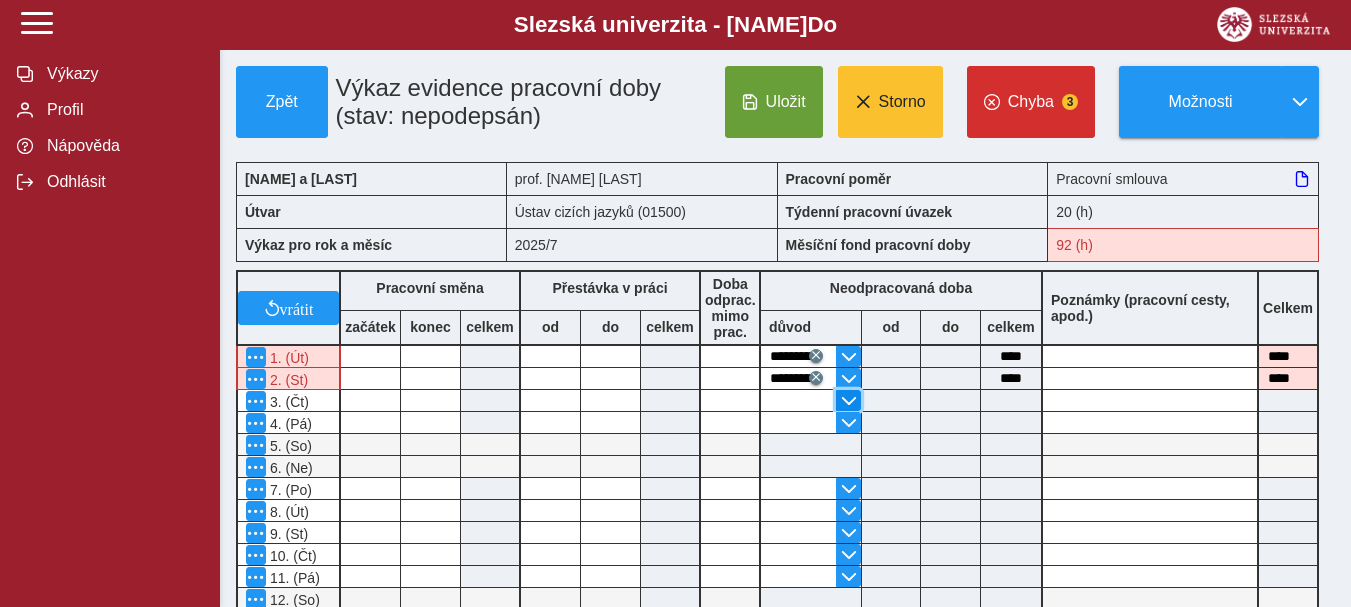 click at bounding box center [849, 401] 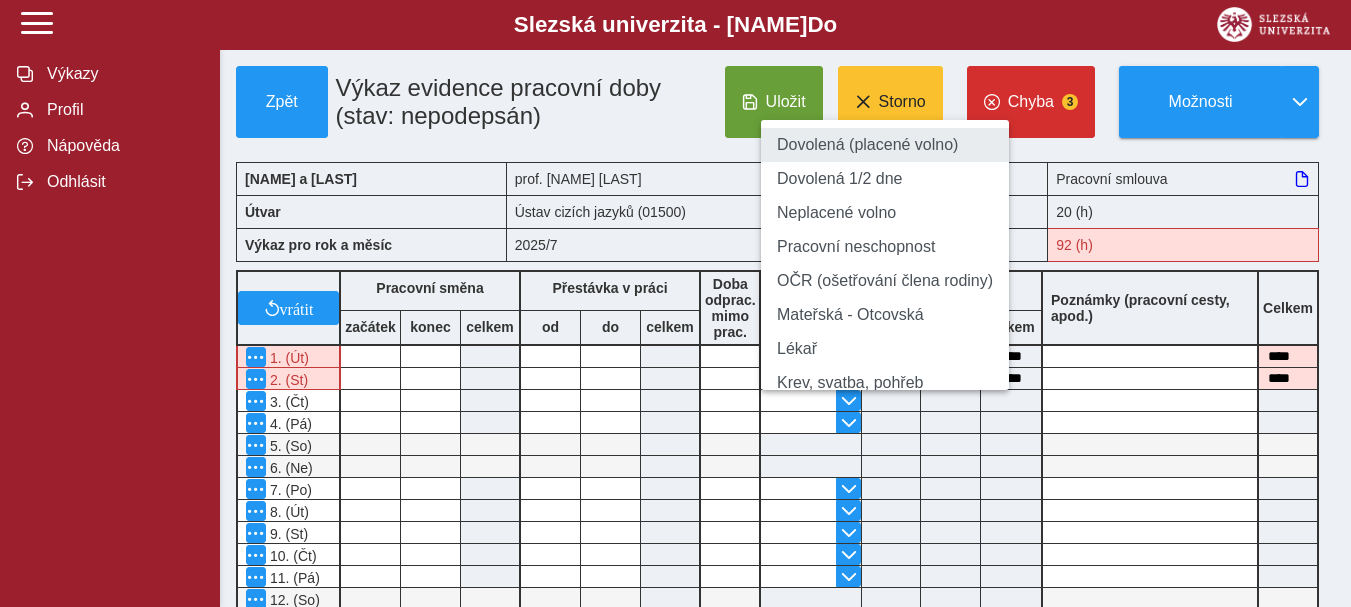 click on "Dovolená (placené volno)" at bounding box center [885, 145] 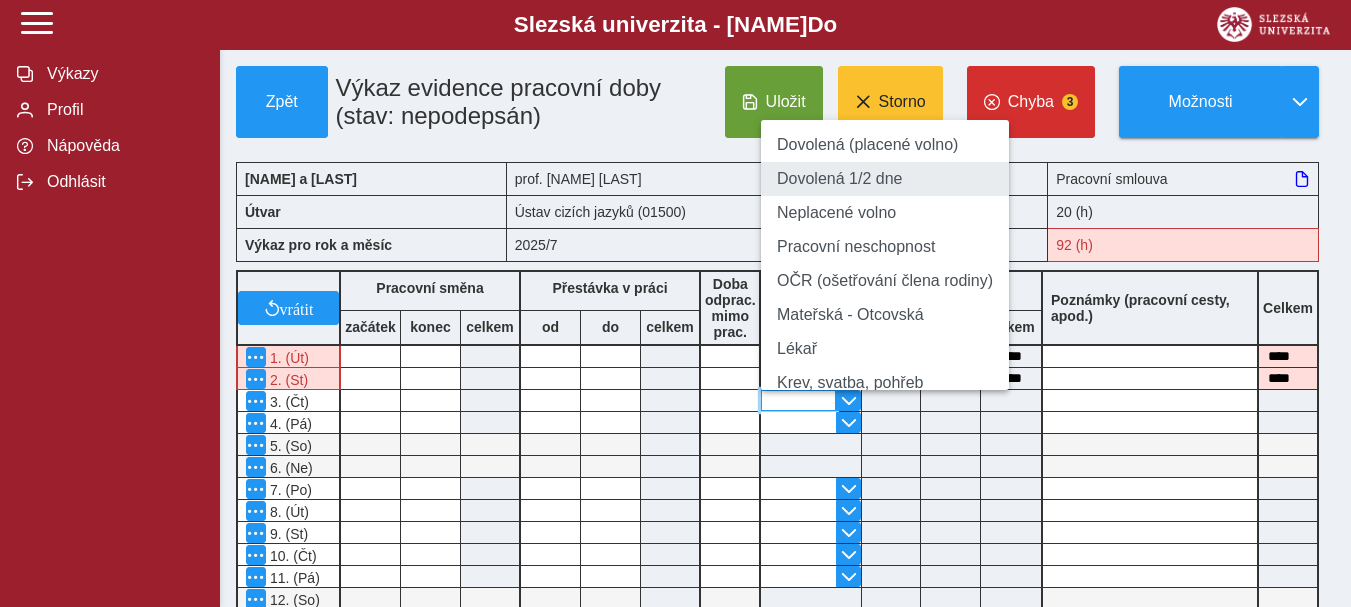 type on "**********" 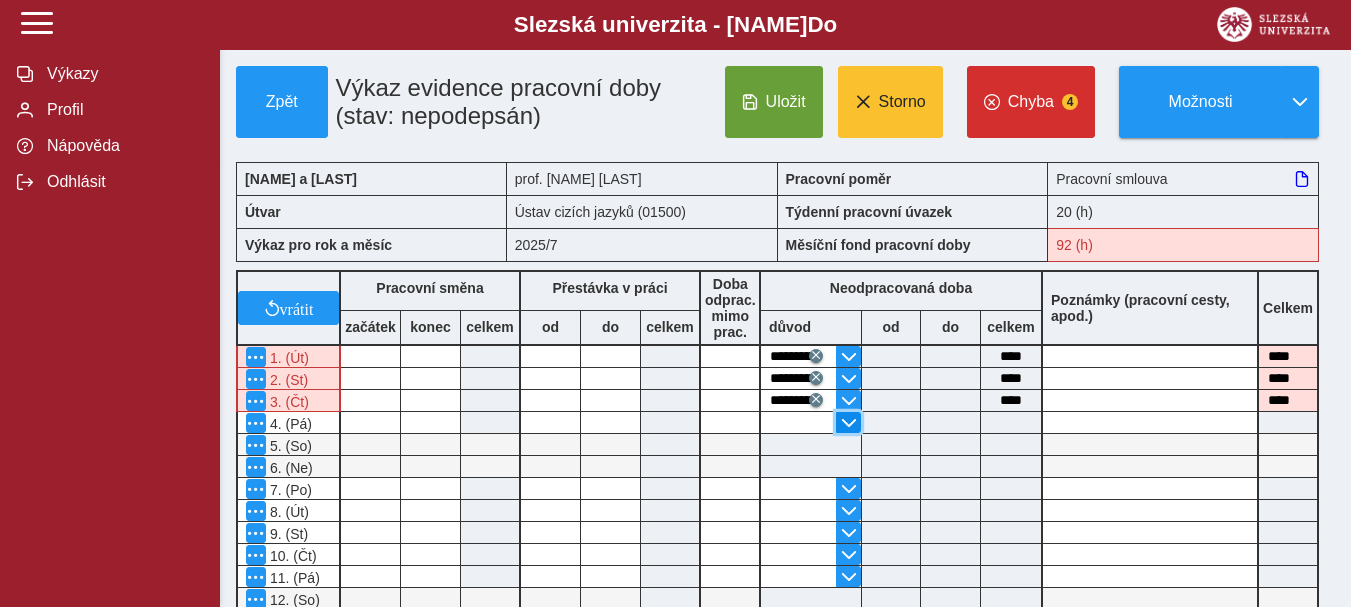 click at bounding box center [849, 423] 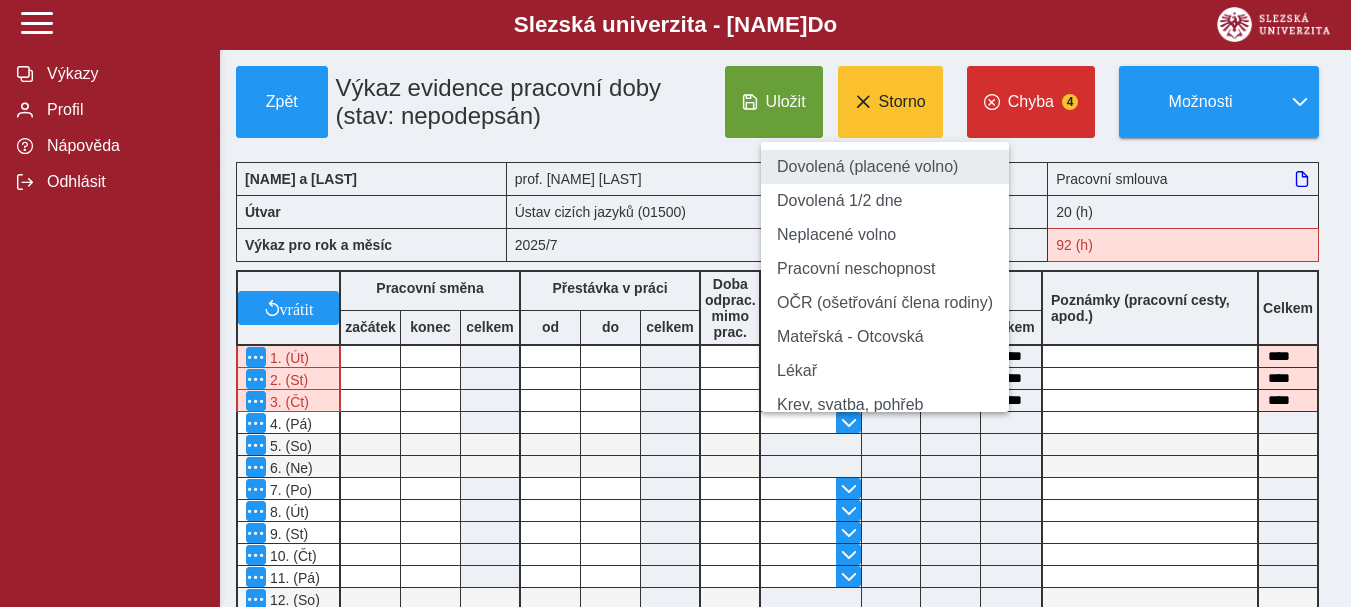 click on "Dovolená (placené volno)" at bounding box center [885, 167] 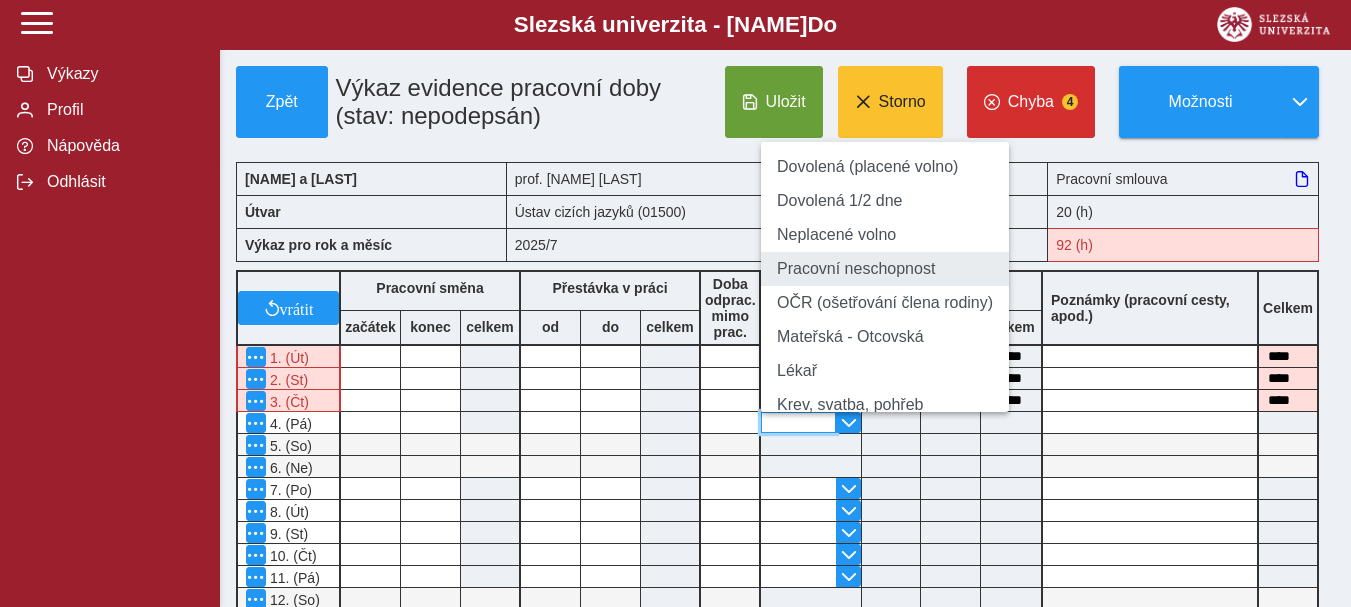 type on "**********" 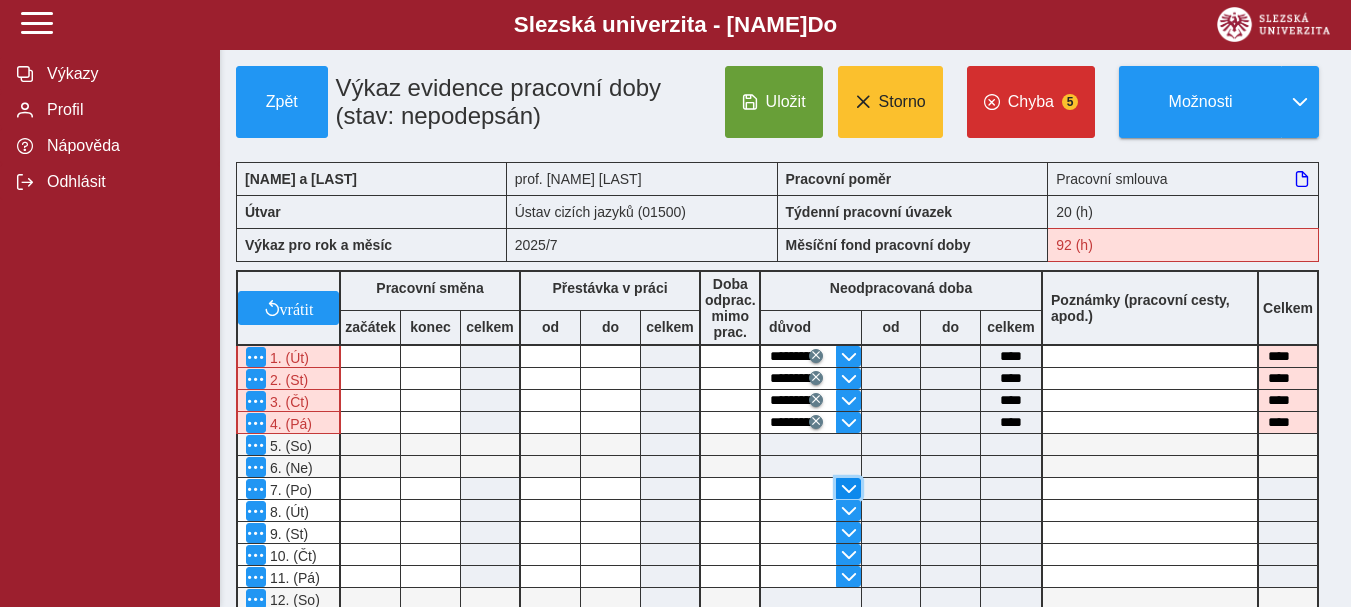 click at bounding box center [849, 489] 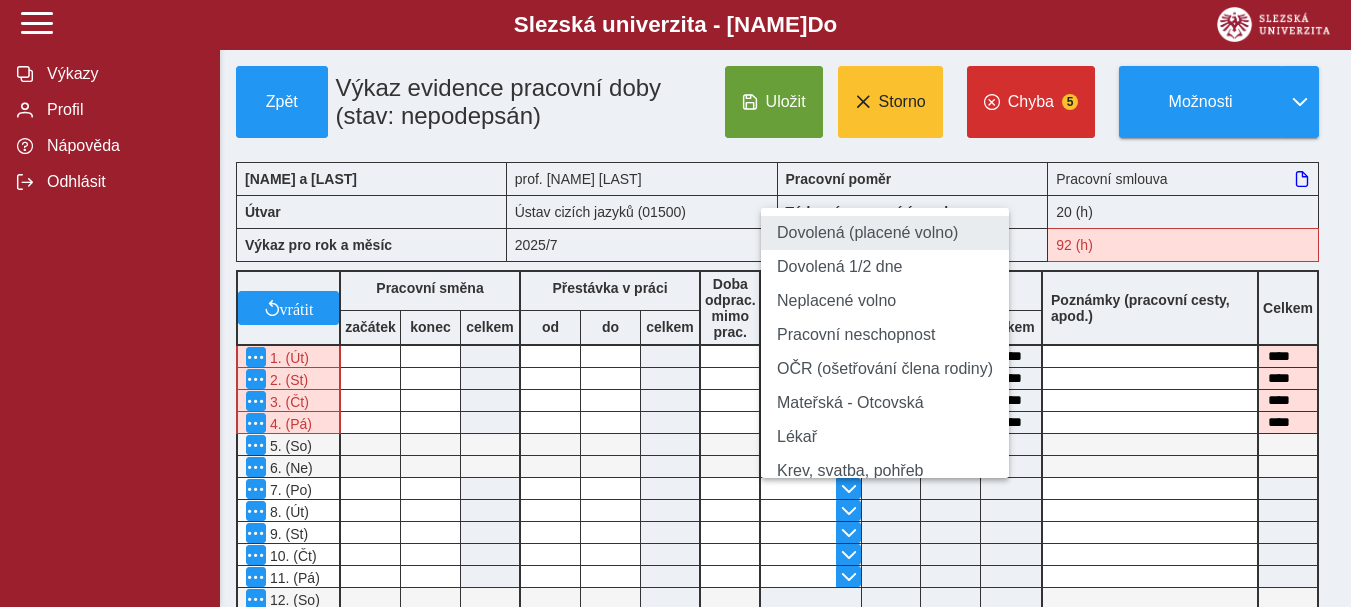 click on "Dovolená (placené volno)" at bounding box center [885, 233] 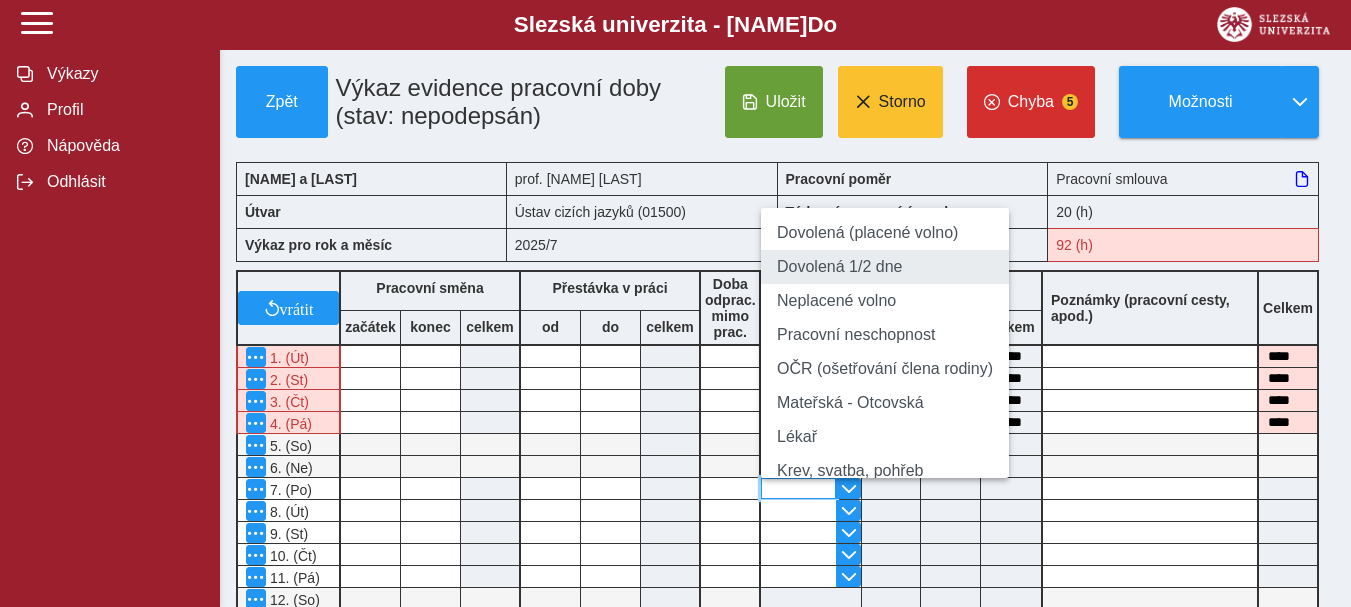 type on "**********" 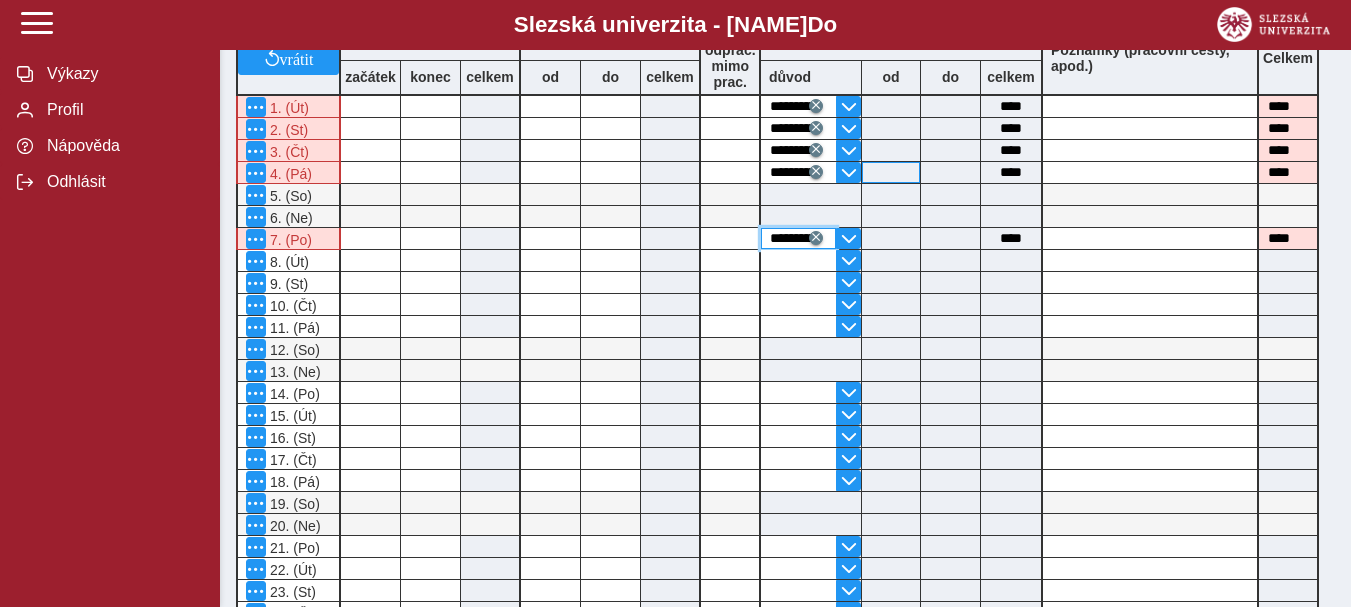 scroll, scrollTop: 300, scrollLeft: 0, axis: vertical 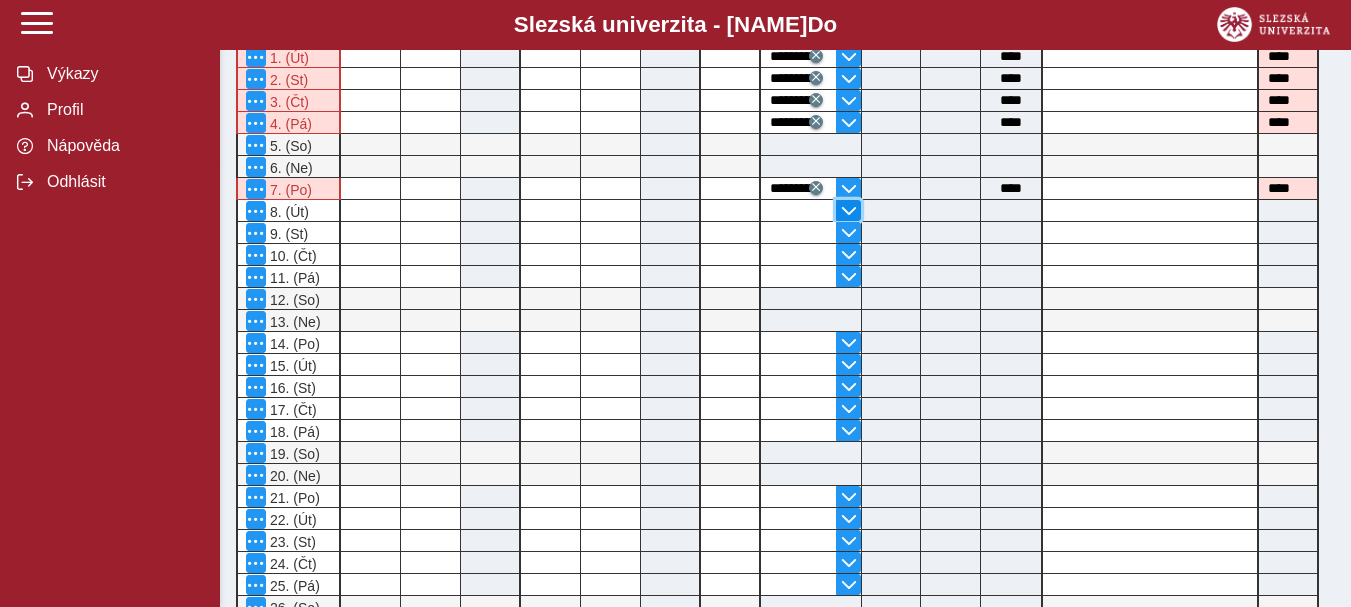 click at bounding box center [849, 211] 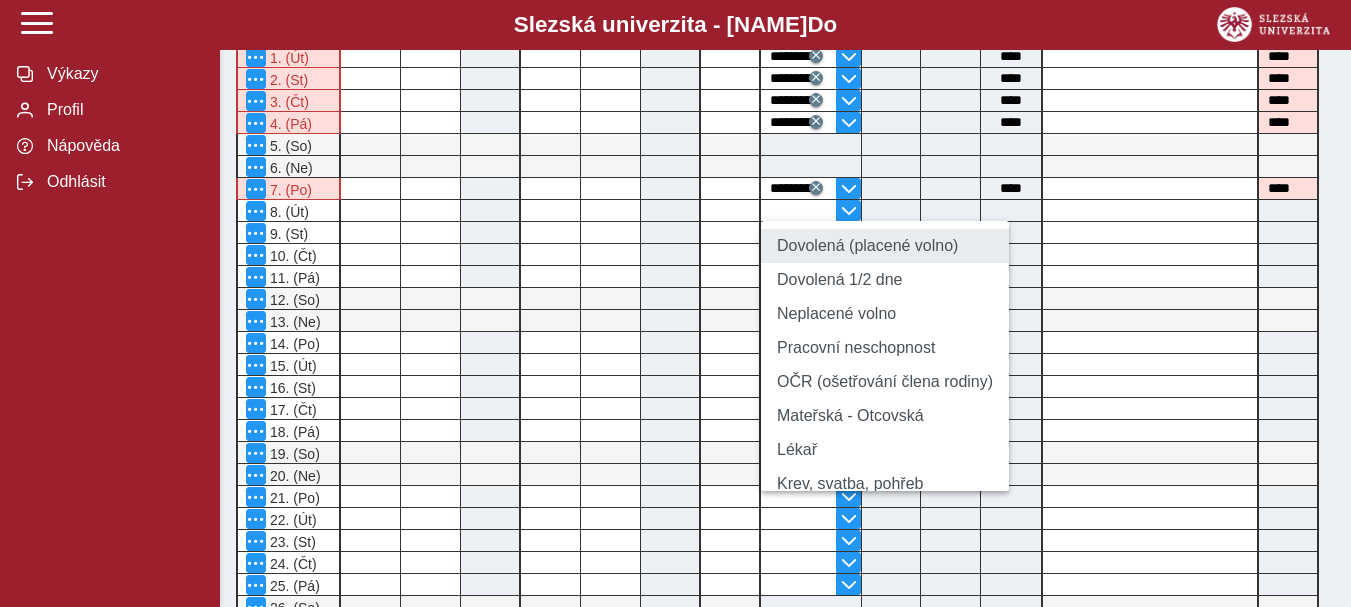 click on "Dovolená (placené volno)" at bounding box center [885, 246] 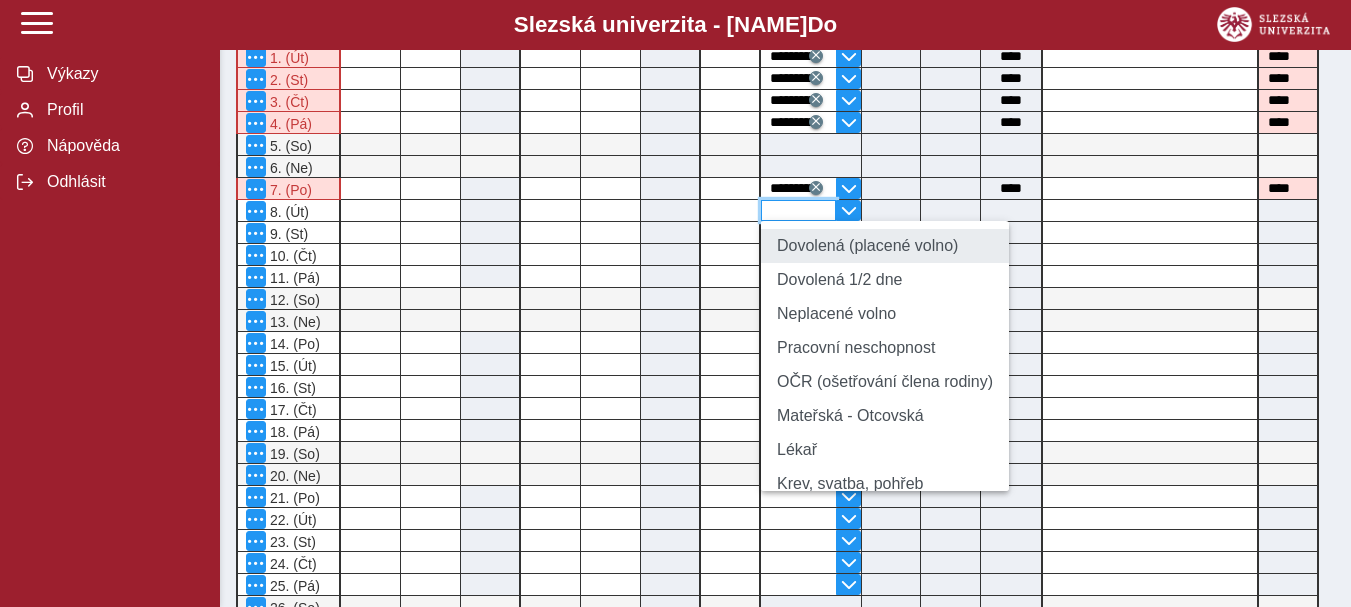 type on "**********" 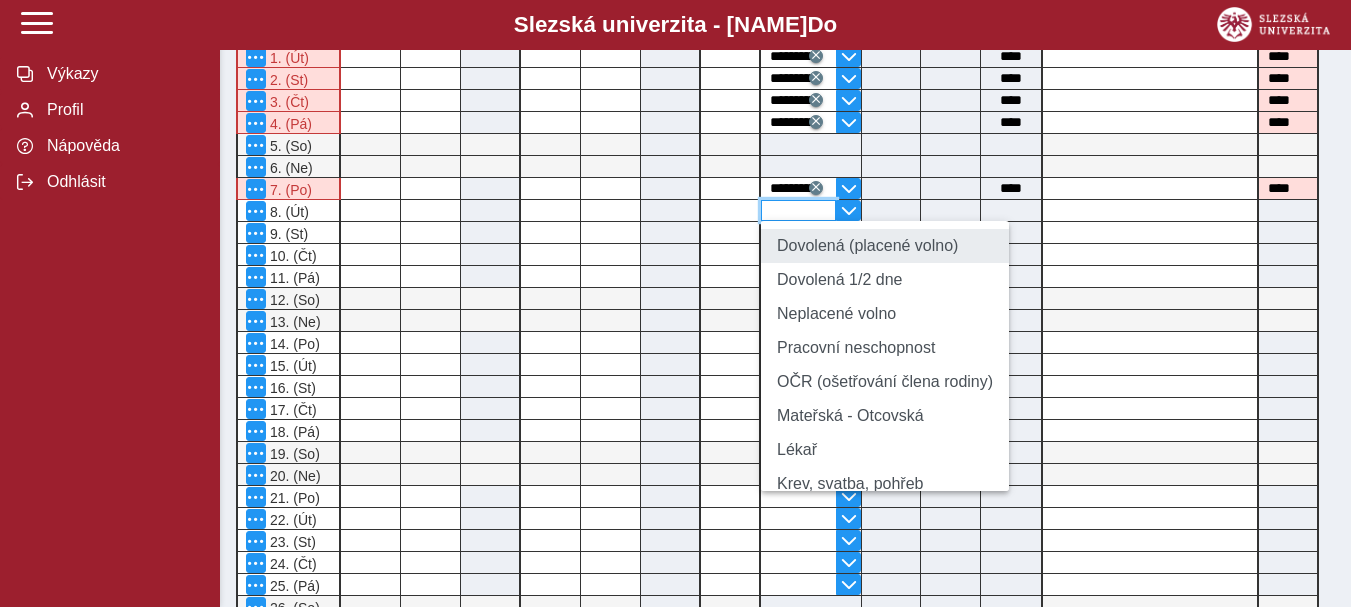 type on "****" 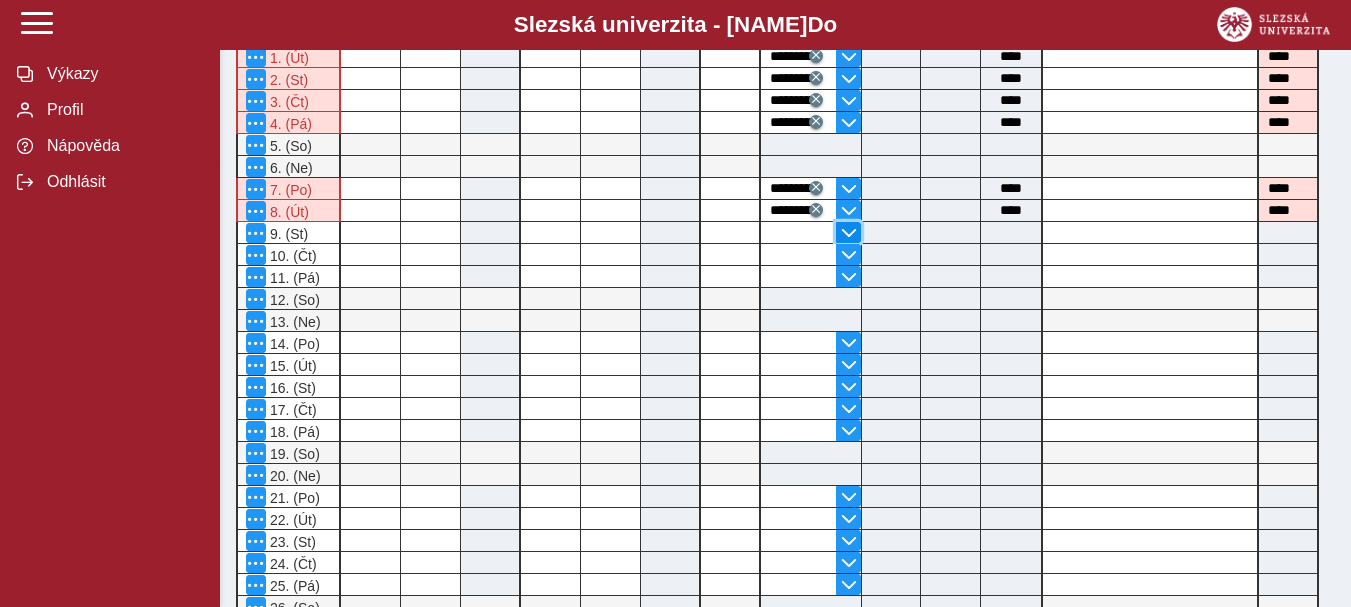 click at bounding box center [849, 233] 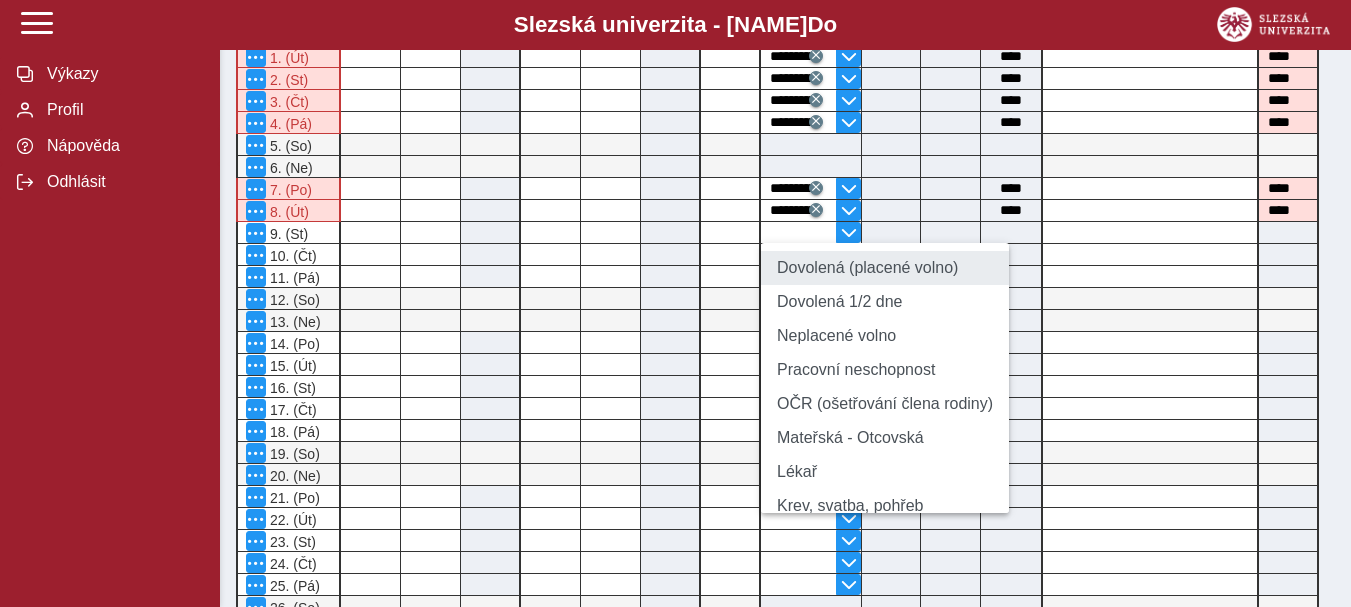 click on "Dovolená (placené volno)" at bounding box center (885, 268) 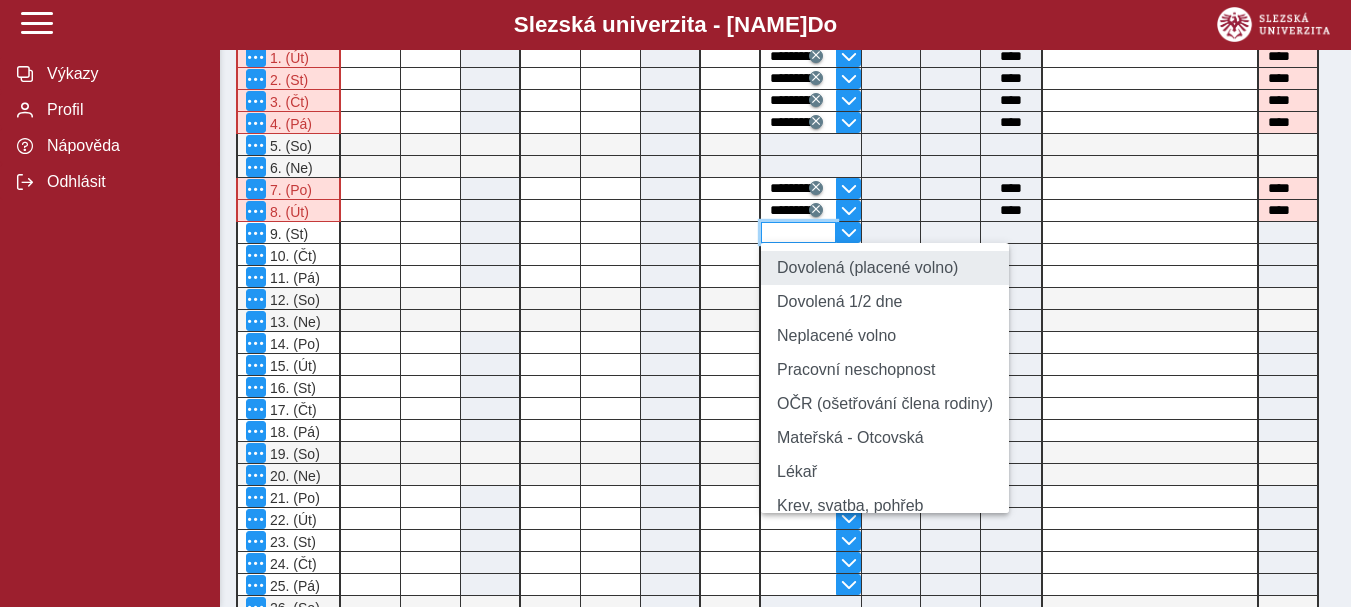 type on "**********" 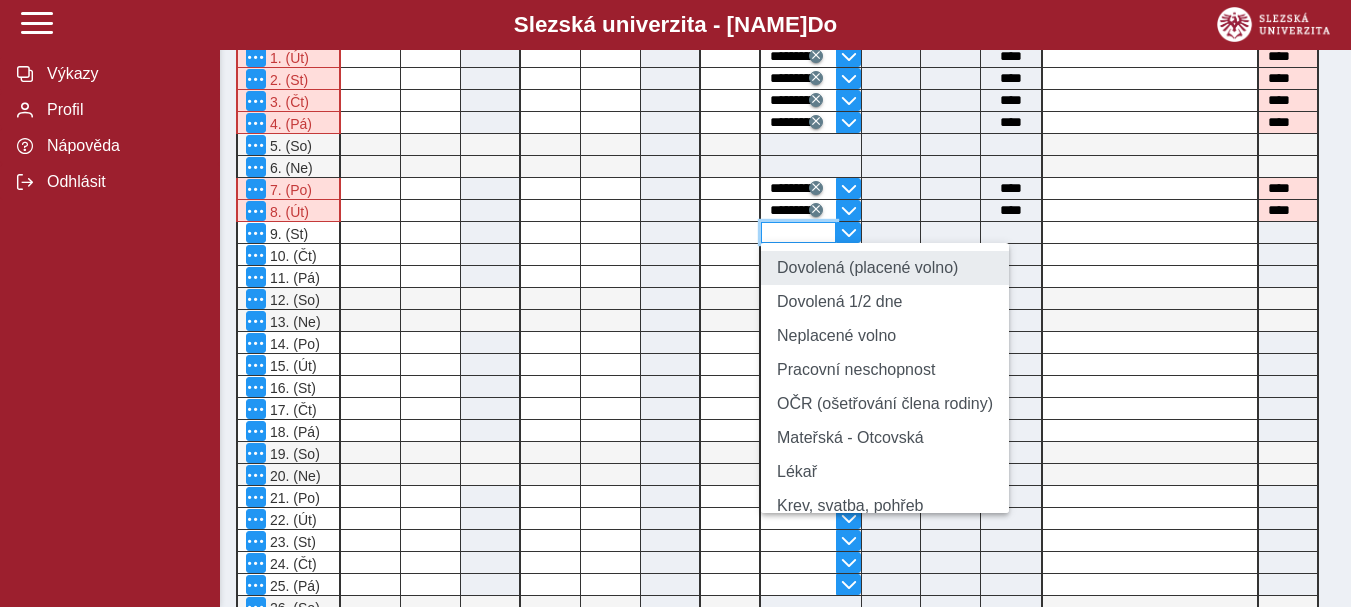 type on "****" 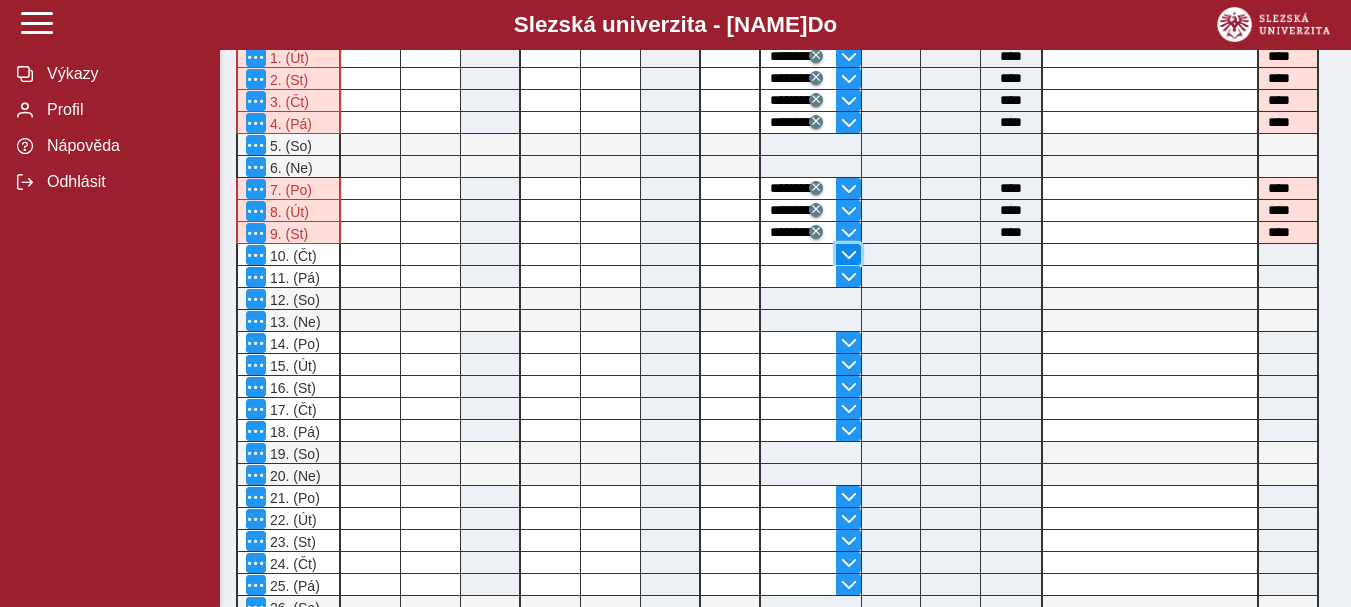 click at bounding box center [849, 255] 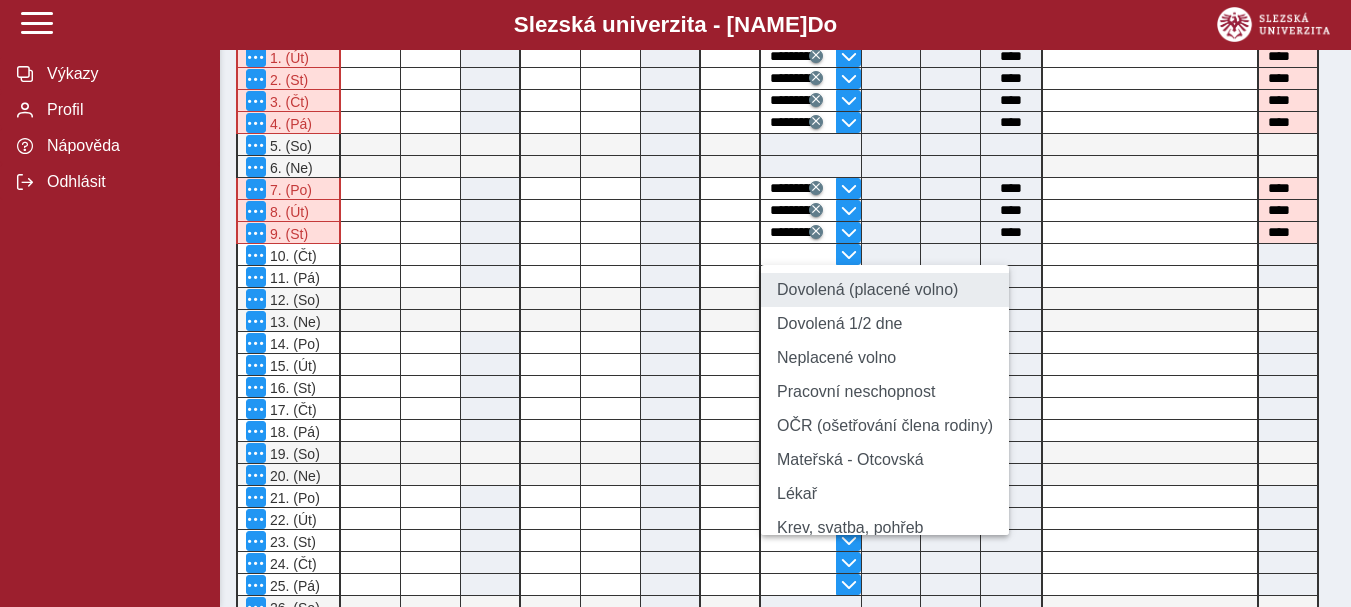 click on "Dovolená (placené volno)" at bounding box center [885, 290] 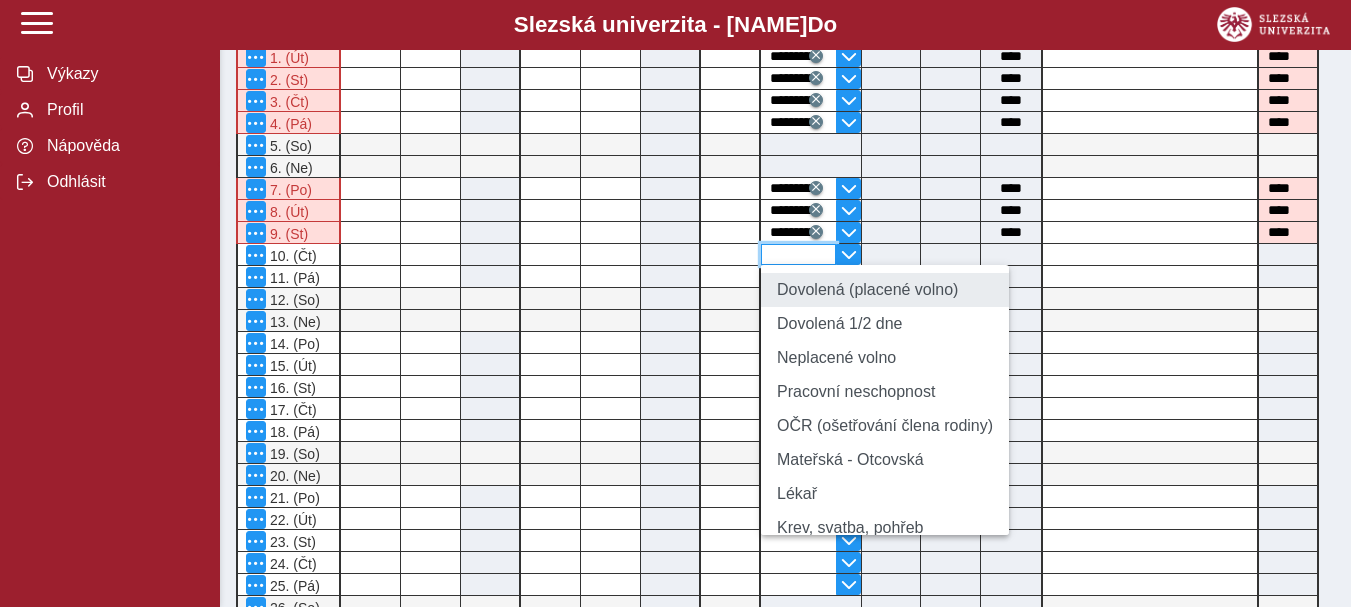 type on "**********" 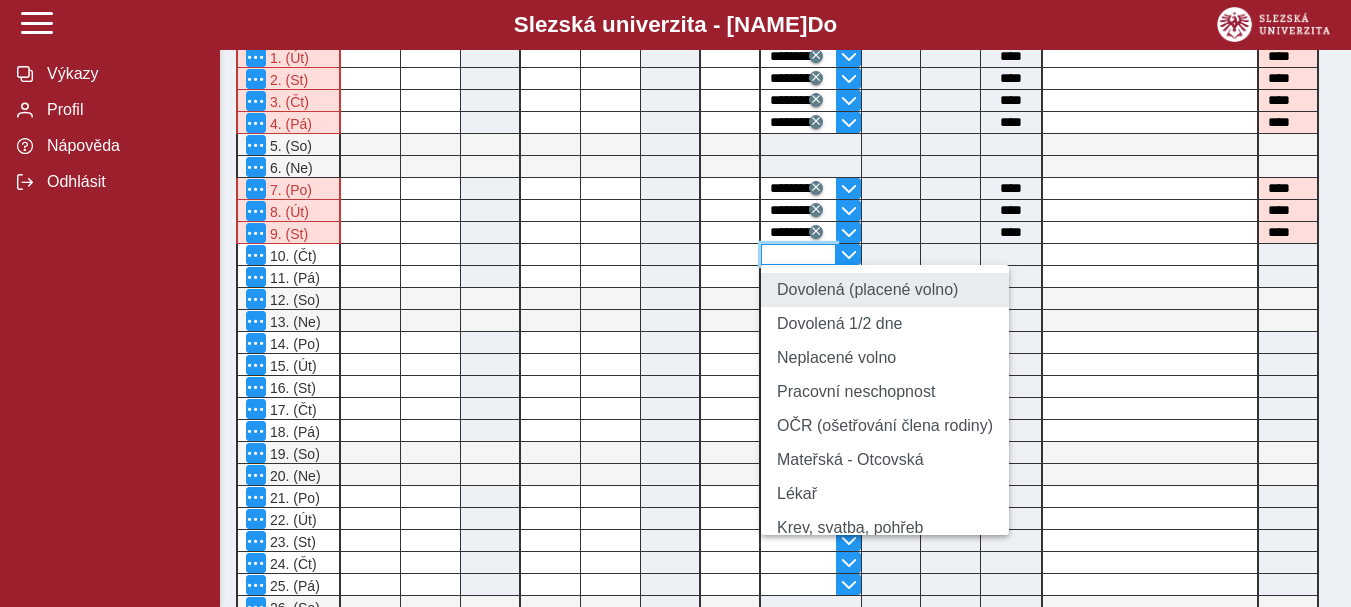 type on "****" 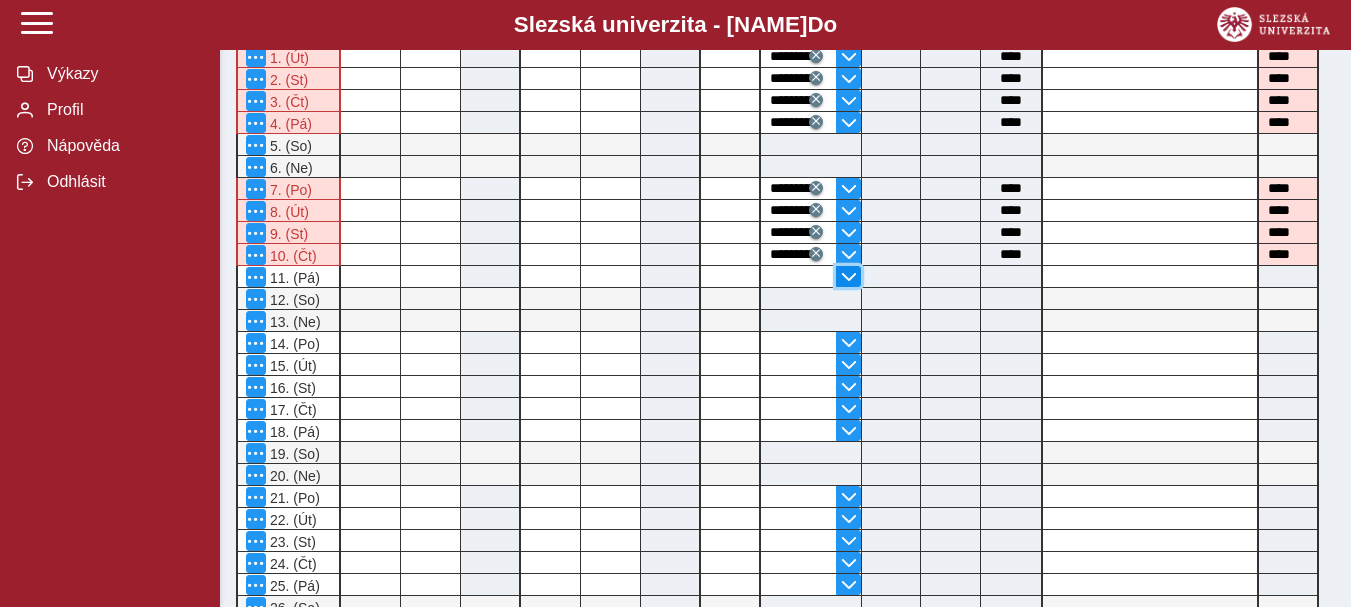 click at bounding box center [849, 277] 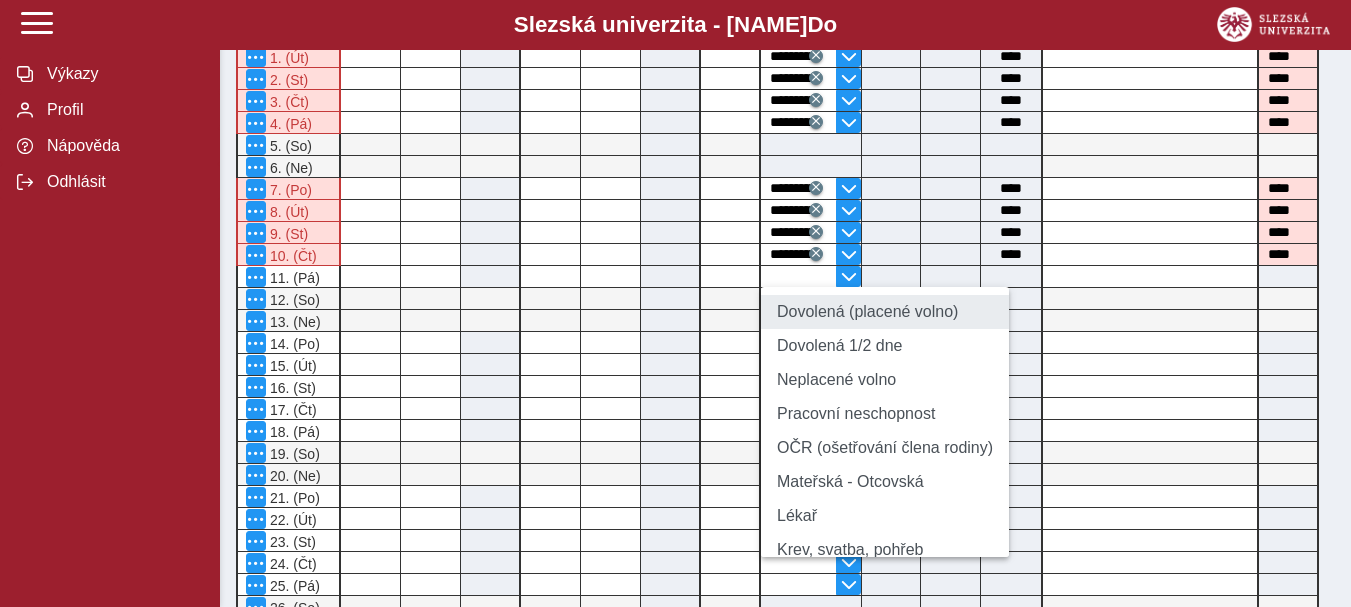 click on "Dovolená (placené volno)" at bounding box center (885, 312) 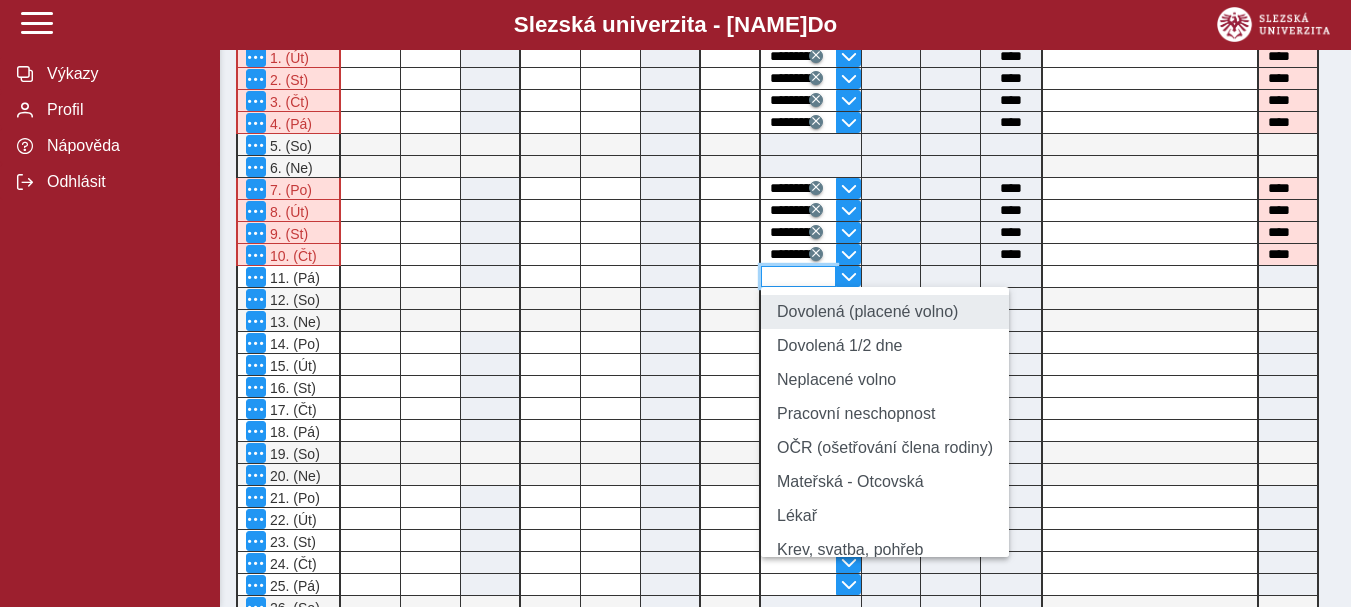 type on "**********" 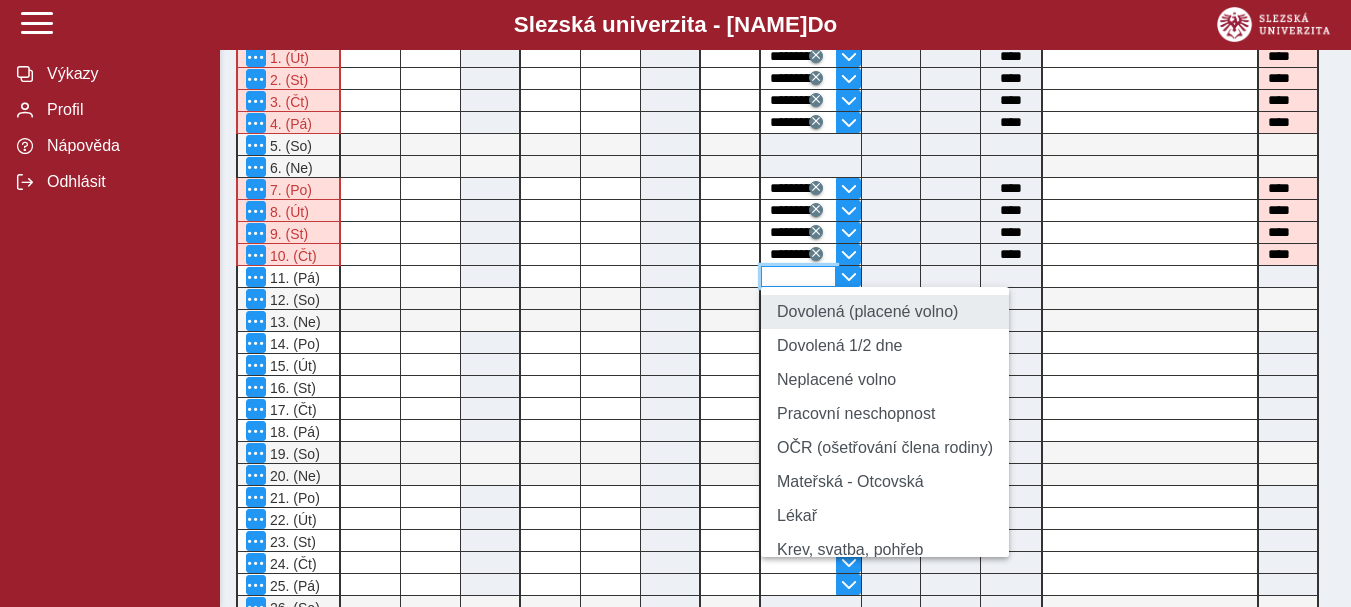 type on "****" 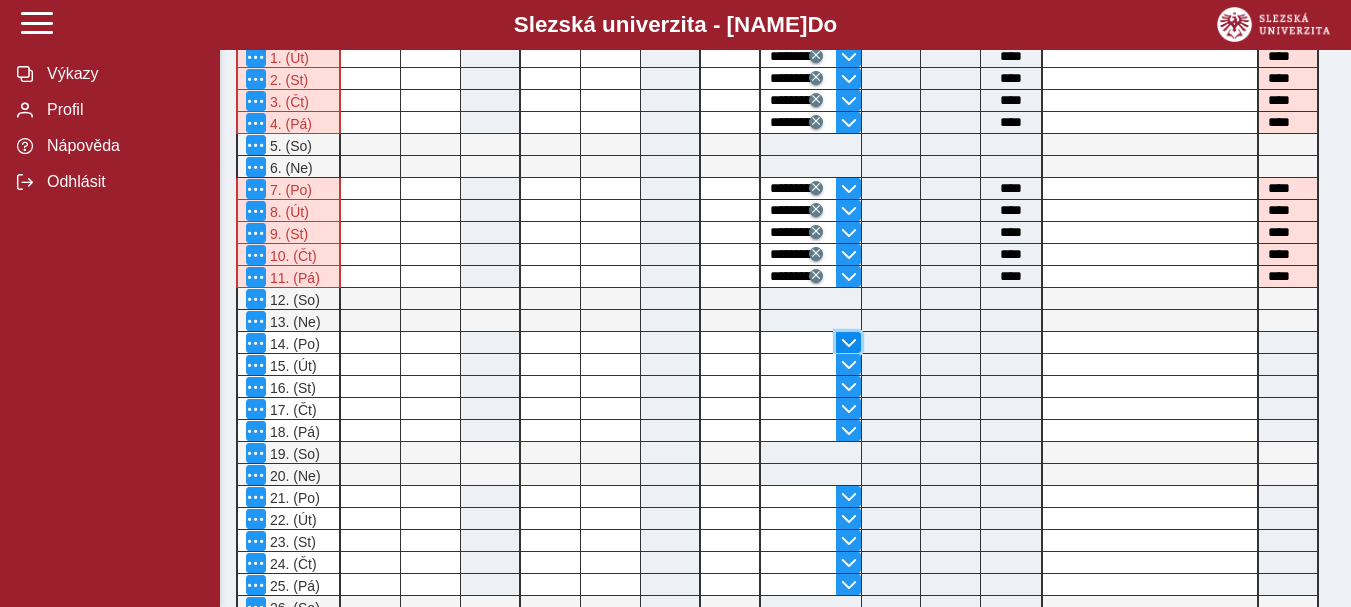 click at bounding box center (849, 343) 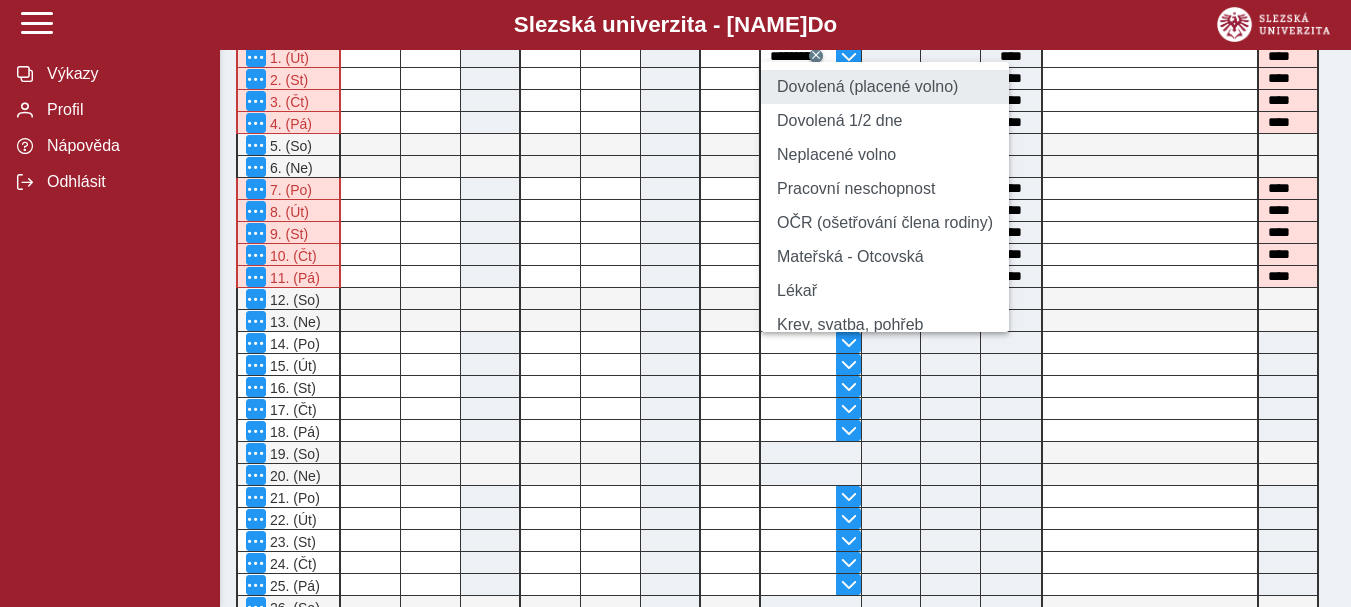 click on "Dovolená (placené volno)" at bounding box center (885, 87) 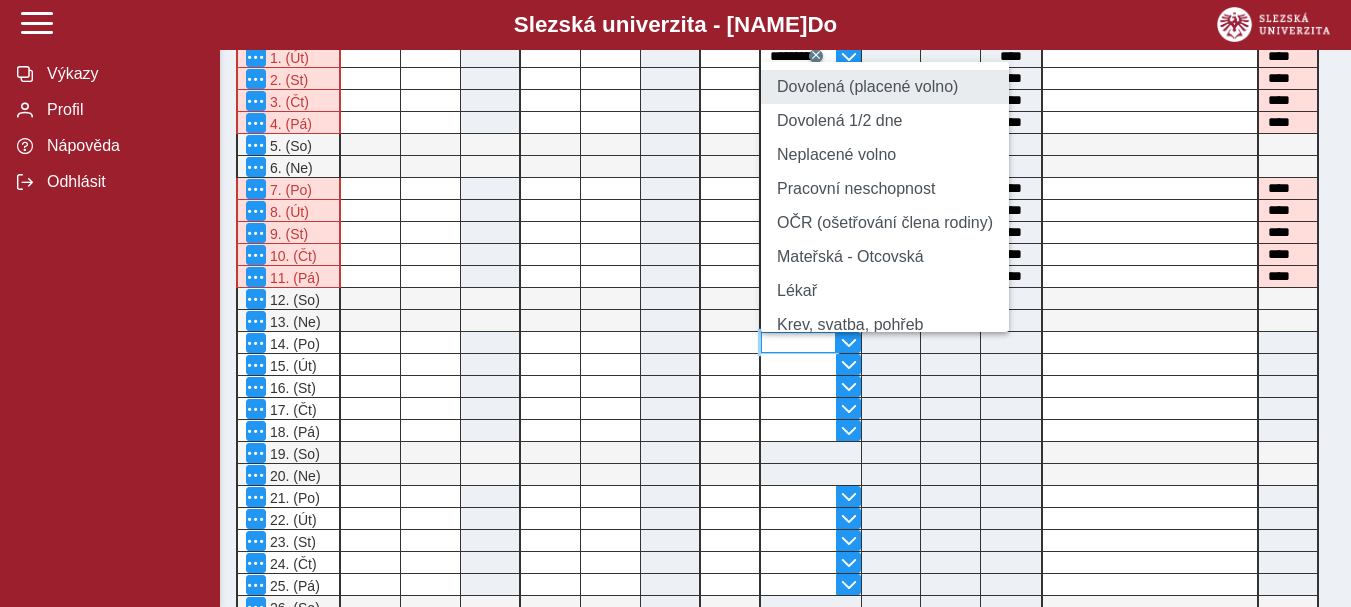 type on "**********" 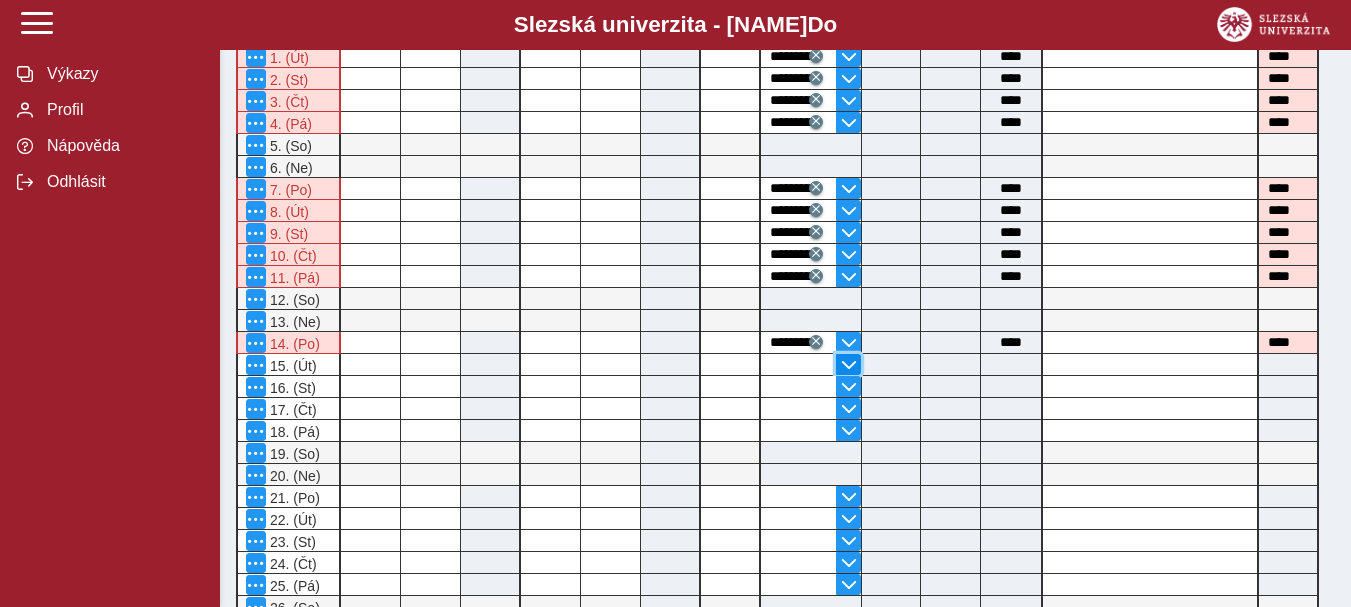 click at bounding box center (849, 365) 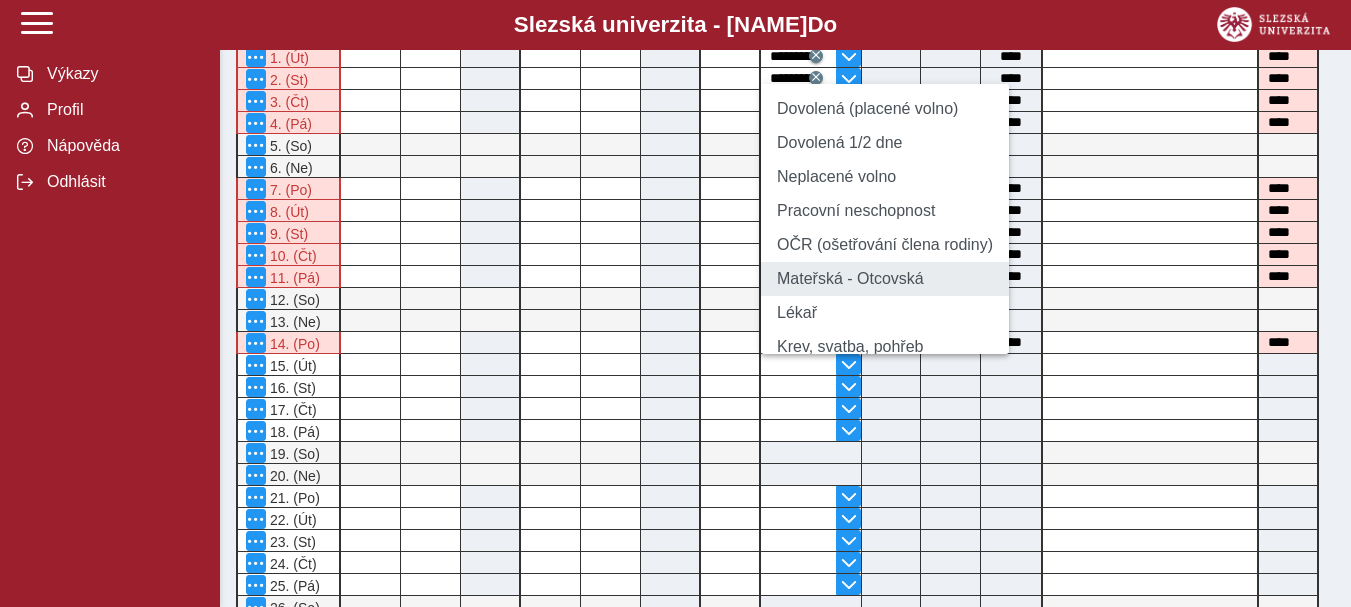 drag, startPoint x: 835, startPoint y: 145, endPoint x: 834, endPoint y: 340, distance: 195.00256 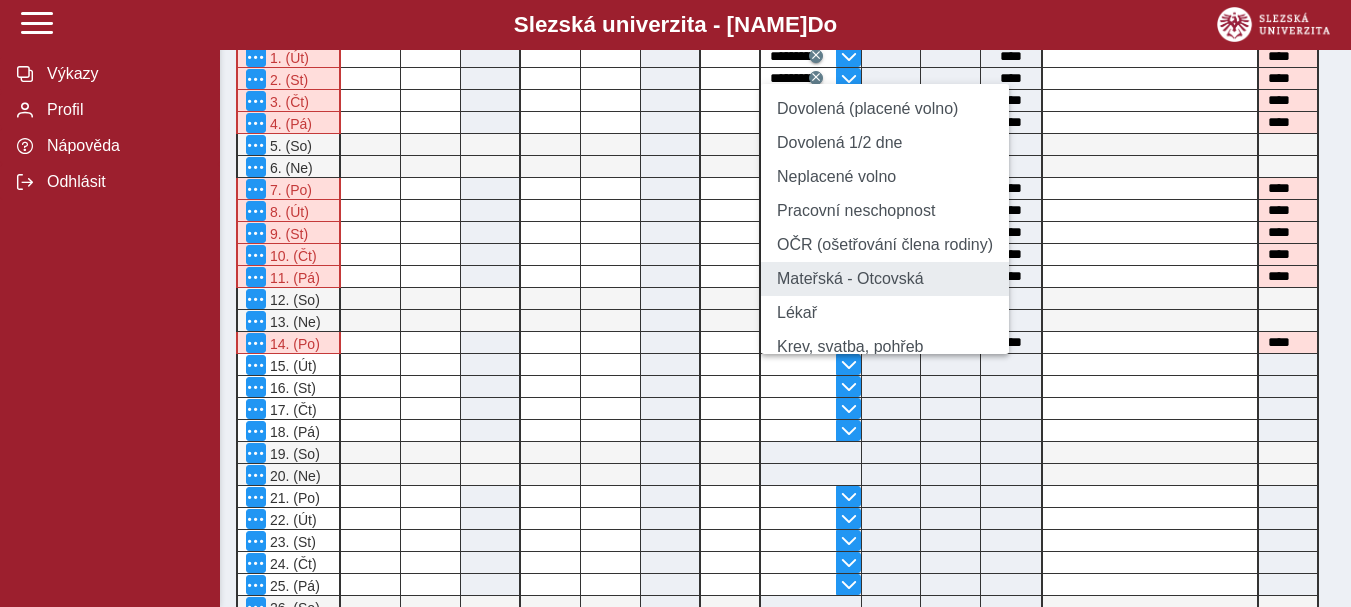 click on "Dovolená (placené volno)" at bounding box center (885, 109) 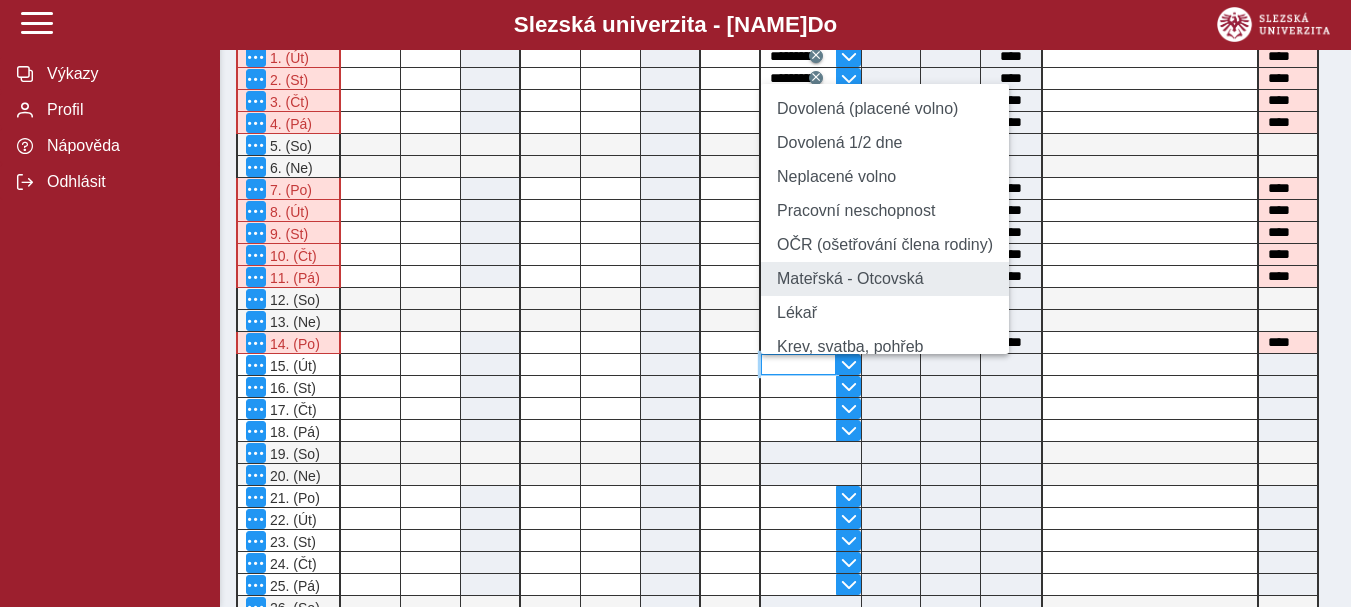 type on "**********" 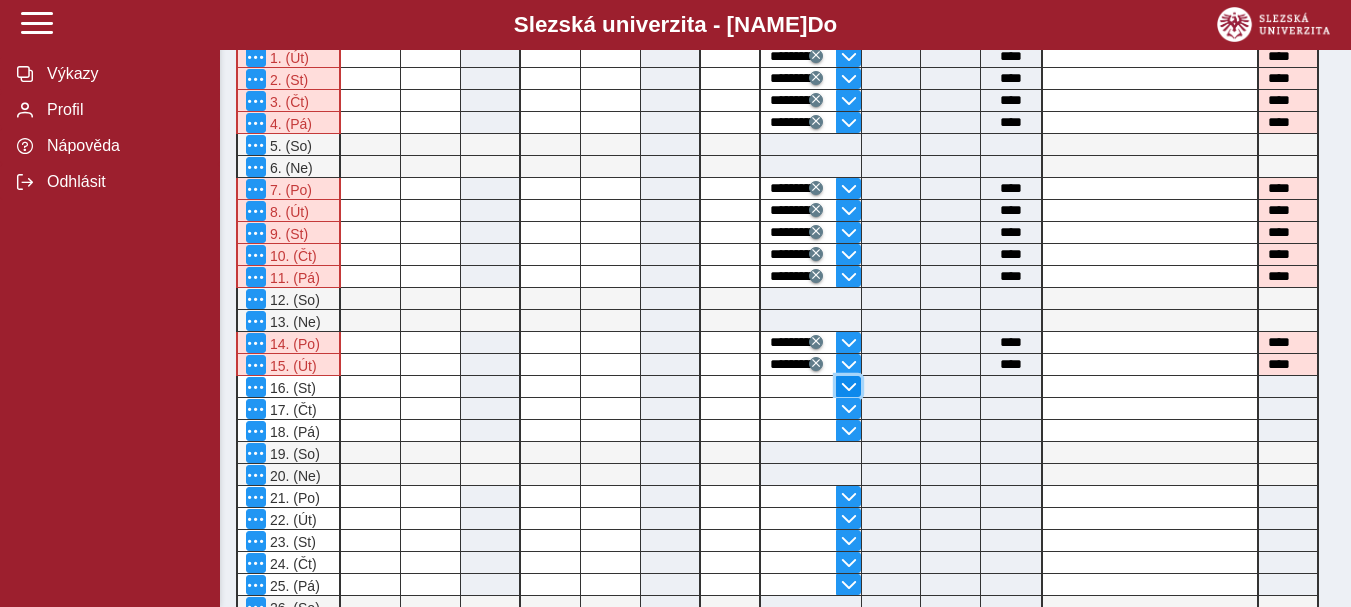 click at bounding box center [849, 387] 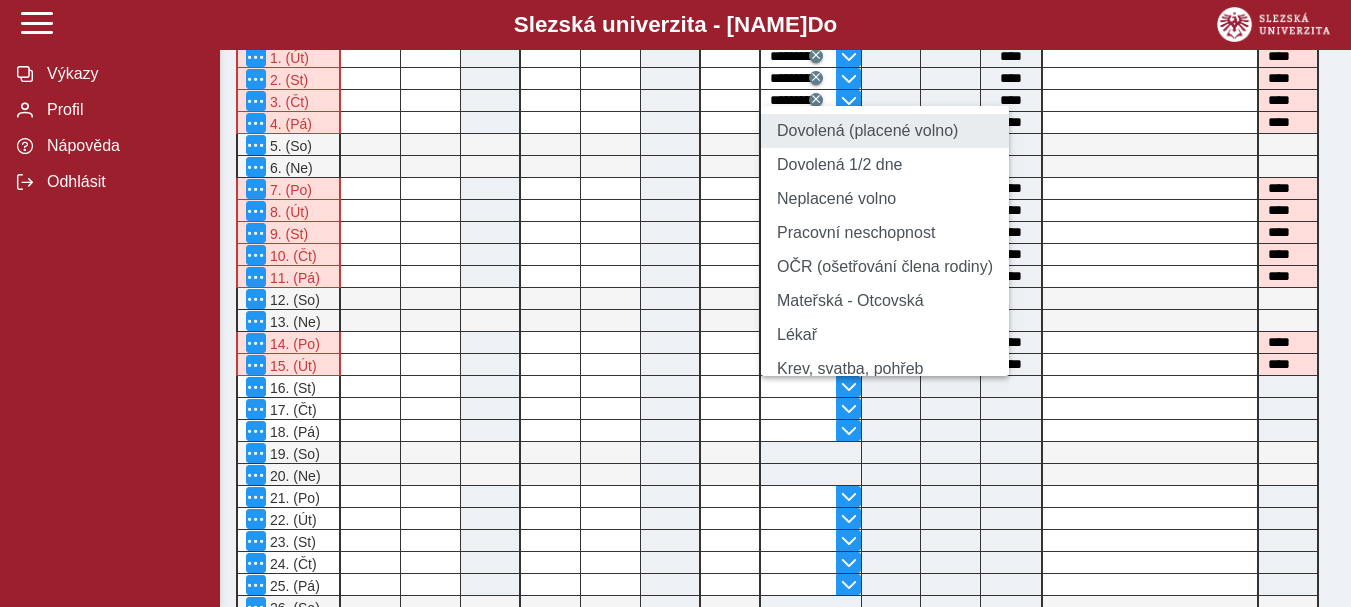 click on "Dovolená (placené volno)" at bounding box center (885, 131) 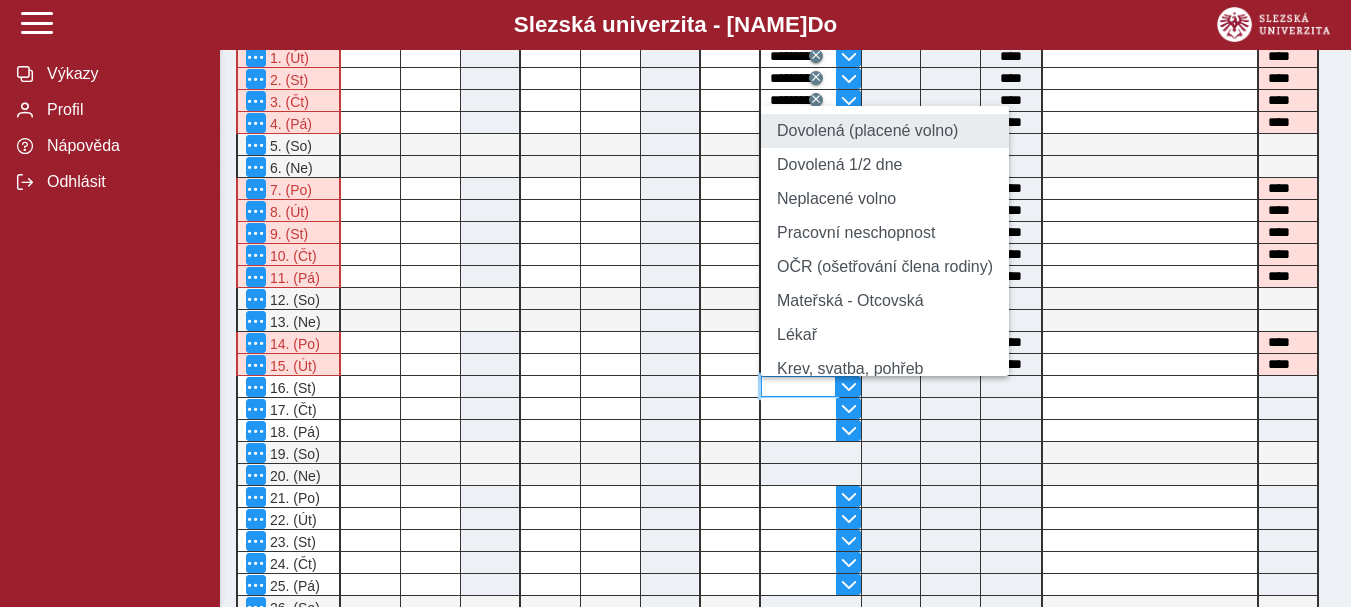 type on "**********" 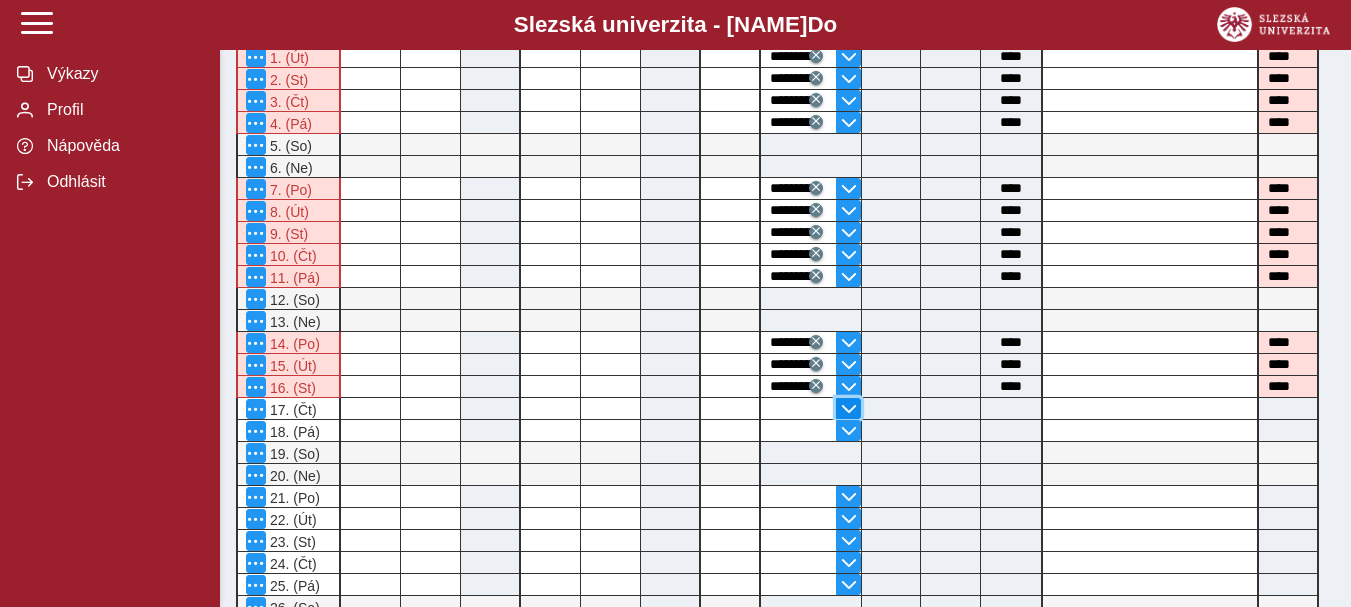 click at bounding box center [849, 409] 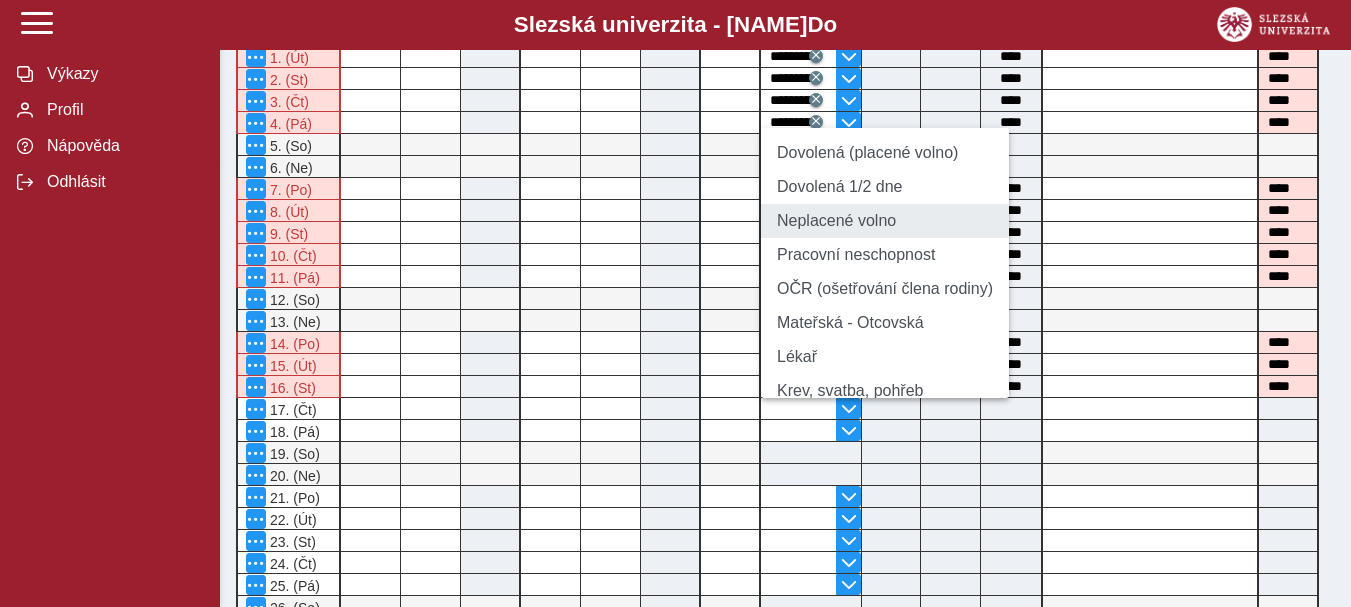 drag, startPoint x: 829, startPoint y: 188, endPoint x: 825, endPoint y: 273, distance: 85.09406 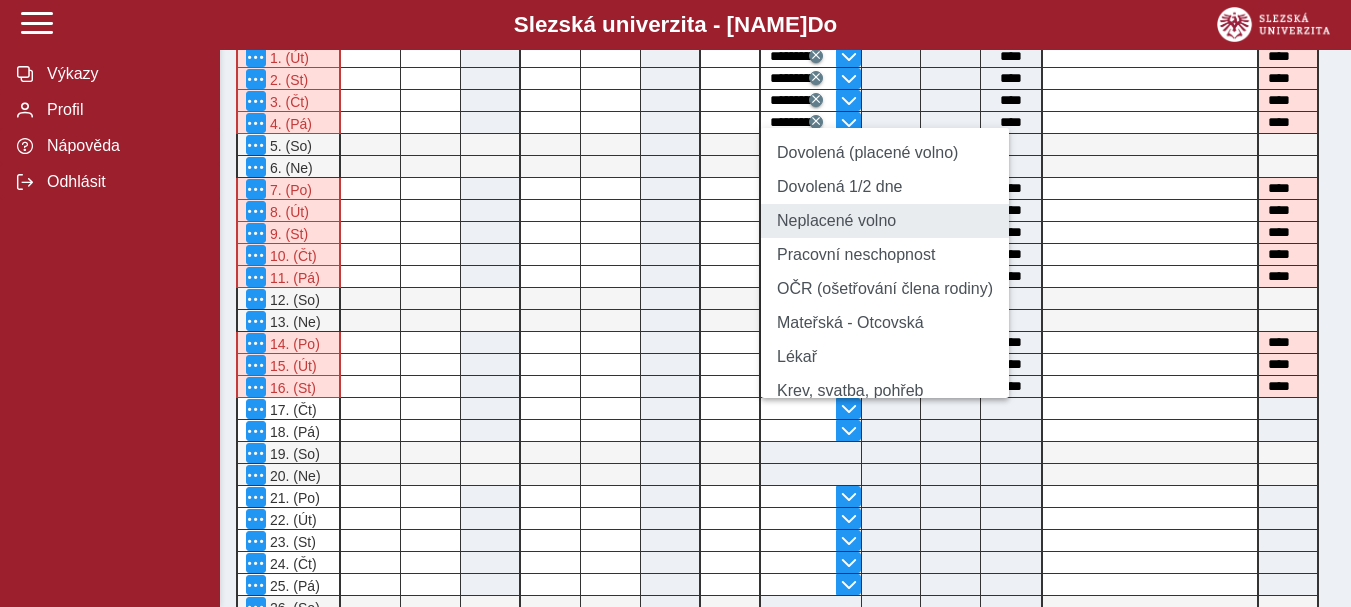 click on "Dovolená (placené volno)" at bounding box center [885, 153] 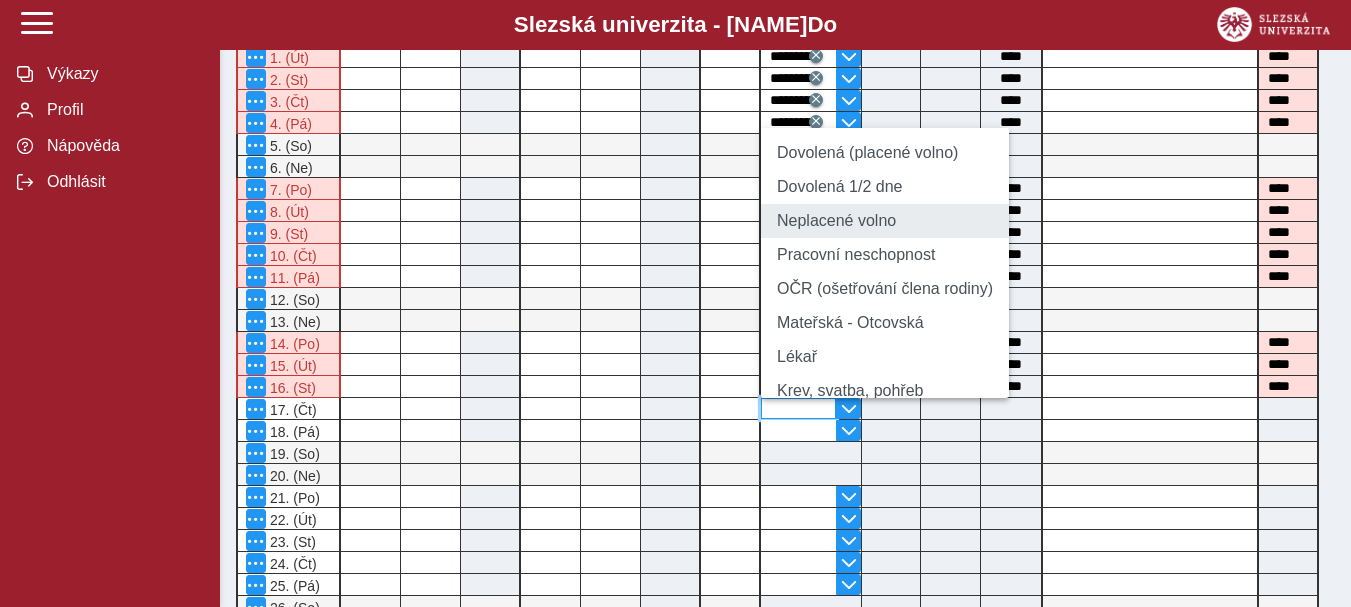 type on "**********" 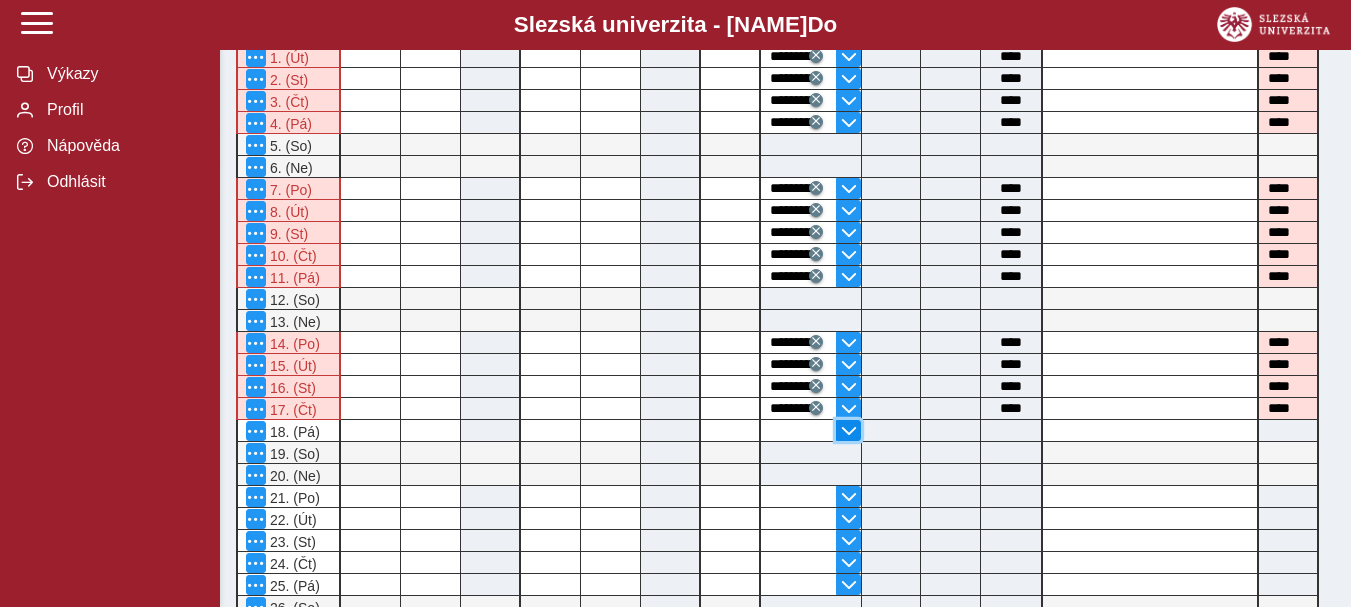 click at bounding box center (849, 431) 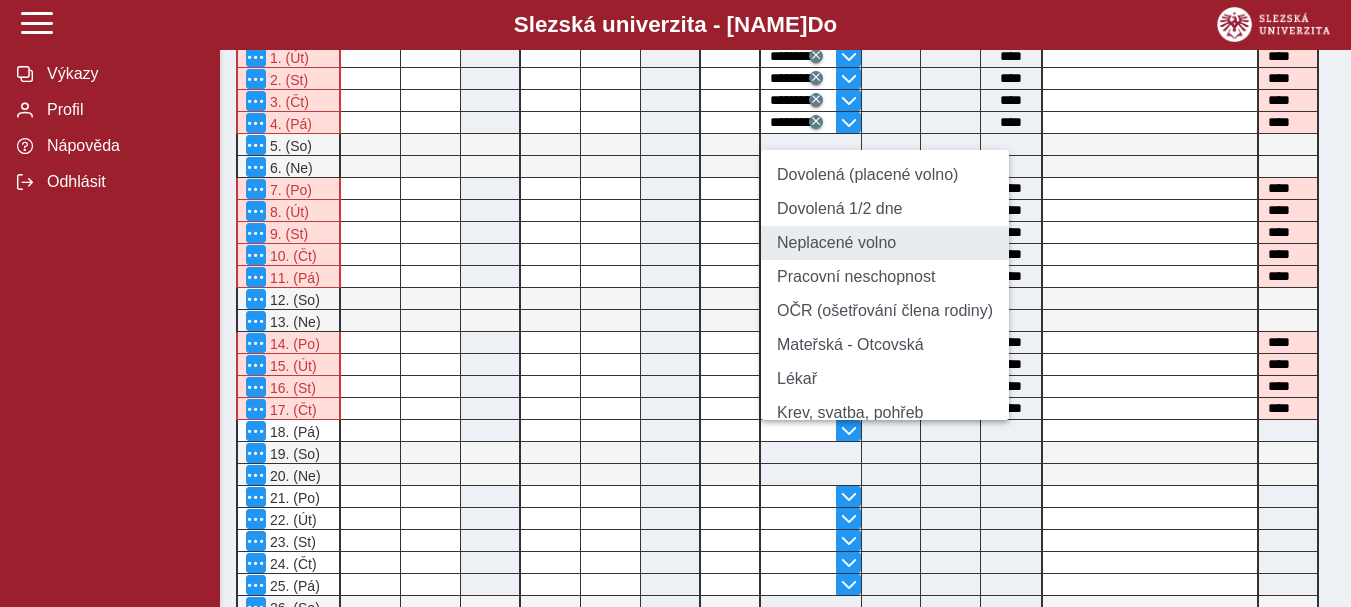 drag, startPoint x: 834, startPoint y: 203, endPoint x: 827, endPoint y: 285, distance: 82.29824 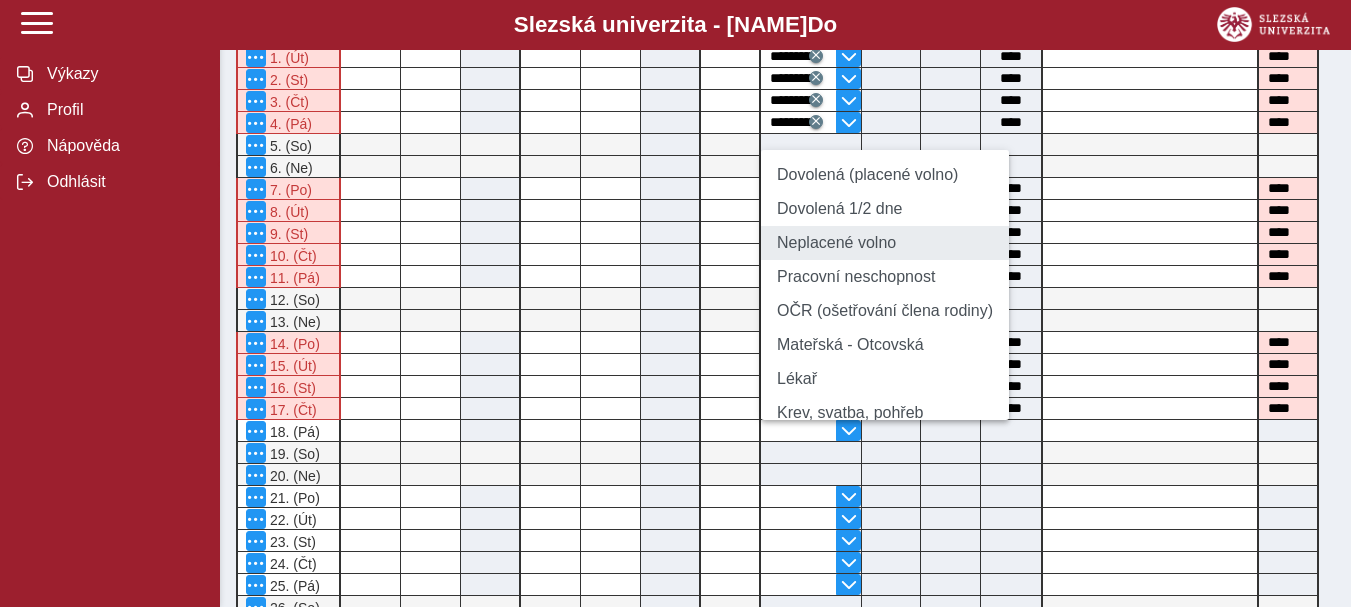 click on "Dovolená (placené volno)" at bounding box center [885, 175] 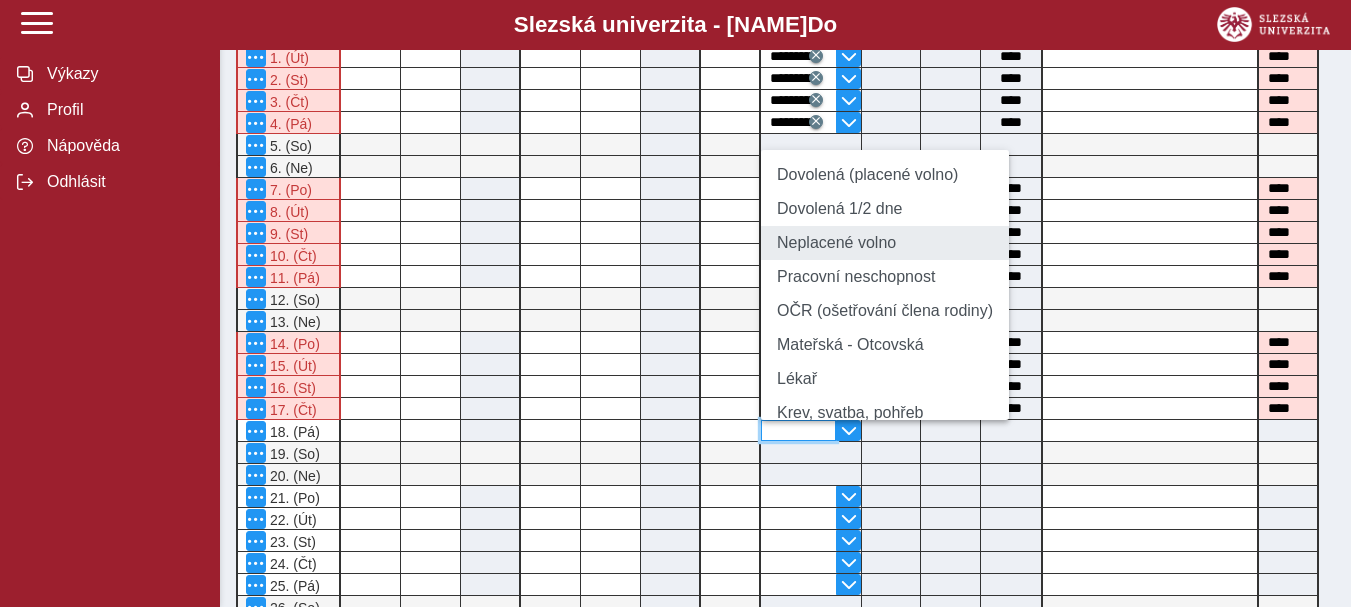 type on "**********" 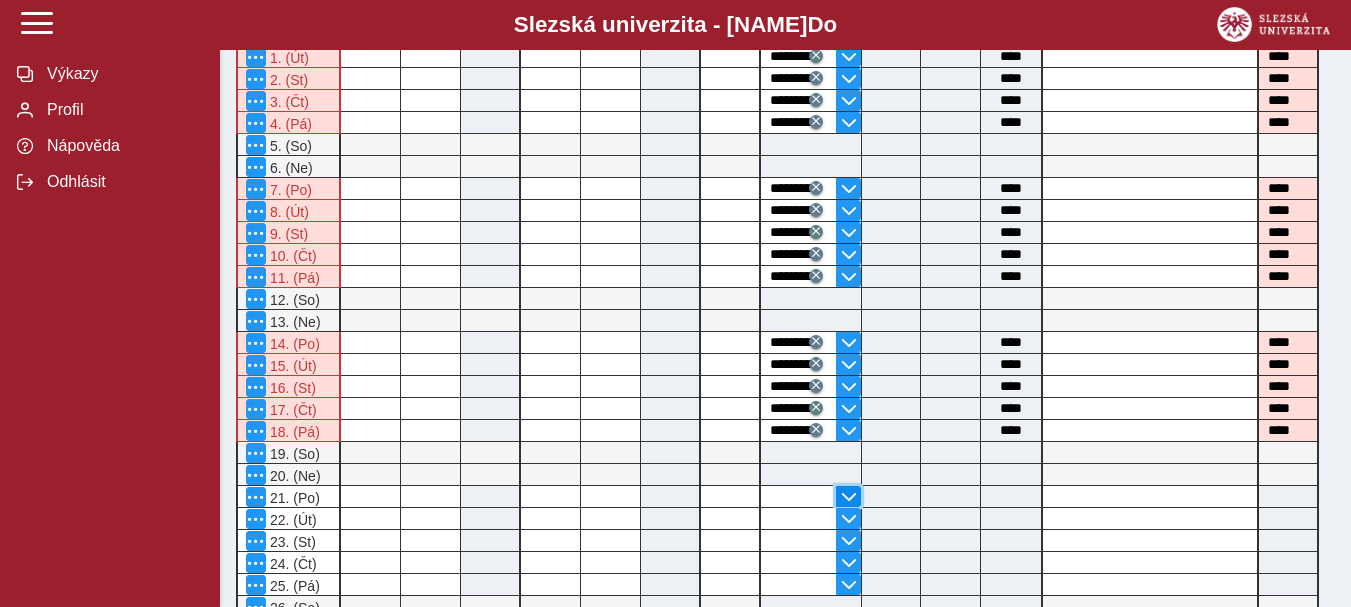 click at bounding box center [849, 497] 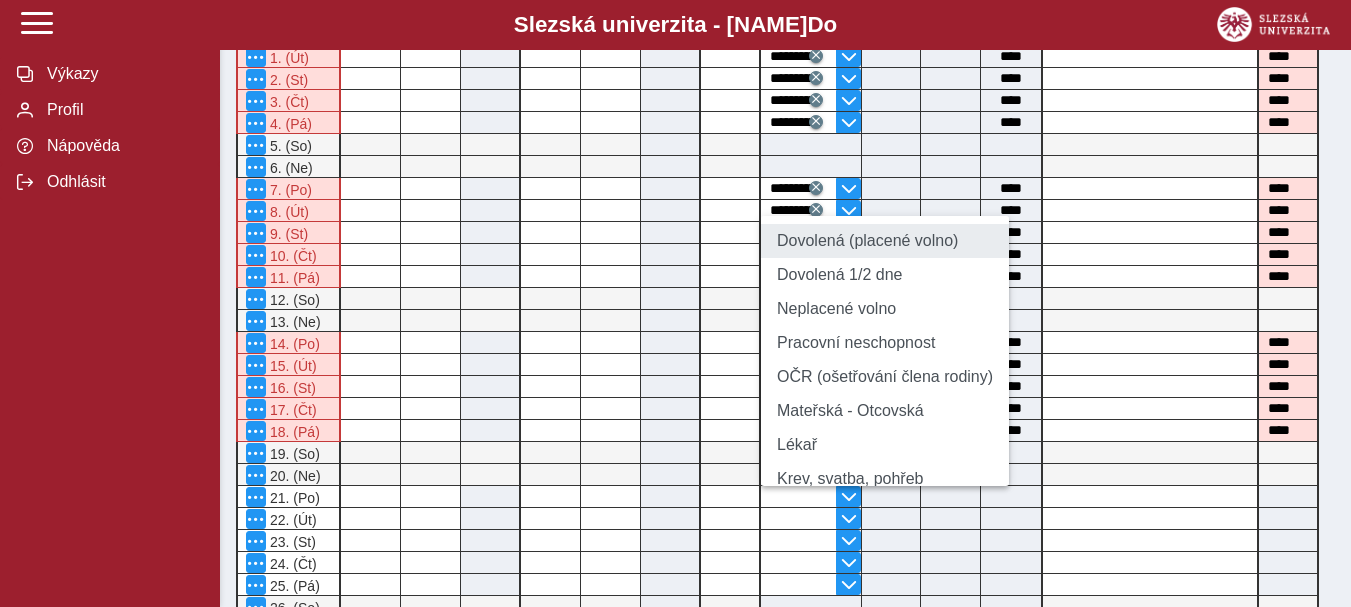 click on "Dovolená (placené volno)" at bounding box center (885, 241) 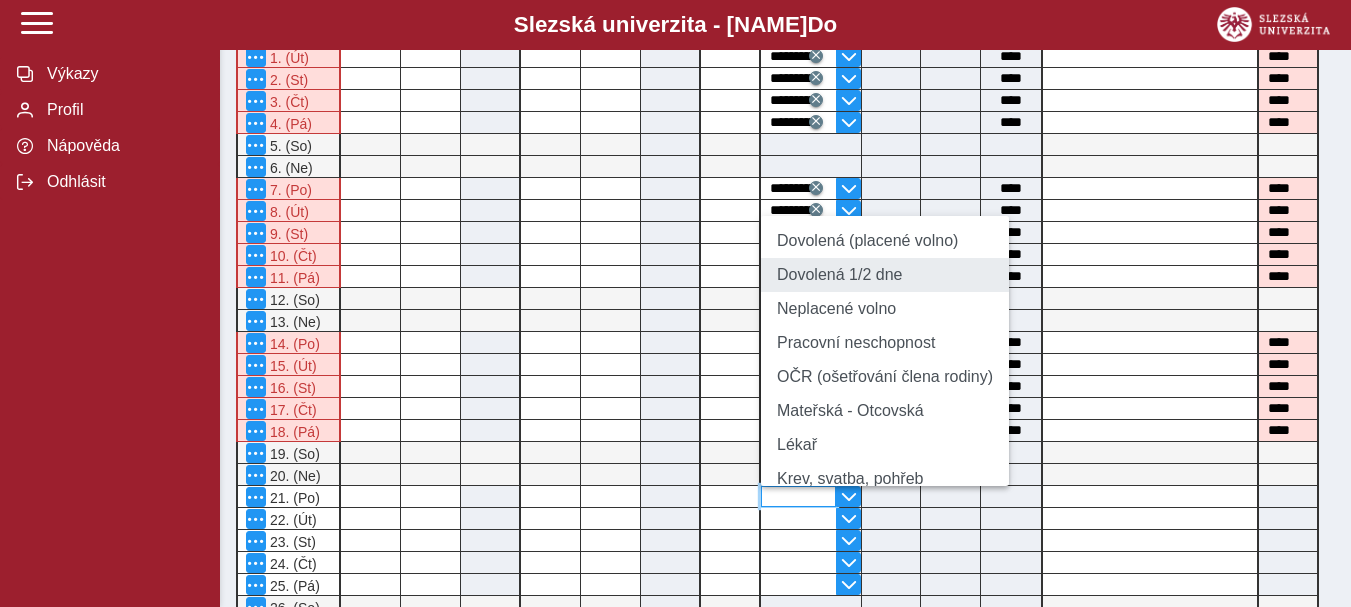 type on "**********" 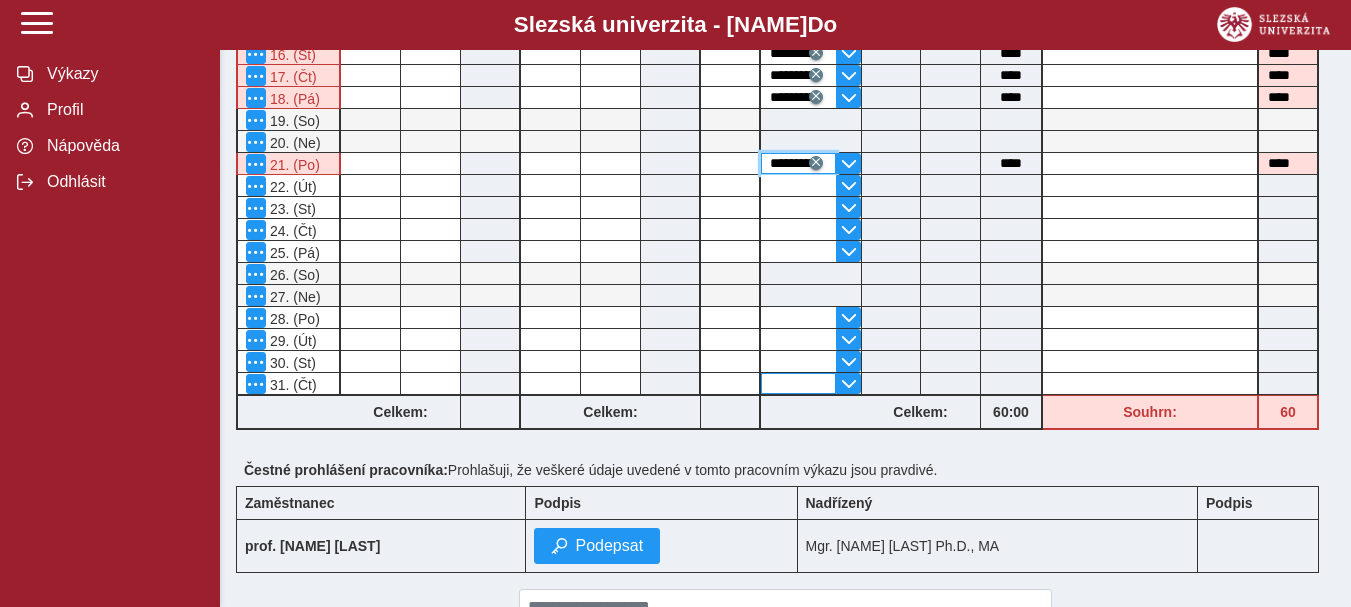 scroll, scrollTop: 600, scrollLeft: 0, axis: vertical 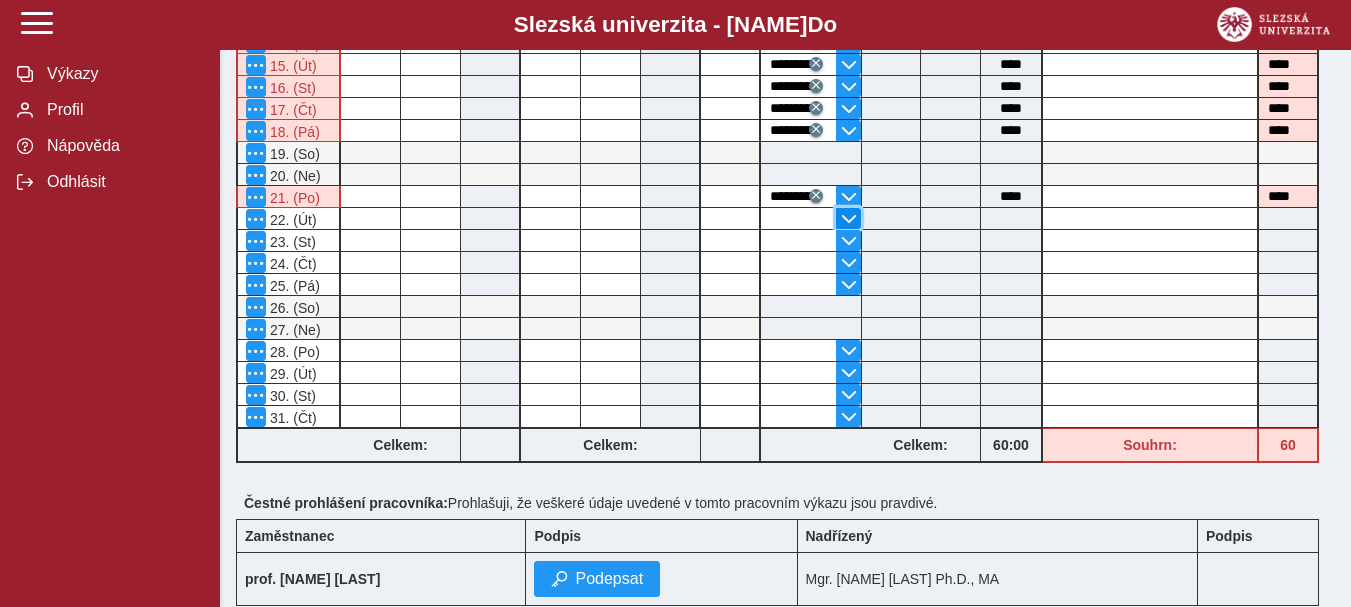 click at bounding box center [849, 219] 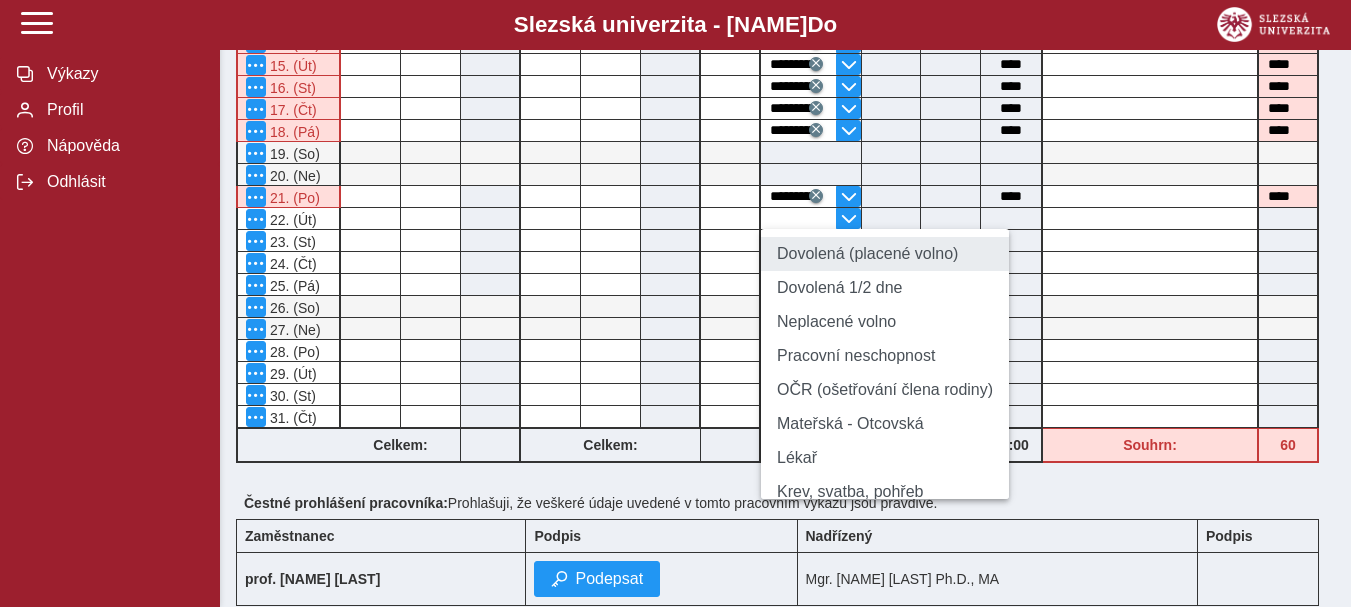 click on "Dovolená (placené volno)" at bounding box center (885, 254) 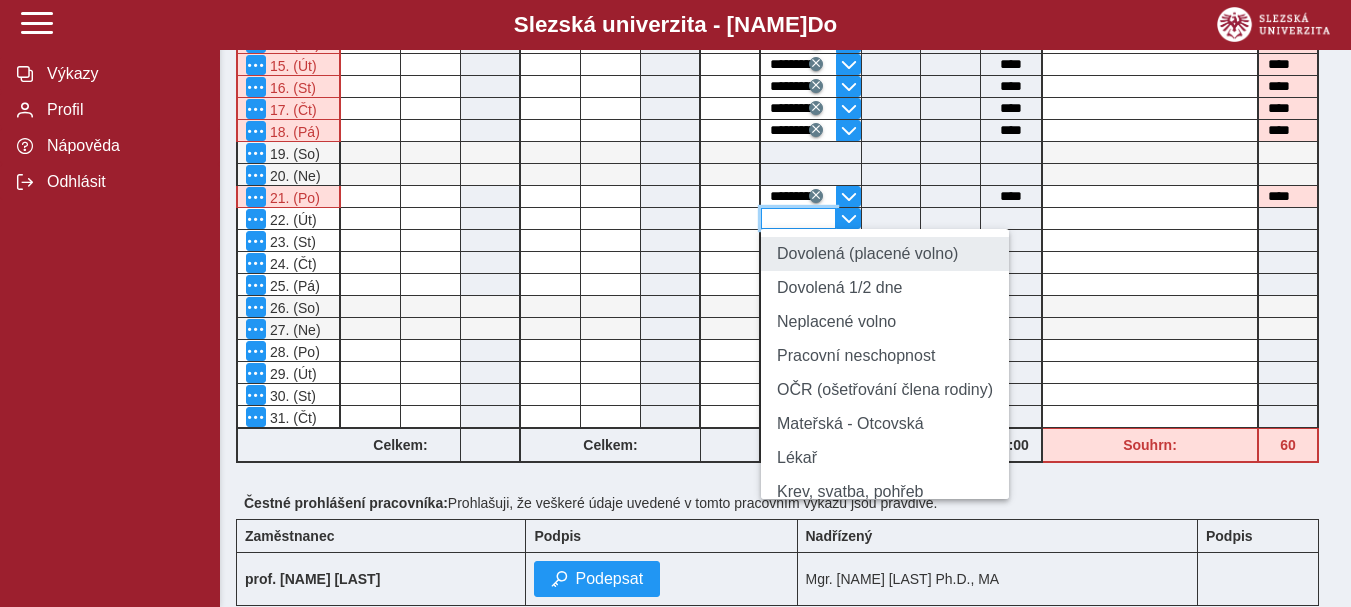 type on "**********" 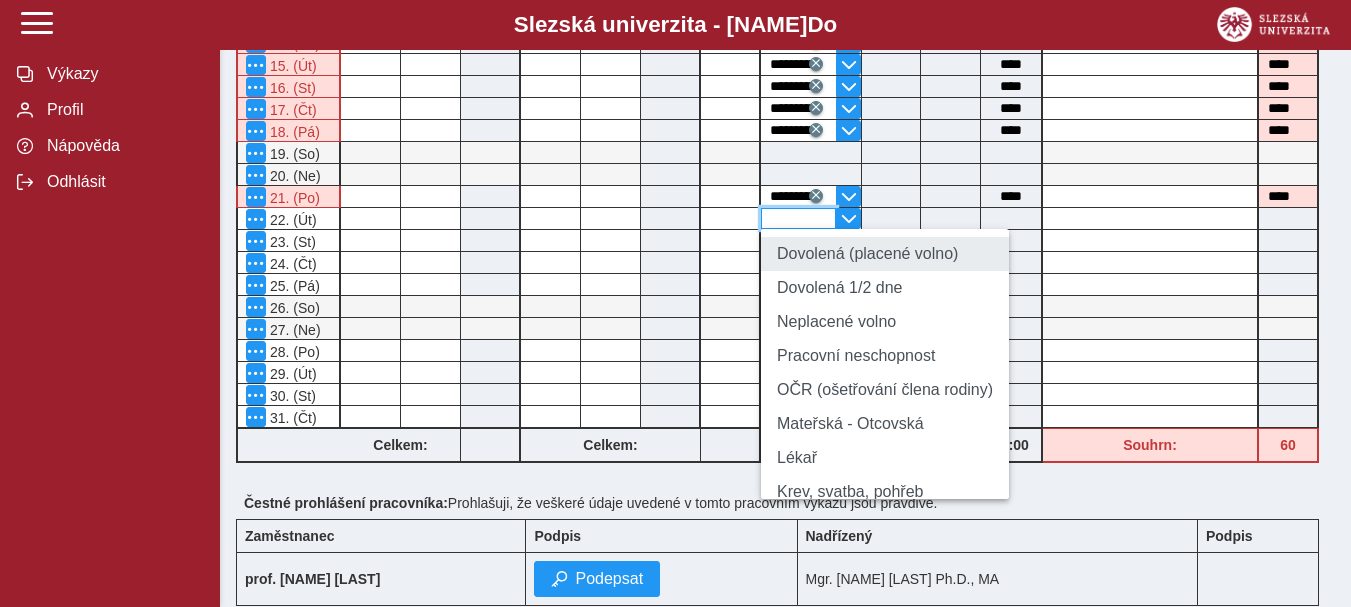 type on "****" 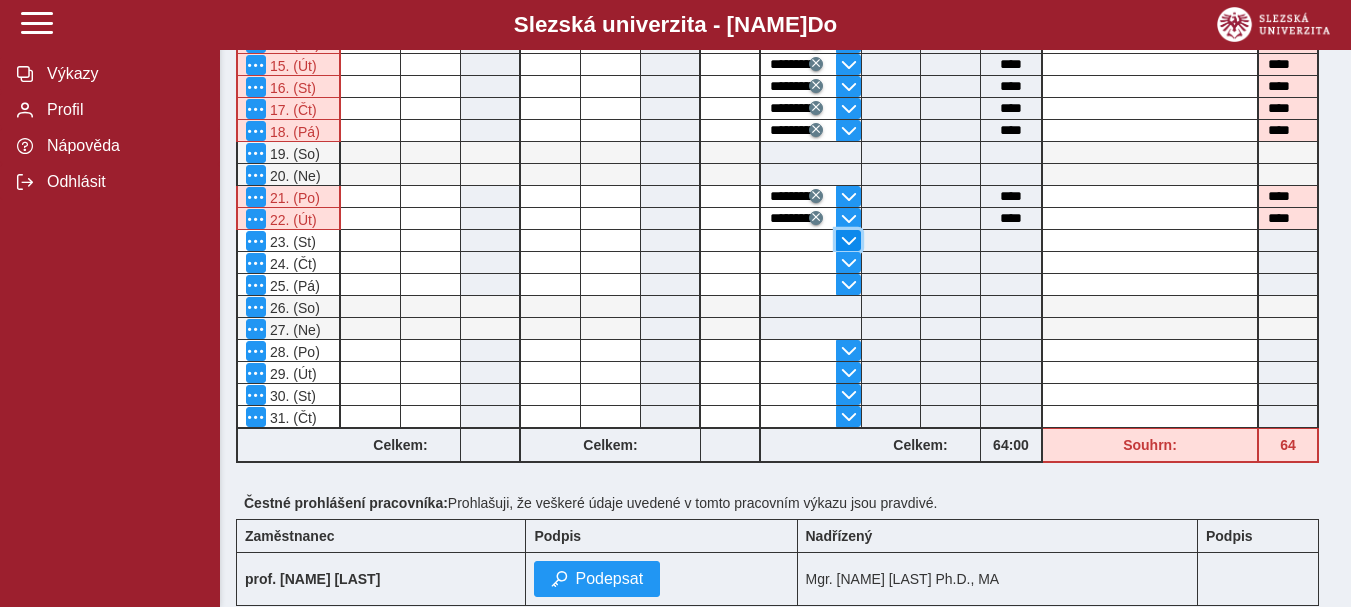 click at bounding box center [849, 241] 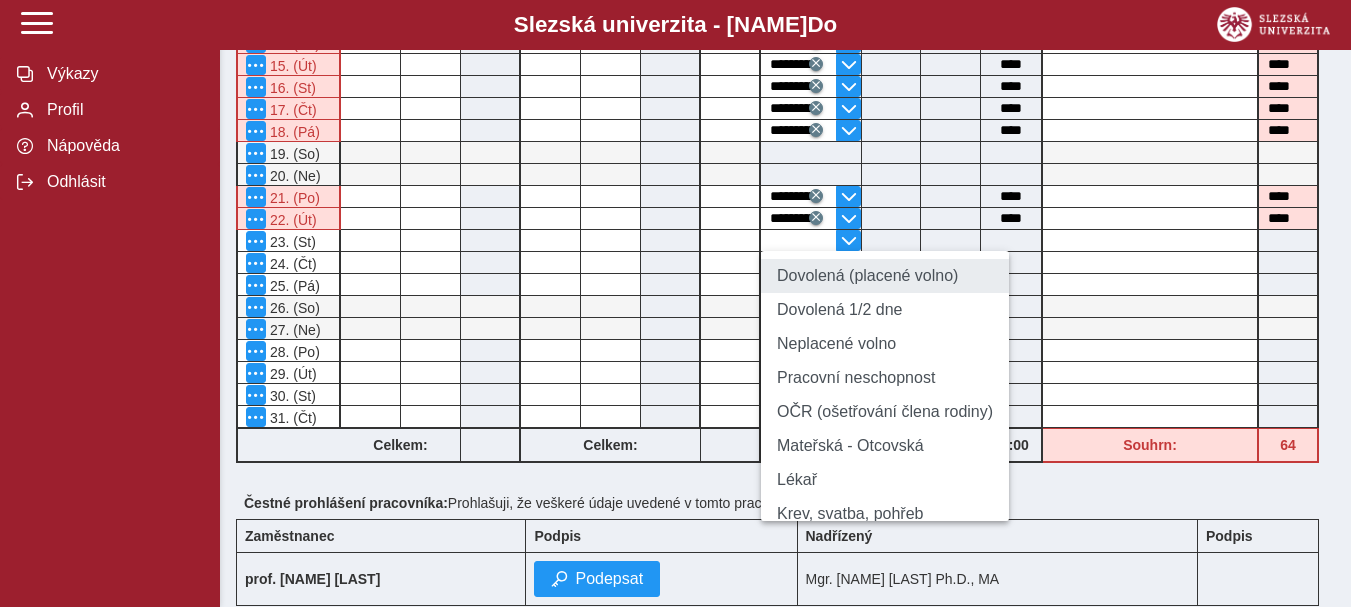 click on "Dovolená (placené volno)" at bounding box center (885, 276) 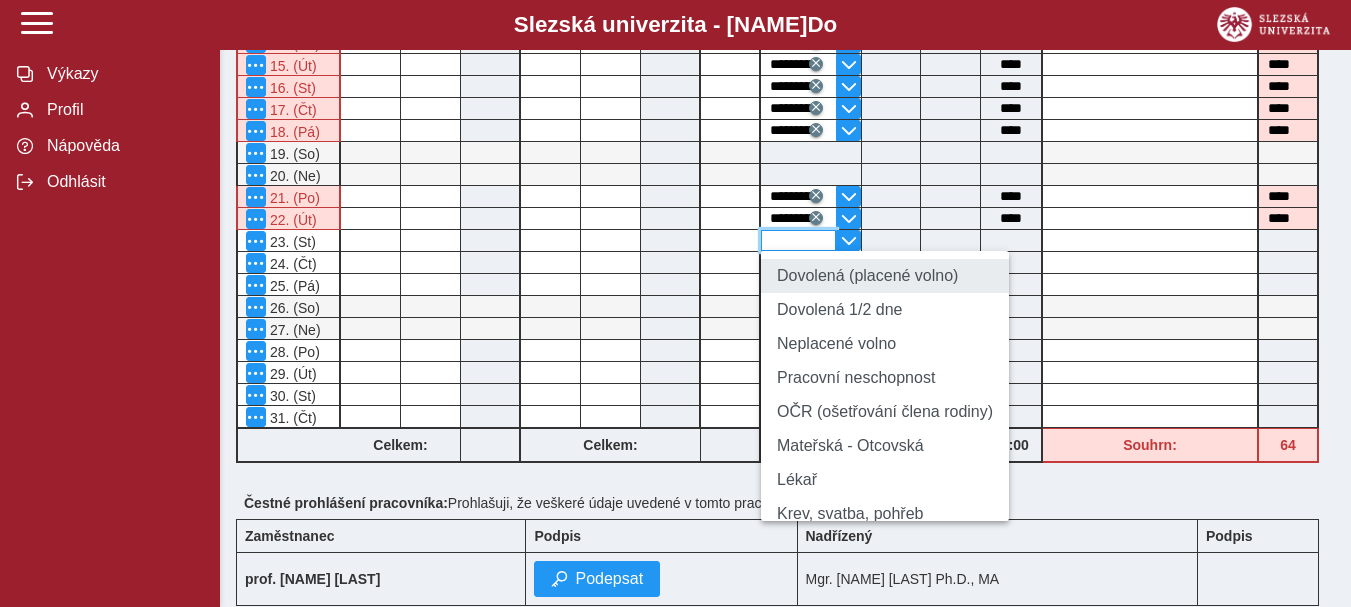 type on "**********" 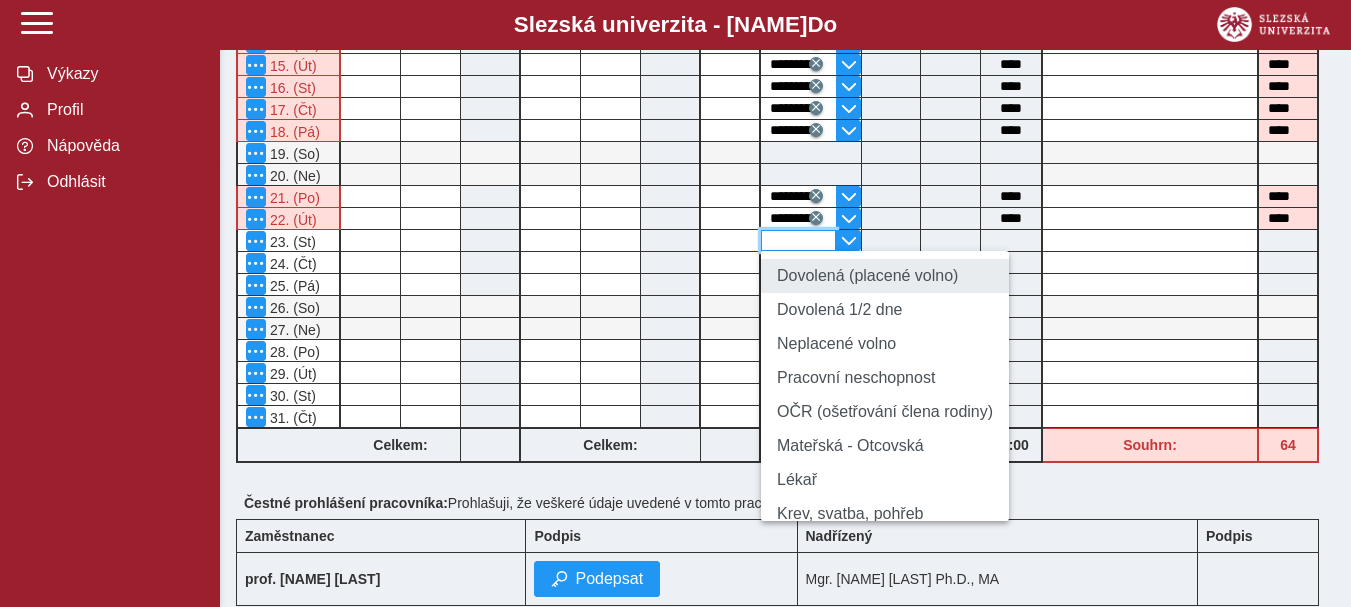 type on "****" 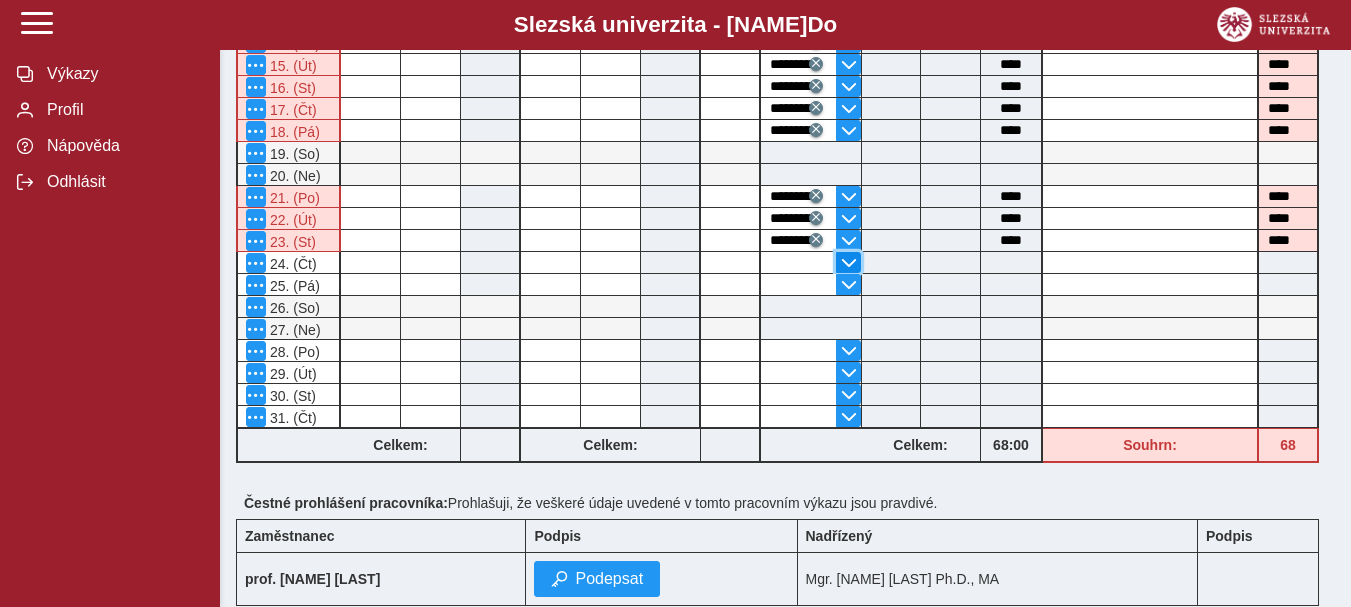 click at bounding box center (849, 263) 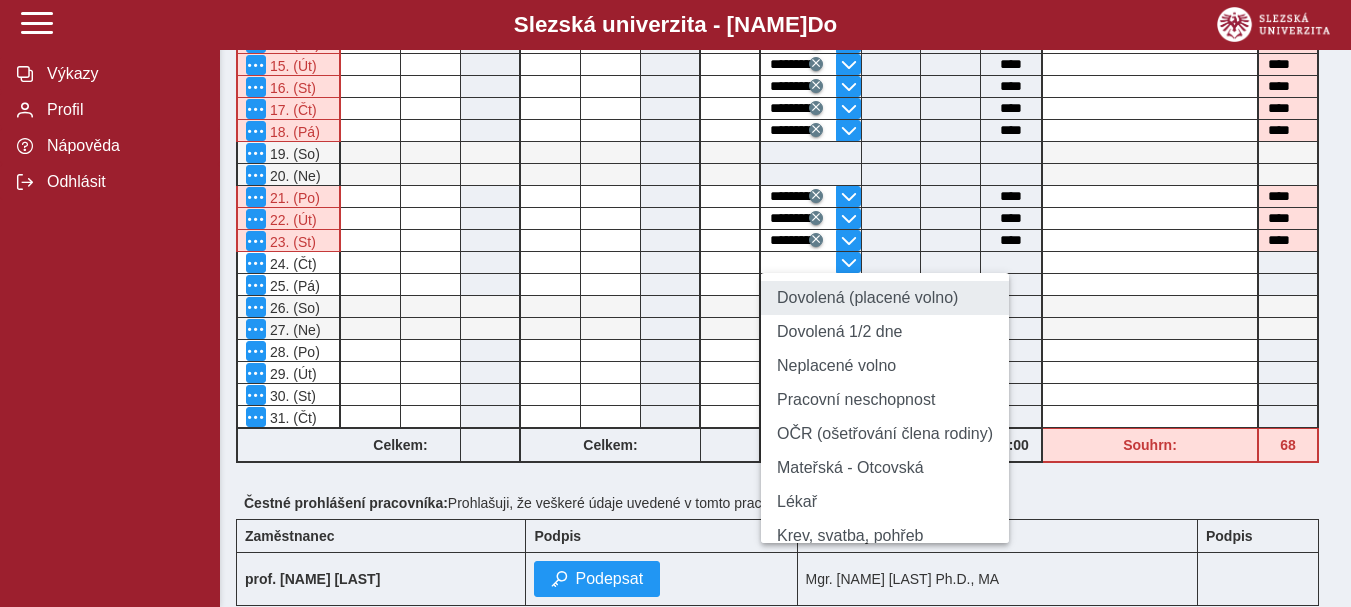 click on "Dovolená (placené volno)" at bounding box center [885, 298] 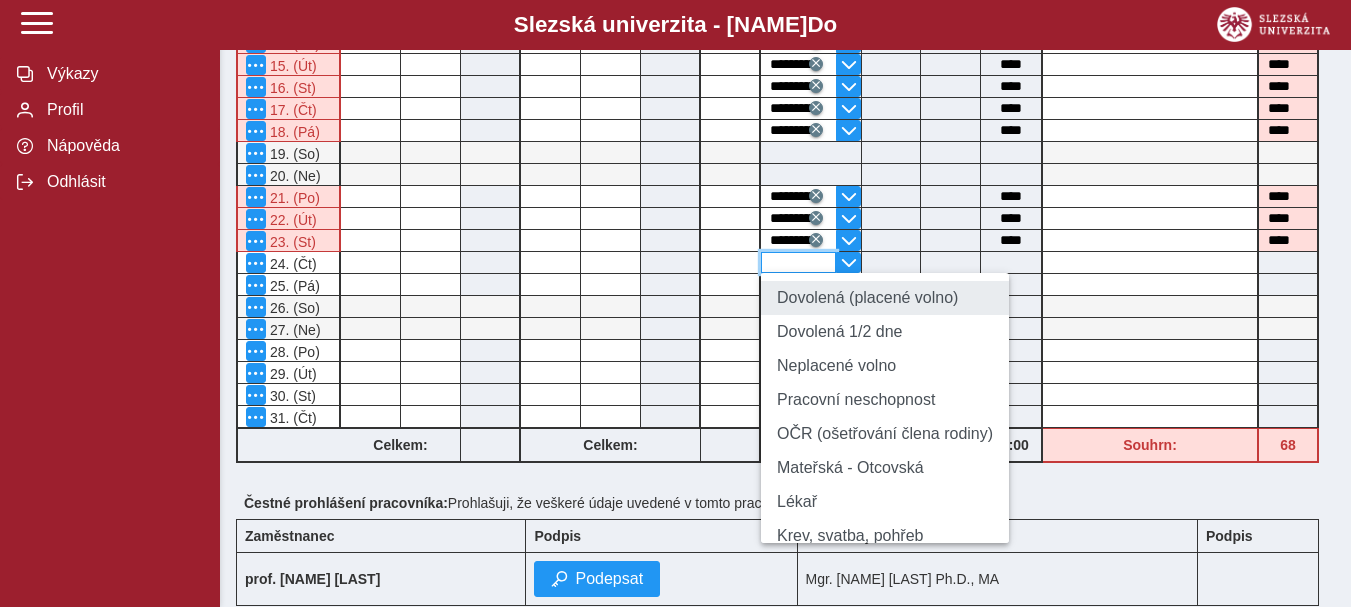 type on "**********" 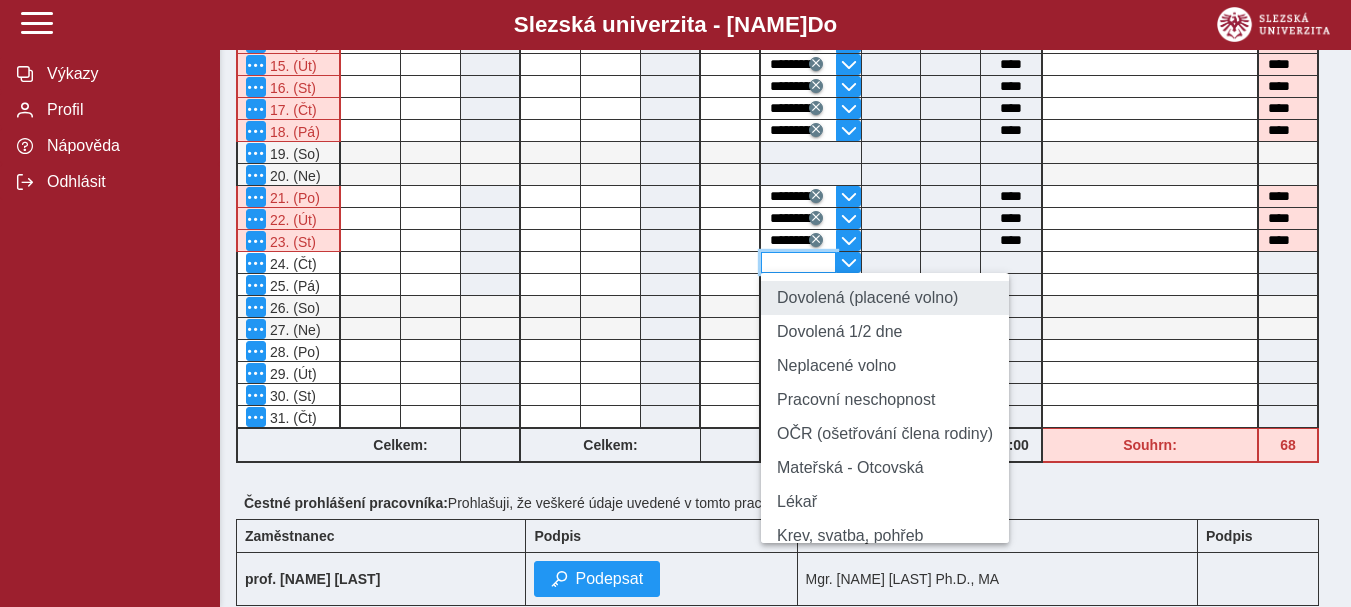 type on "****" 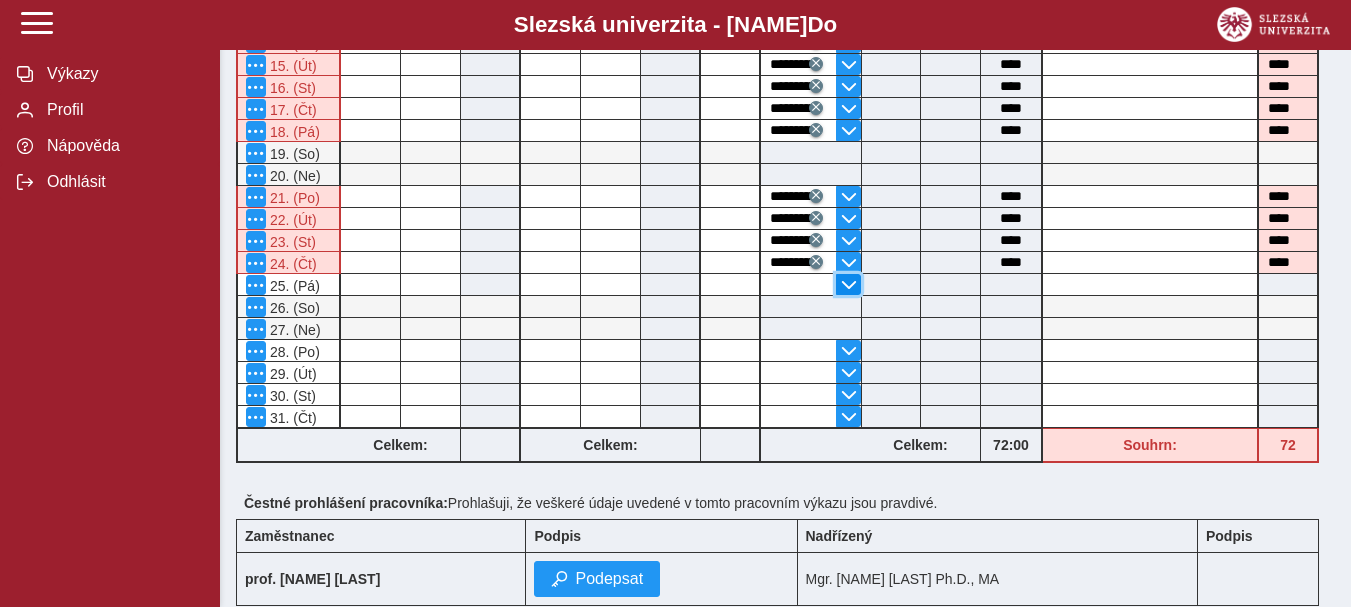 click at bounding box center [849, 285] 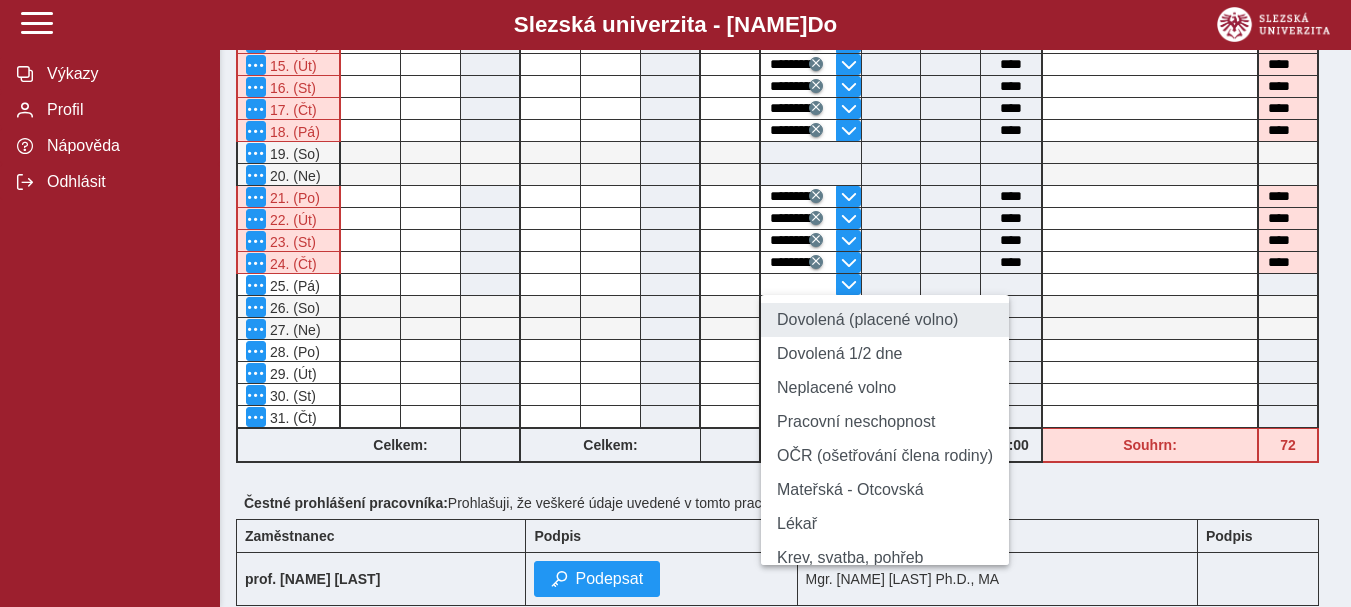 click on "Dovolená (placené volno)" at bounding box center (885, 320) 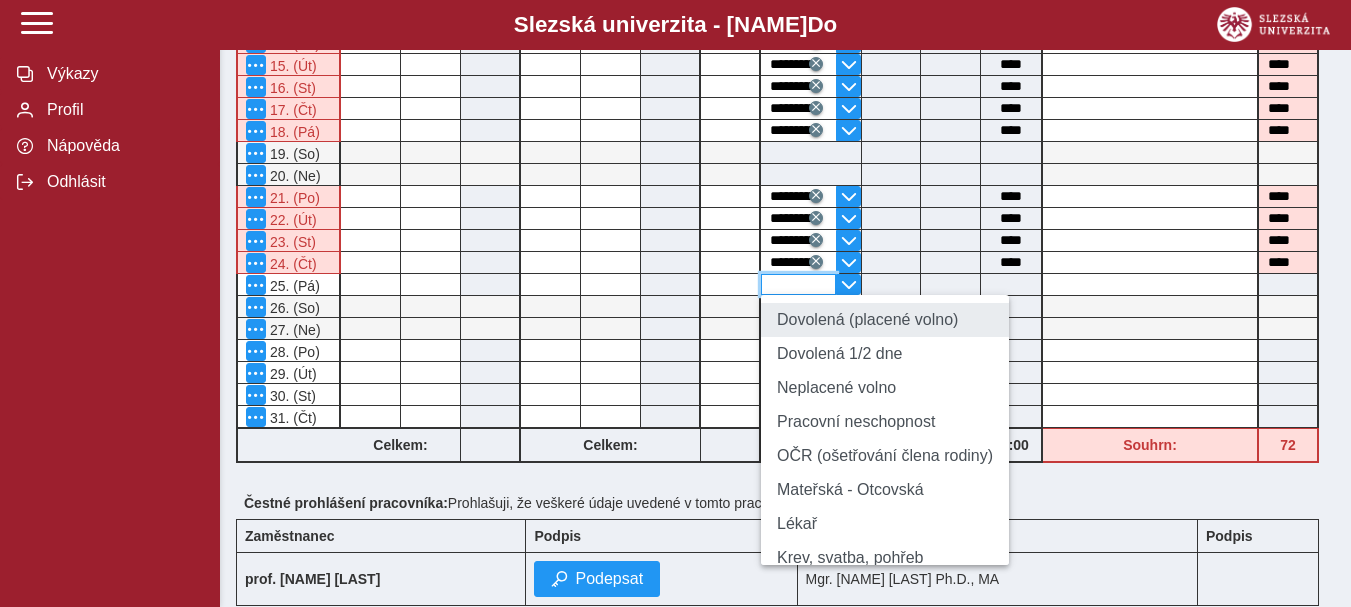 type on "**********" 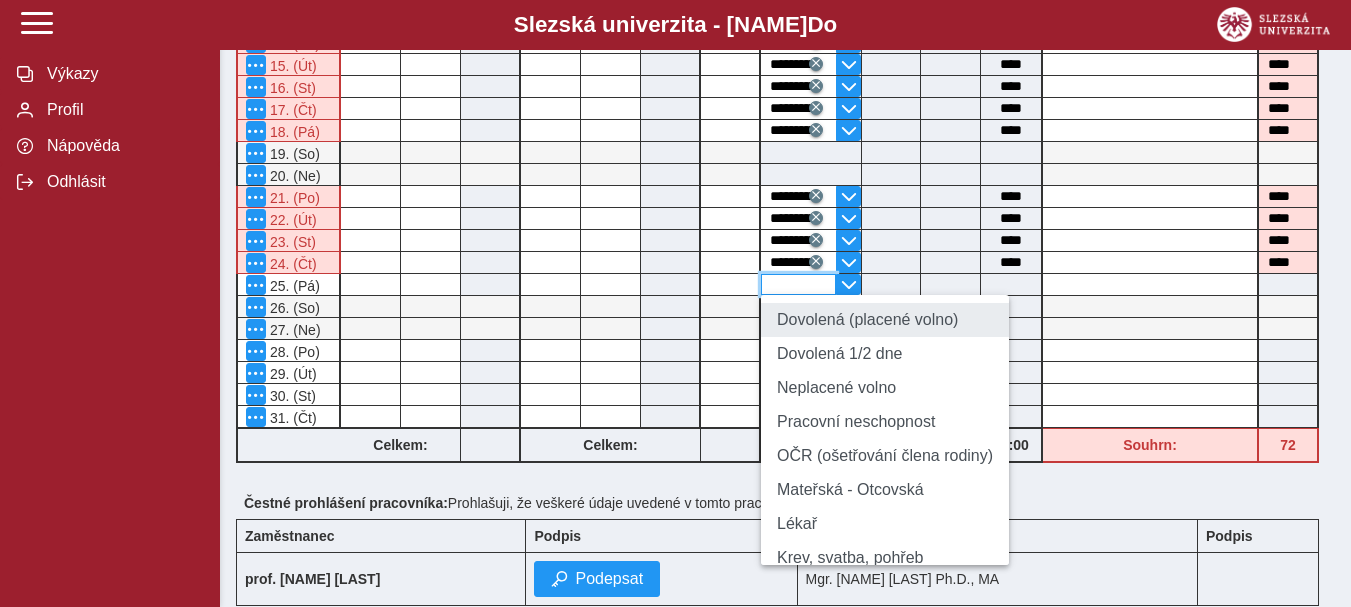 type on "****" 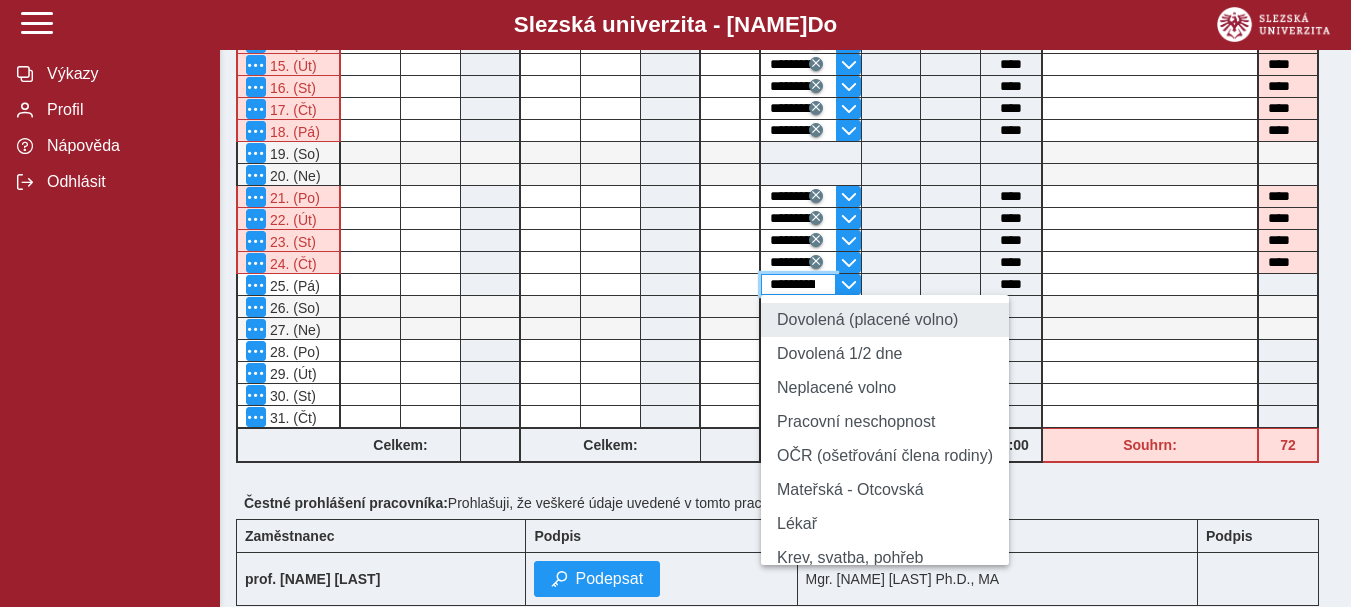 type on "****" 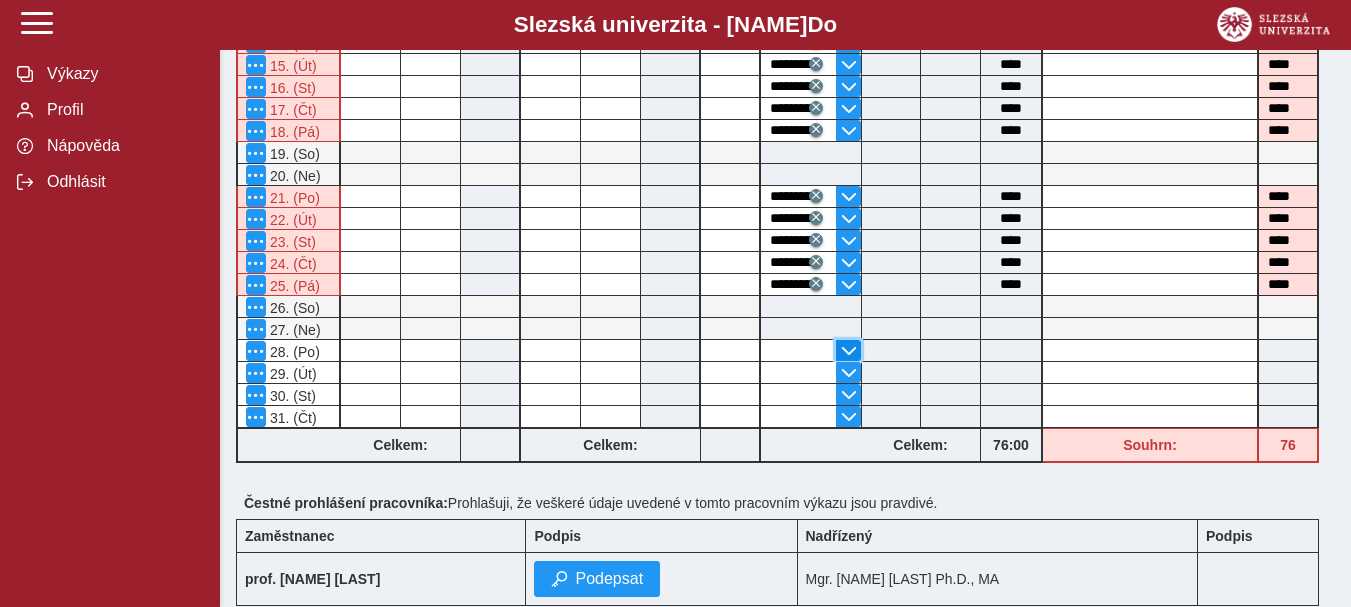 click at bounding box center (849, 351) 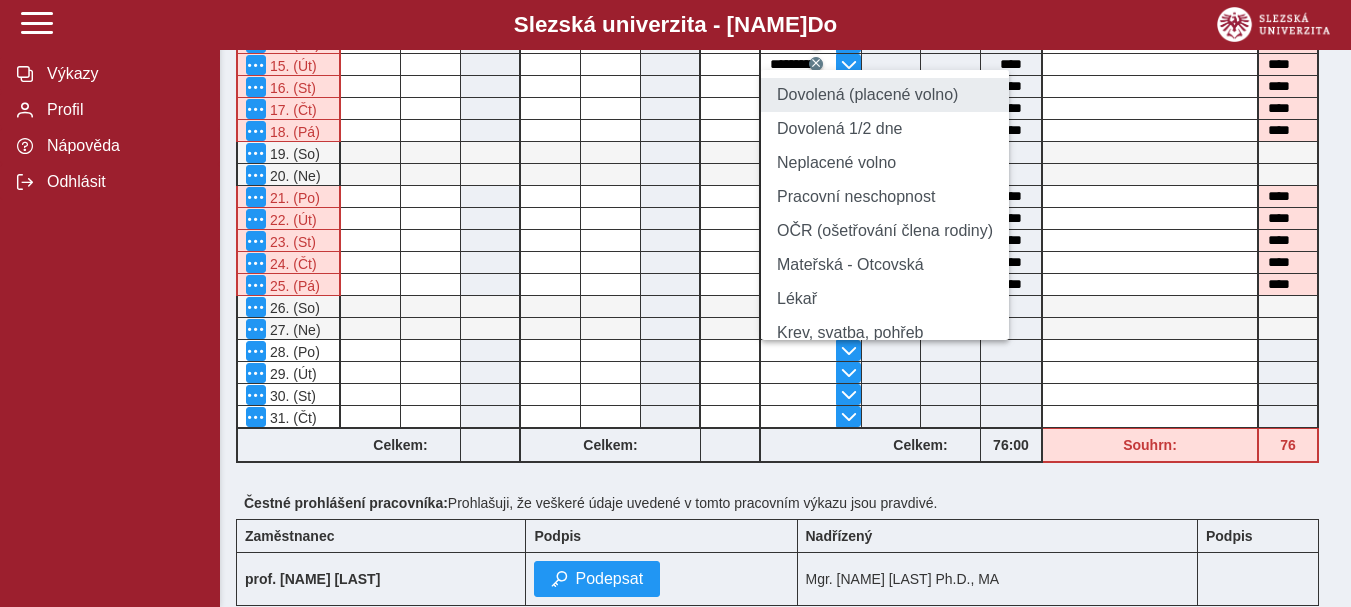 click on "Dovolená (placené volno)" at bounding box center [885, 95] 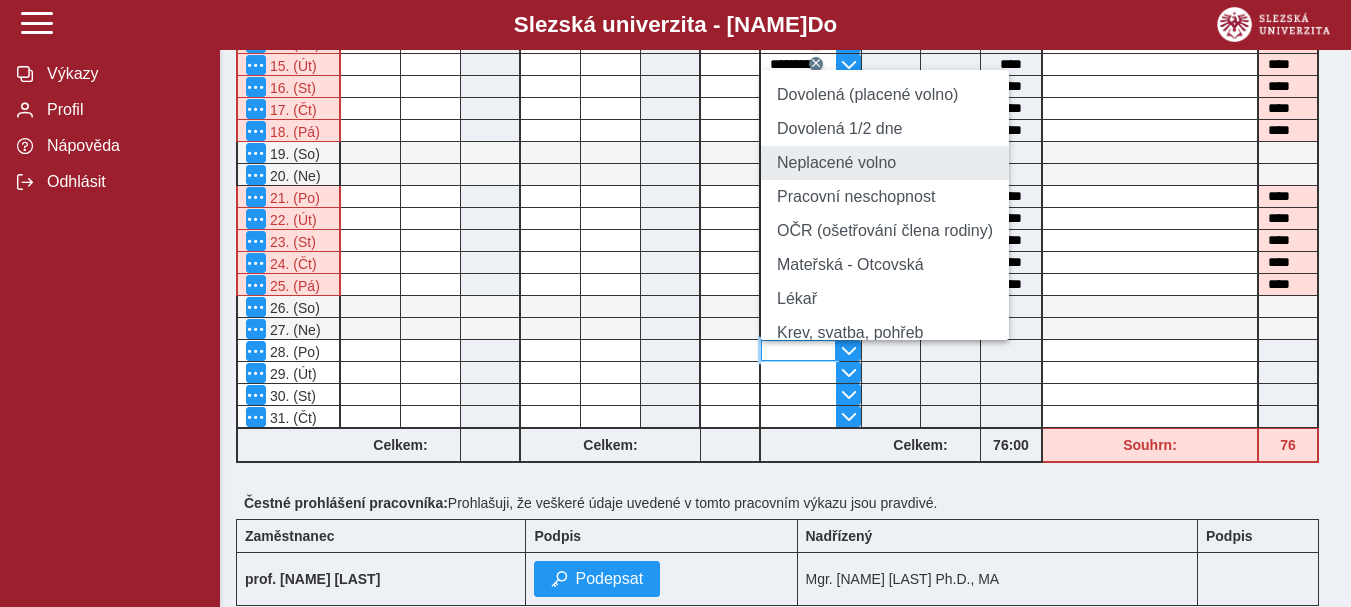 type on "**********" 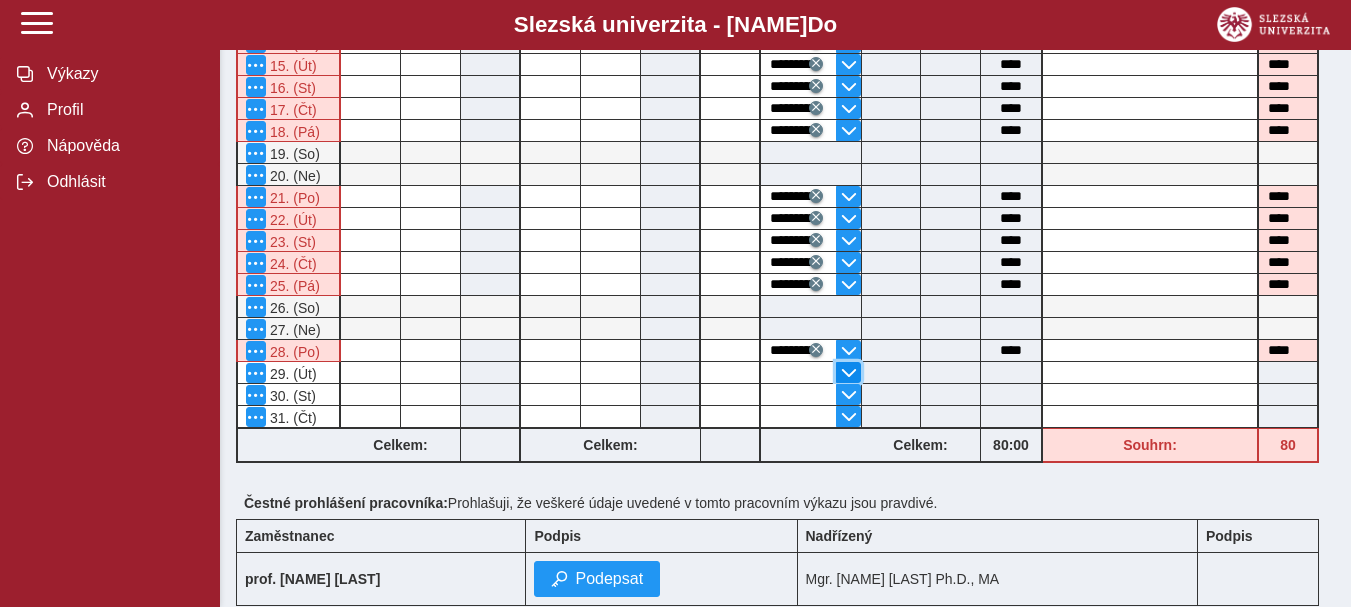 click at bounding box center (849, 373) 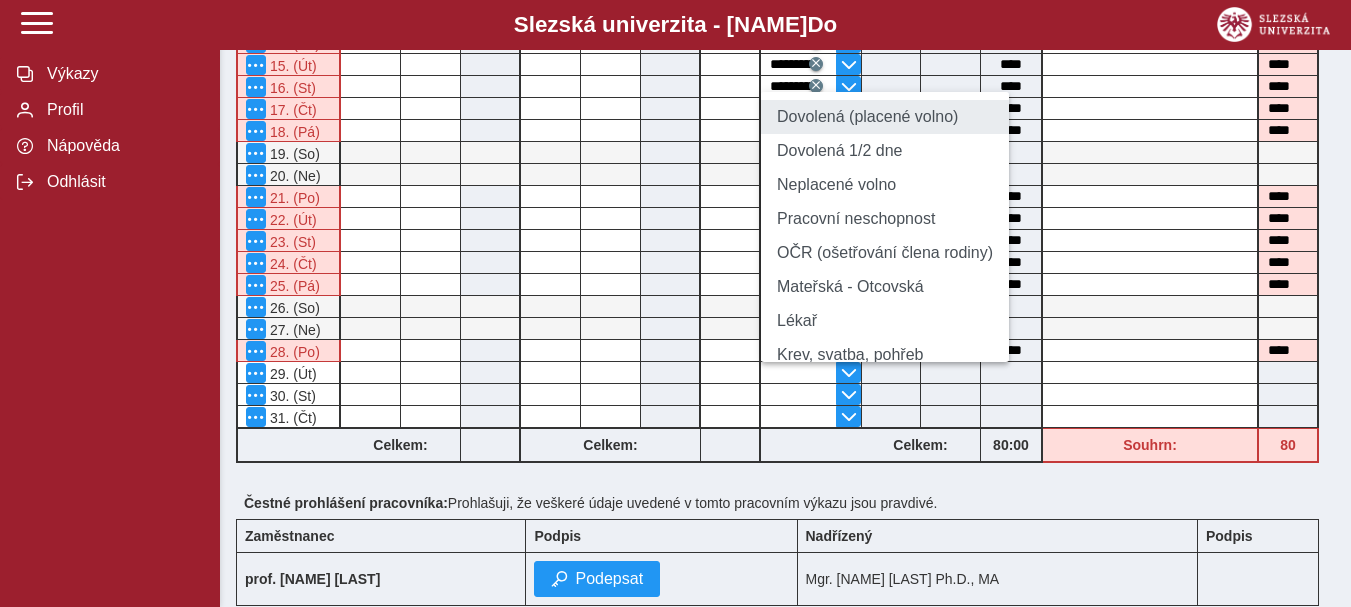 click on "Dovolená (placené volno)" at bounding box center [885, 117] 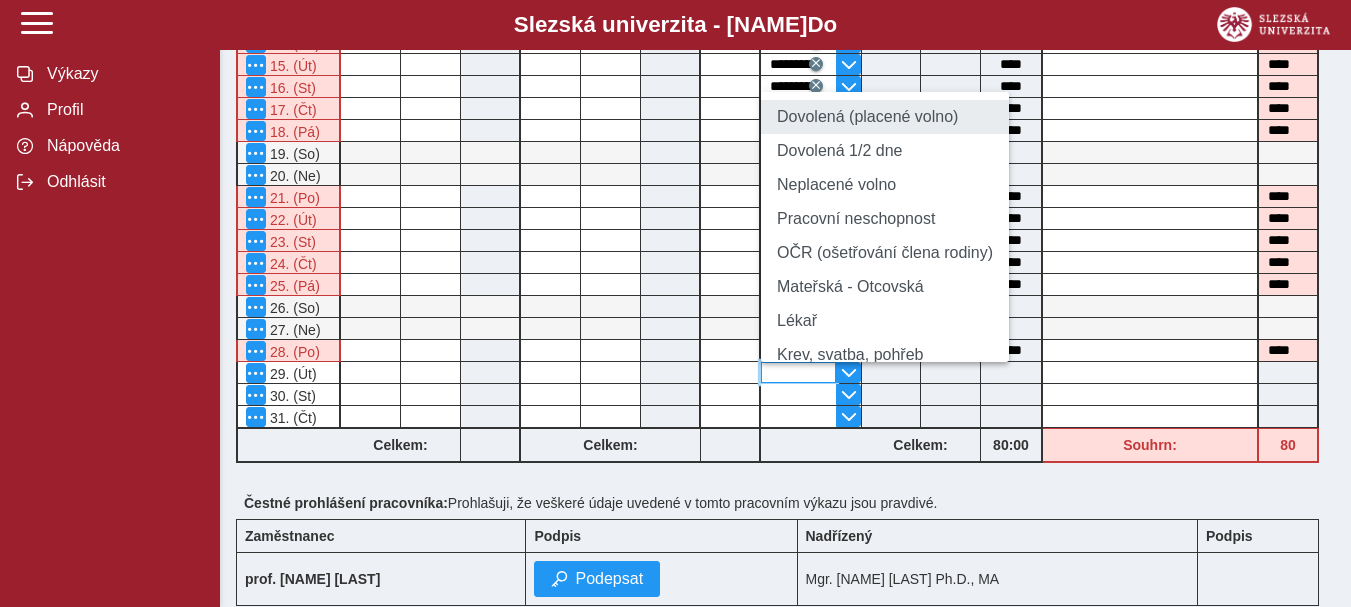 type on "**********" 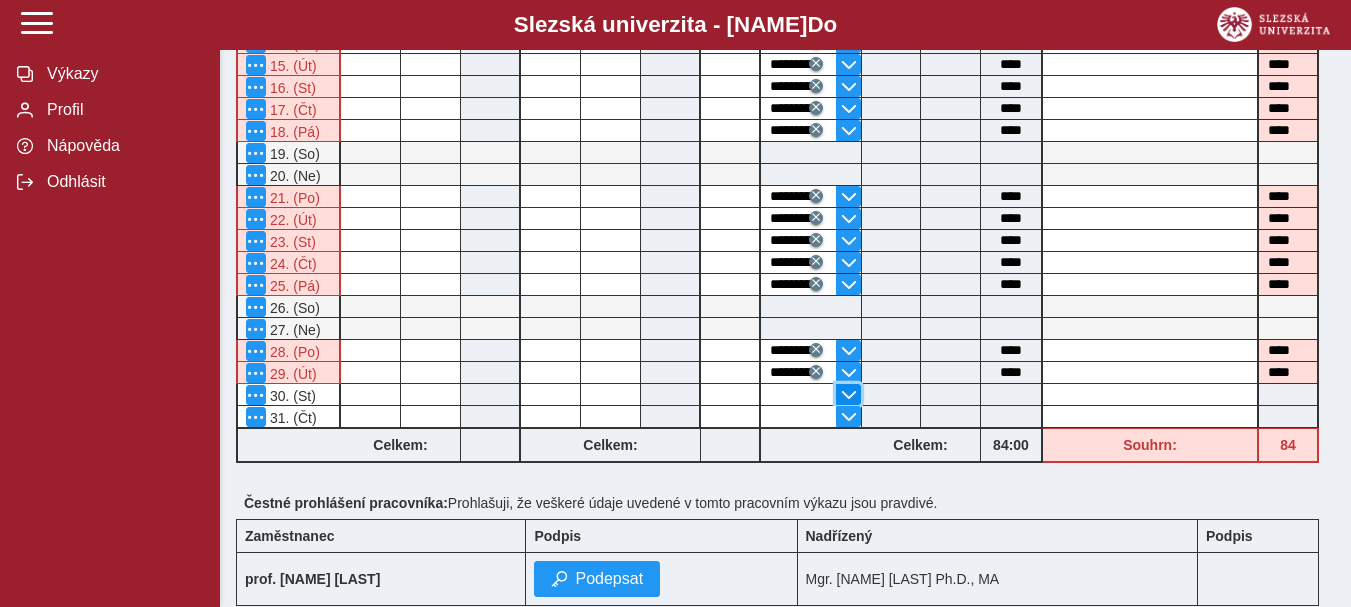 click at bounding box center (849, 395) 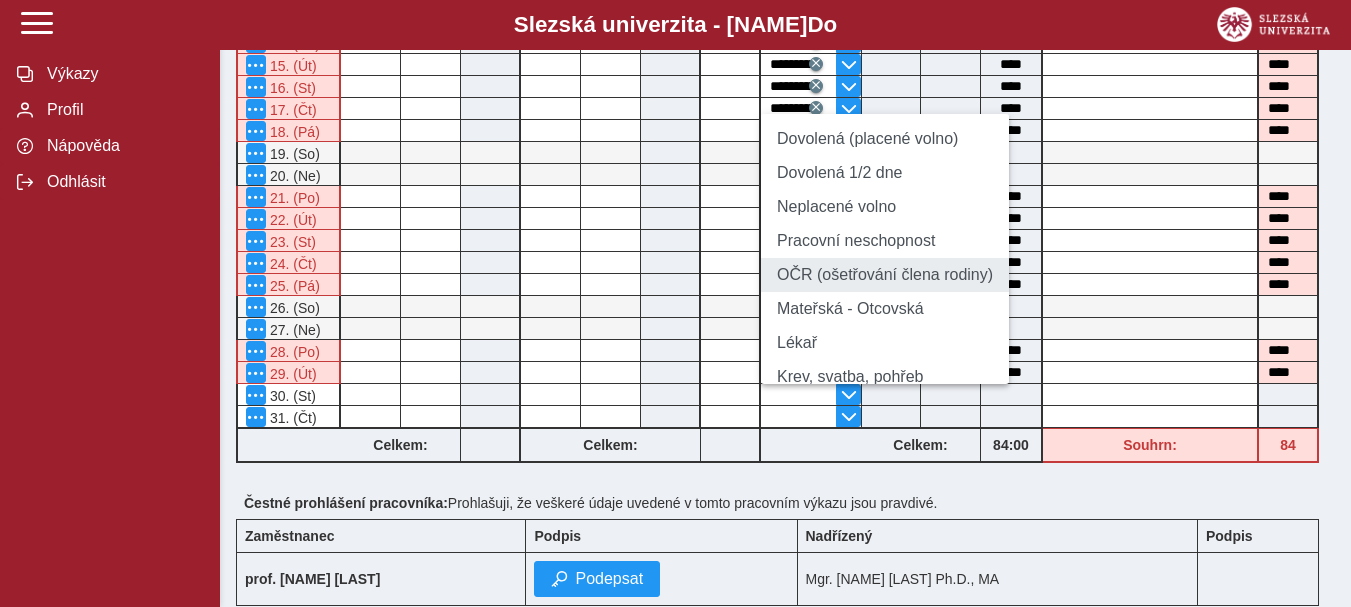 drag, startPoint x: 813, startPoint y: 169, endPoint x: 802, endPoint y: 313, distance: 144.41953 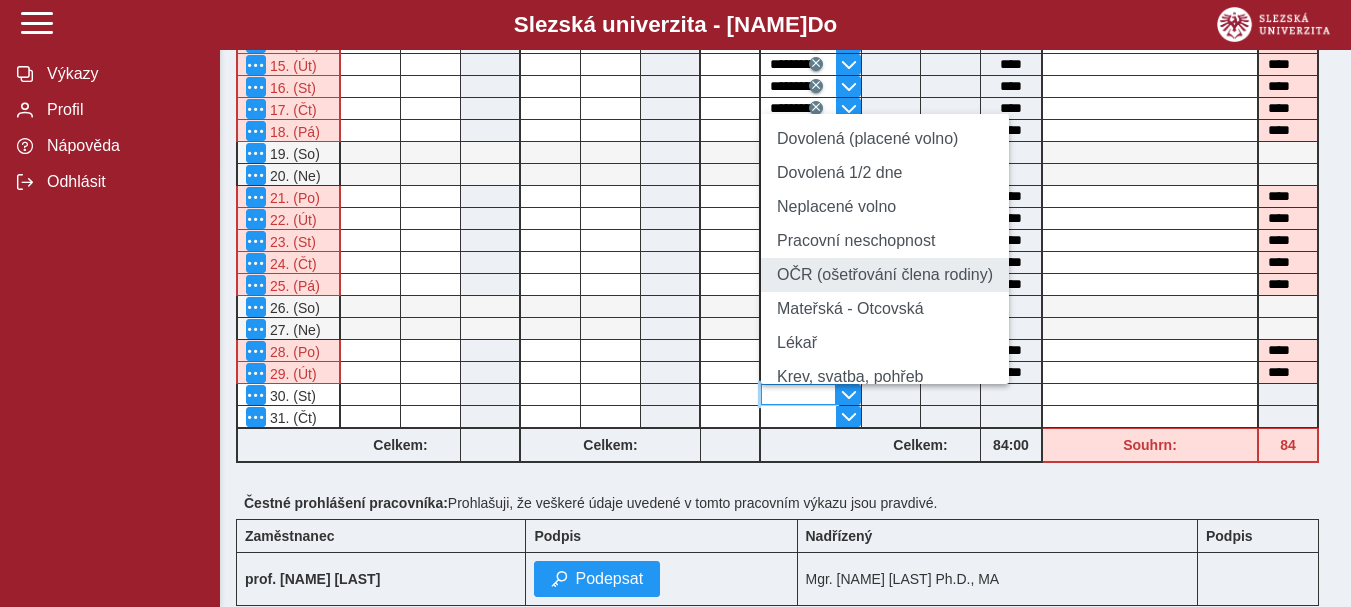 type on "**********" 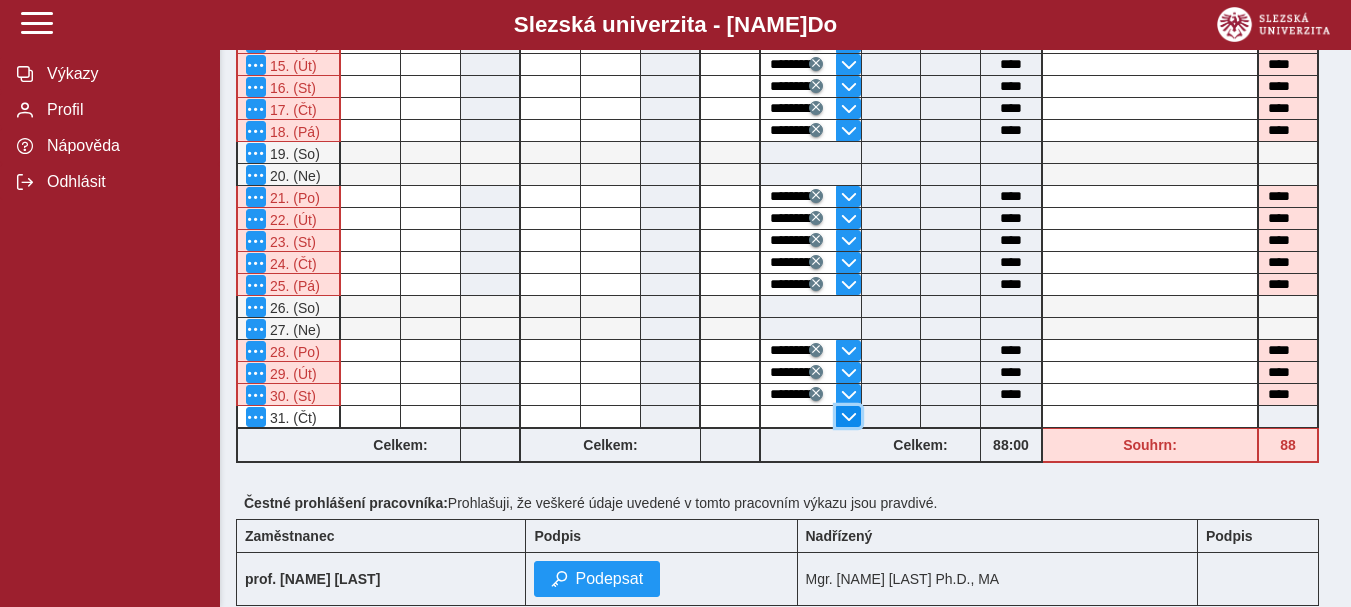 click at bounding box center (849, 417) 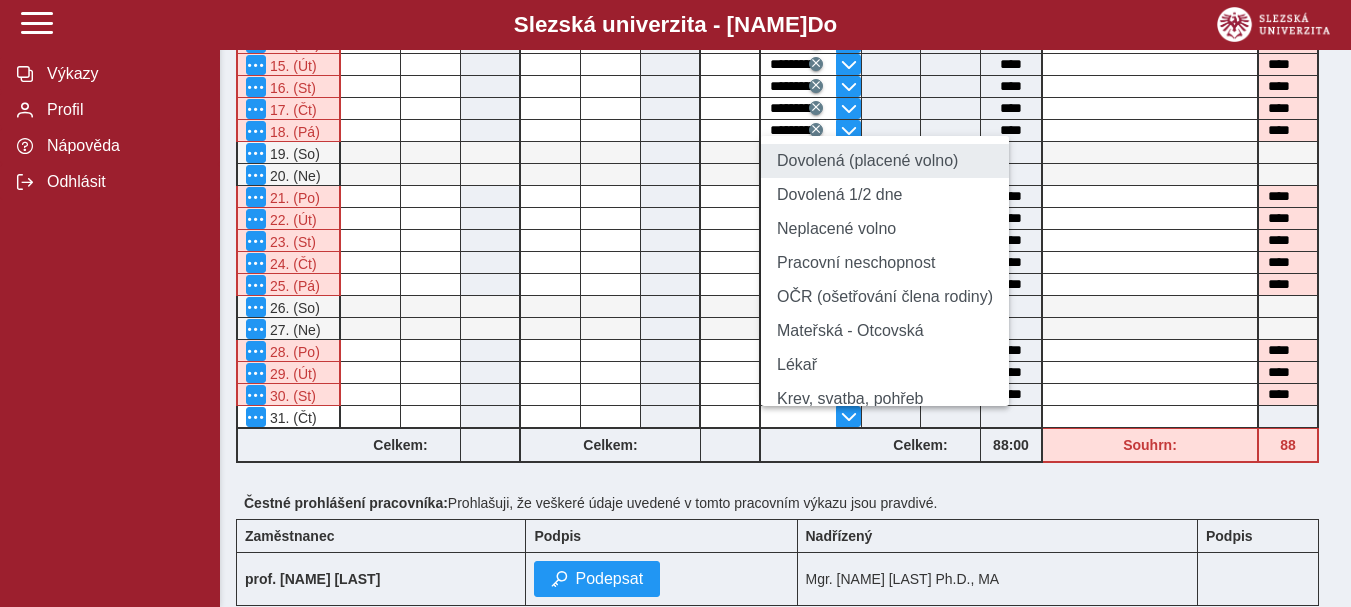 click on "Dovolená (placené volno)" at bounding box center (885, 161) 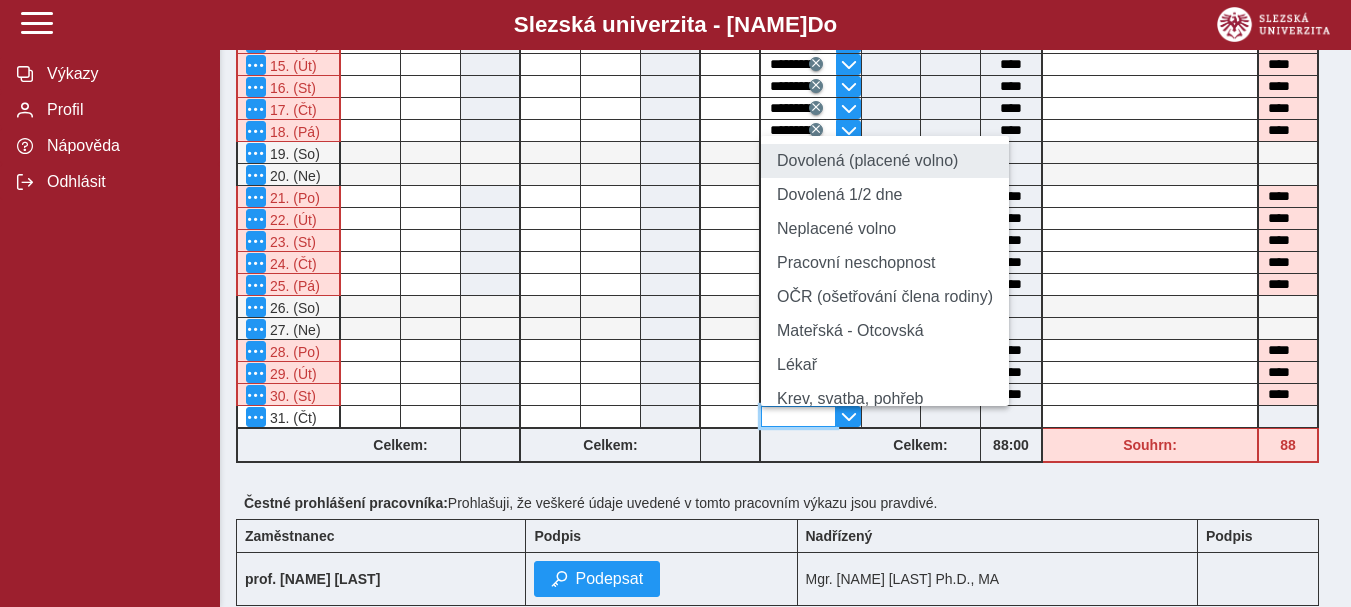 type on "**********" 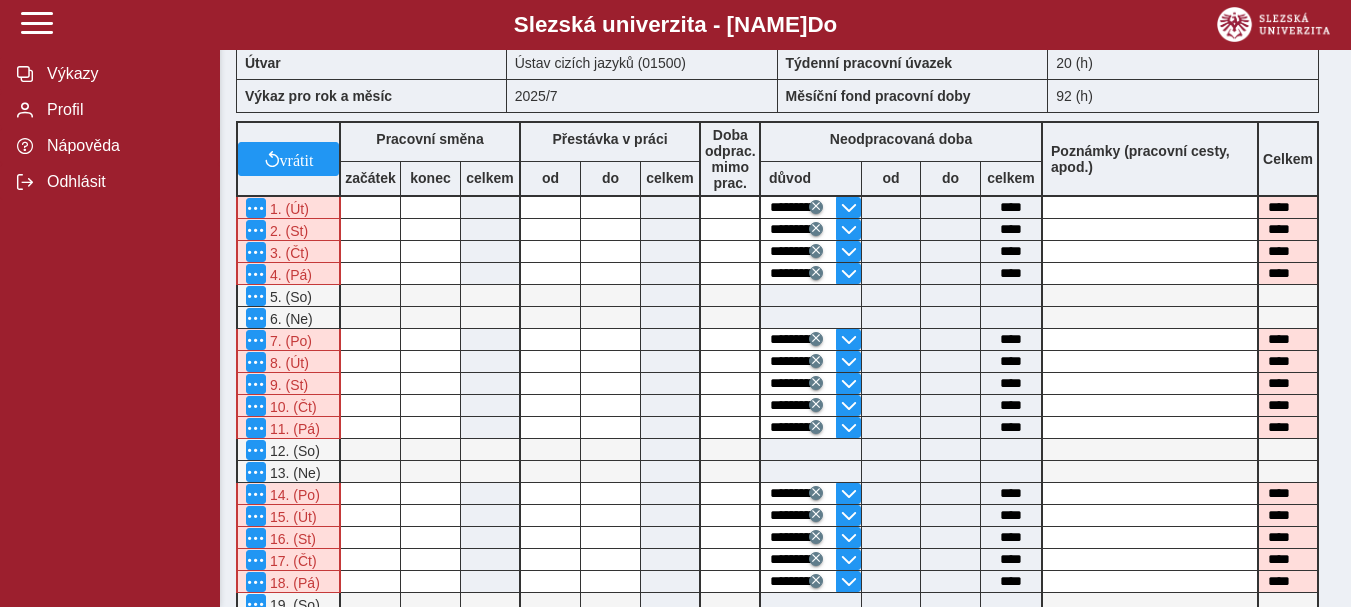 scroll, scrollTop: 0, scrollLeft: 0, axis: both 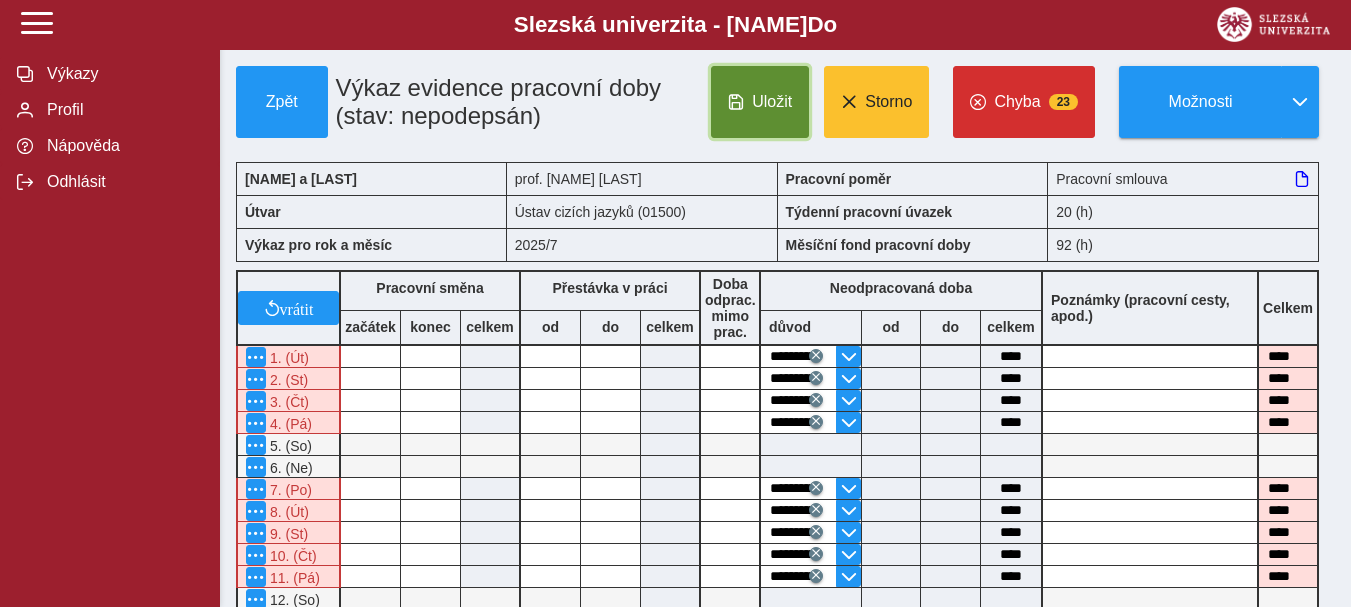 click on "Uložit" at bounding box center (772, 102) 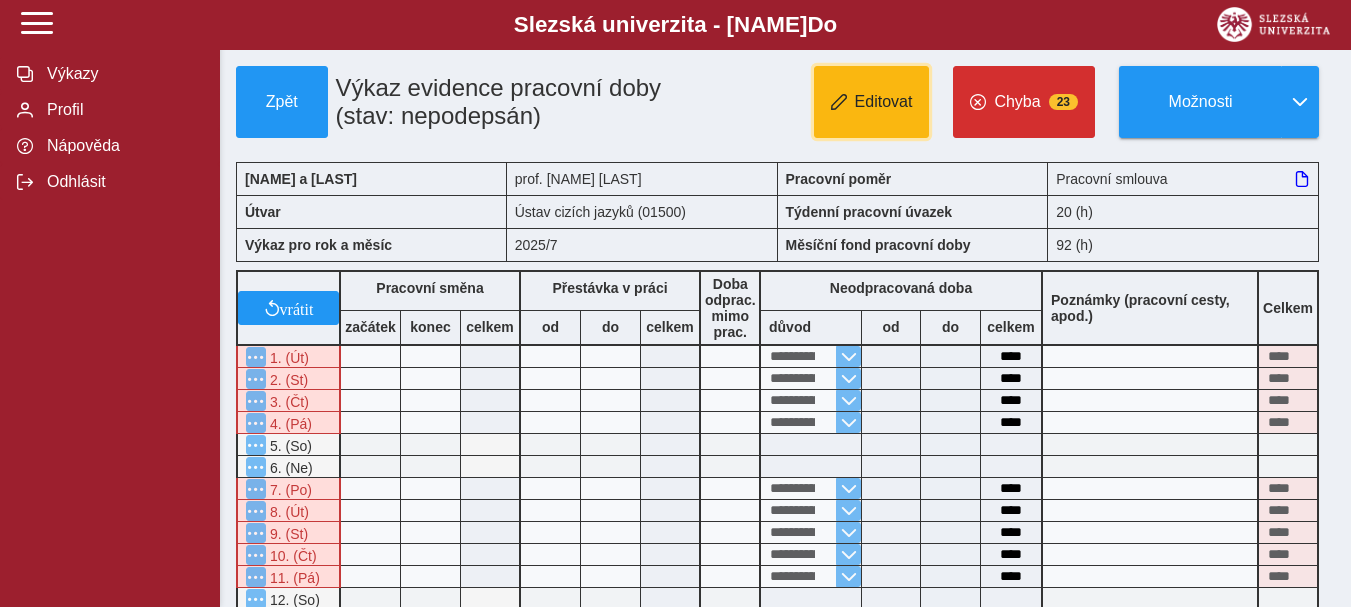 click on "Editovat" at bounding box center [884, 102] 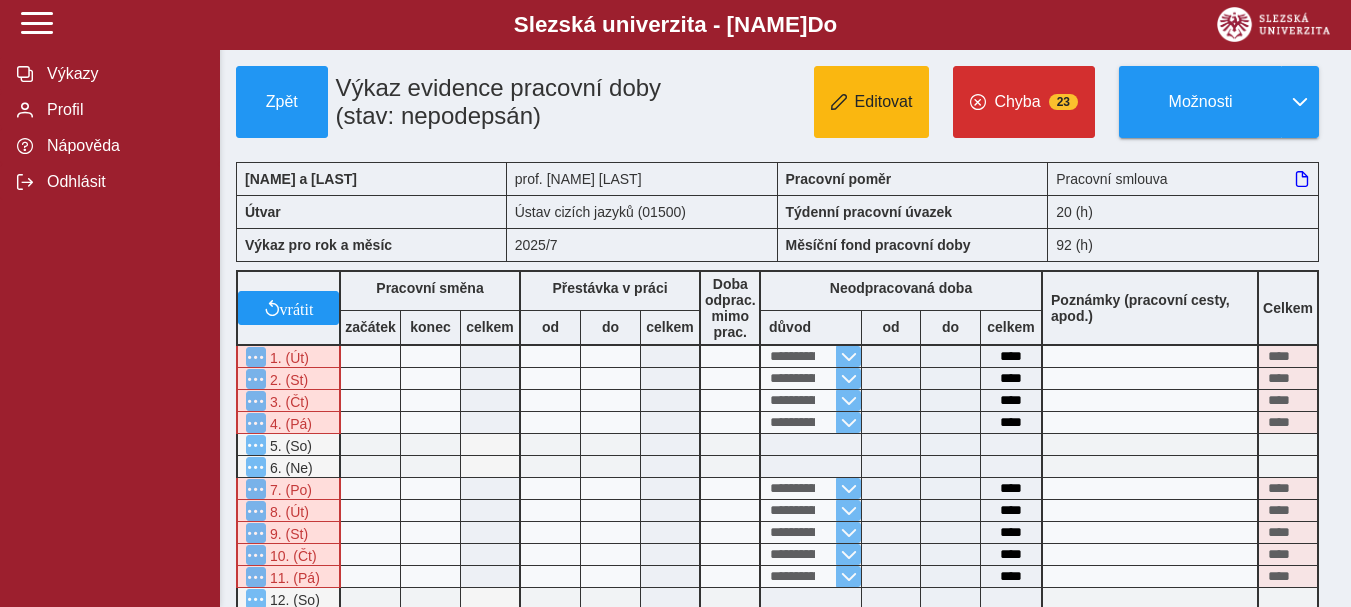 type 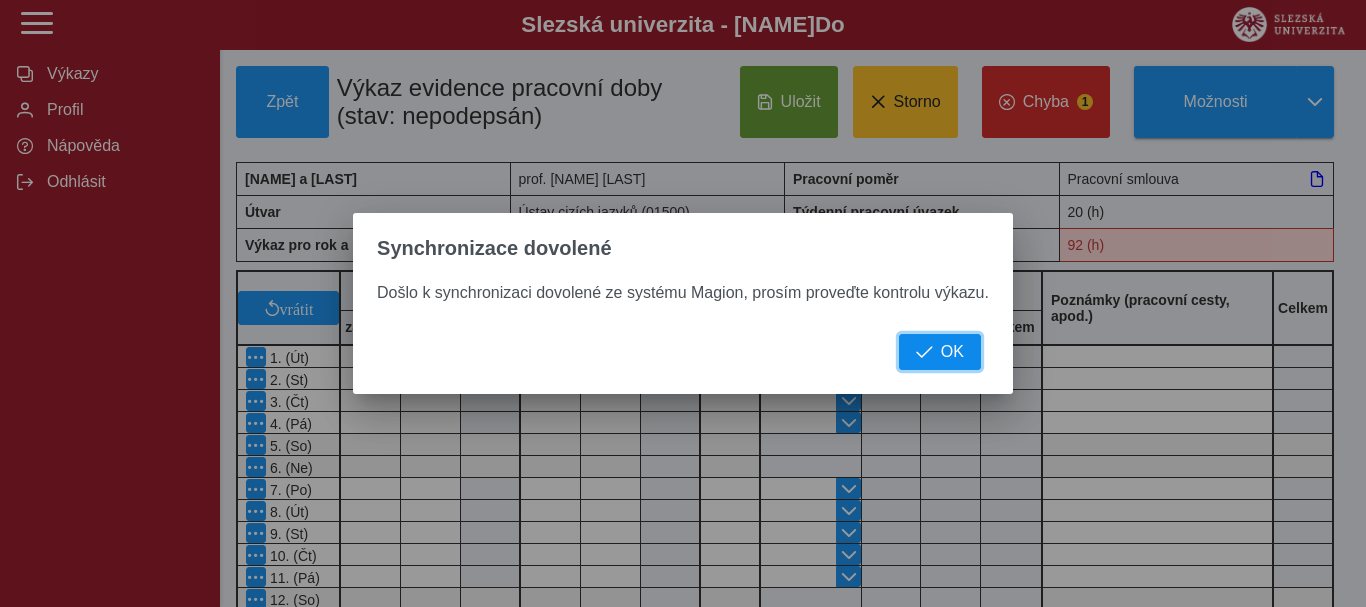 click on "OK" at bounding box center [952, 352] 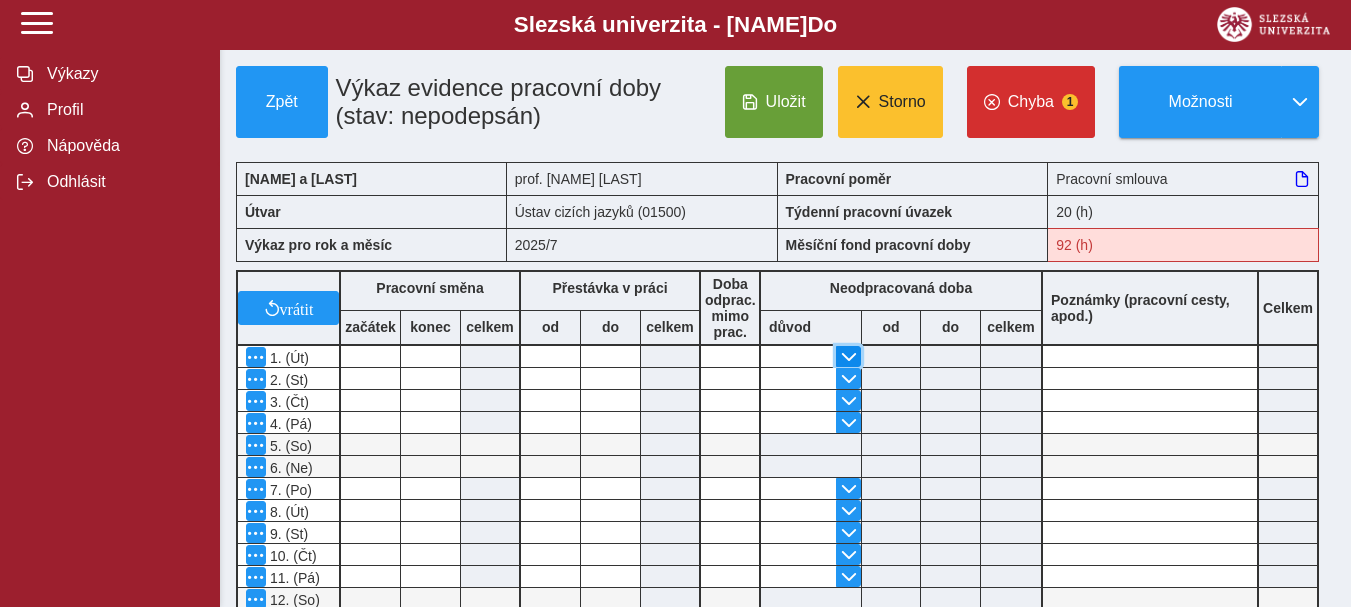 click at bounding box center [849, 357] 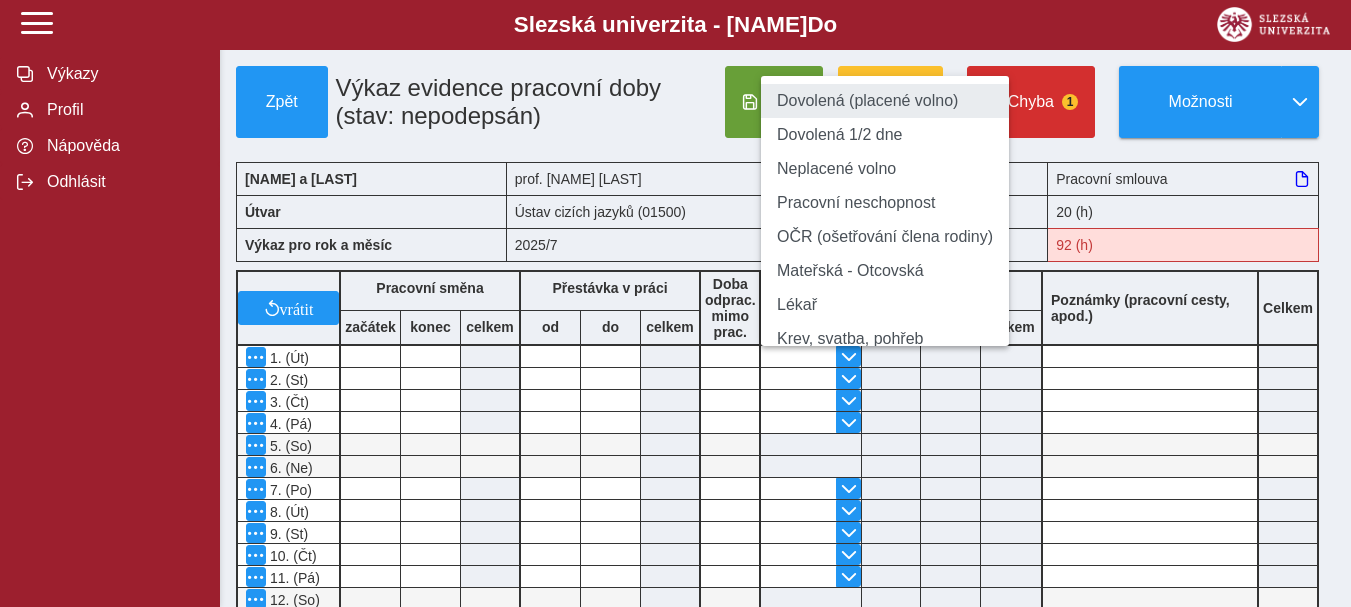 click on "Dovolená (placené volno)" at bounding box center [885, 101] 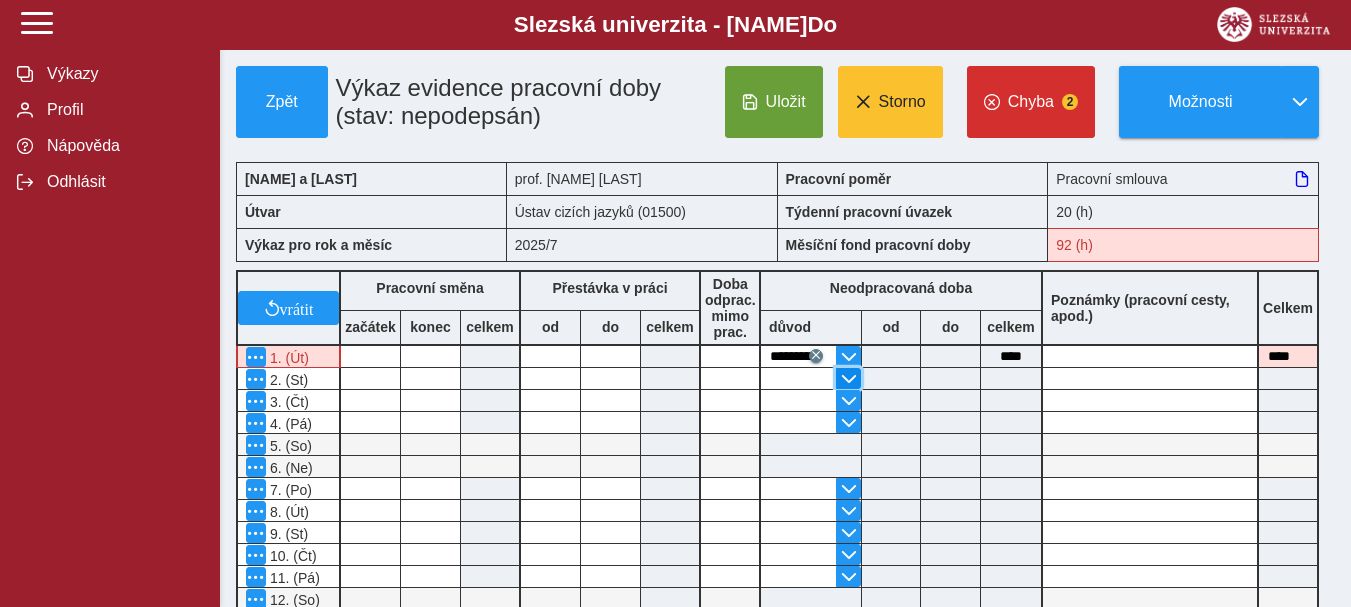 click at bounding box center [849, 379] 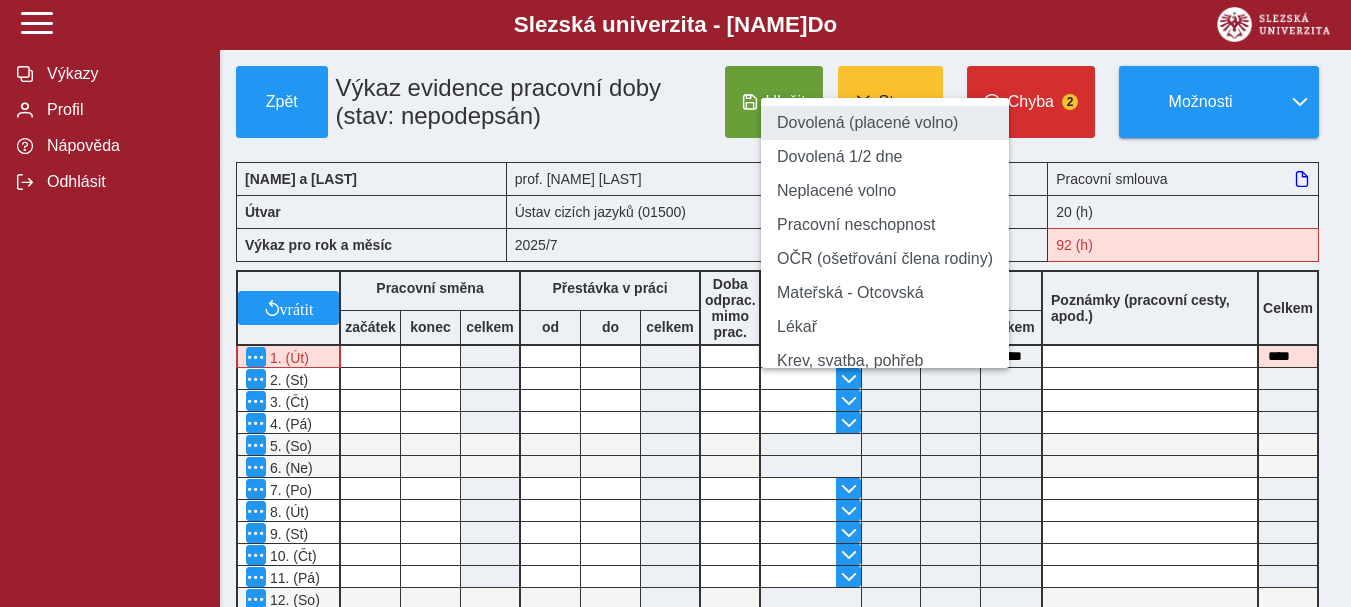 click on "Dovolená (placené volno)" at bounding box center [885, 123] 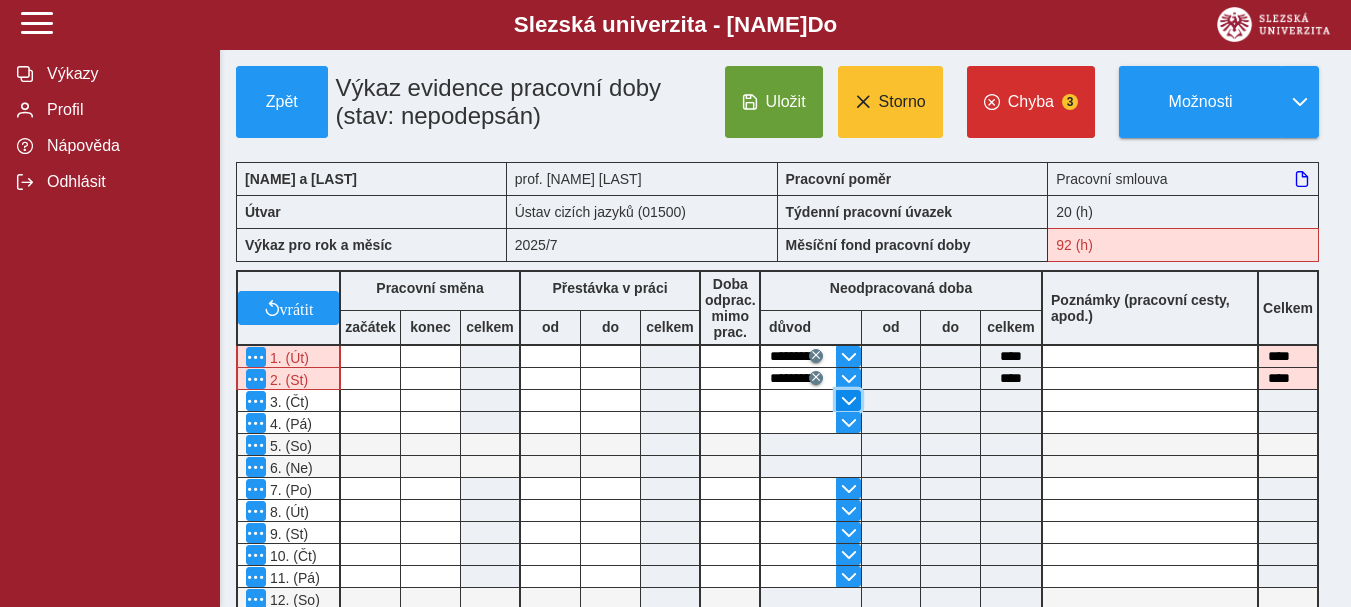 click at bounding box center [849, 401] 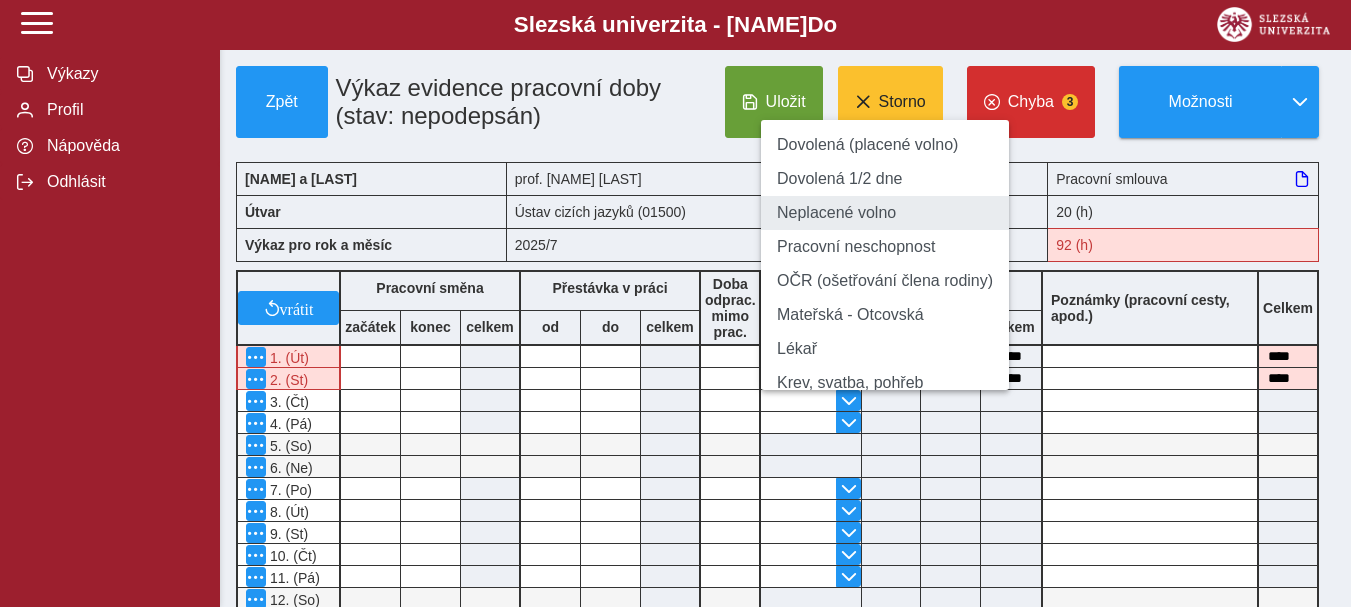 drag, startPoint x: 870, startPoint y: 176, endPoint x: 835, endPoint y: 252, distance: 83.67198 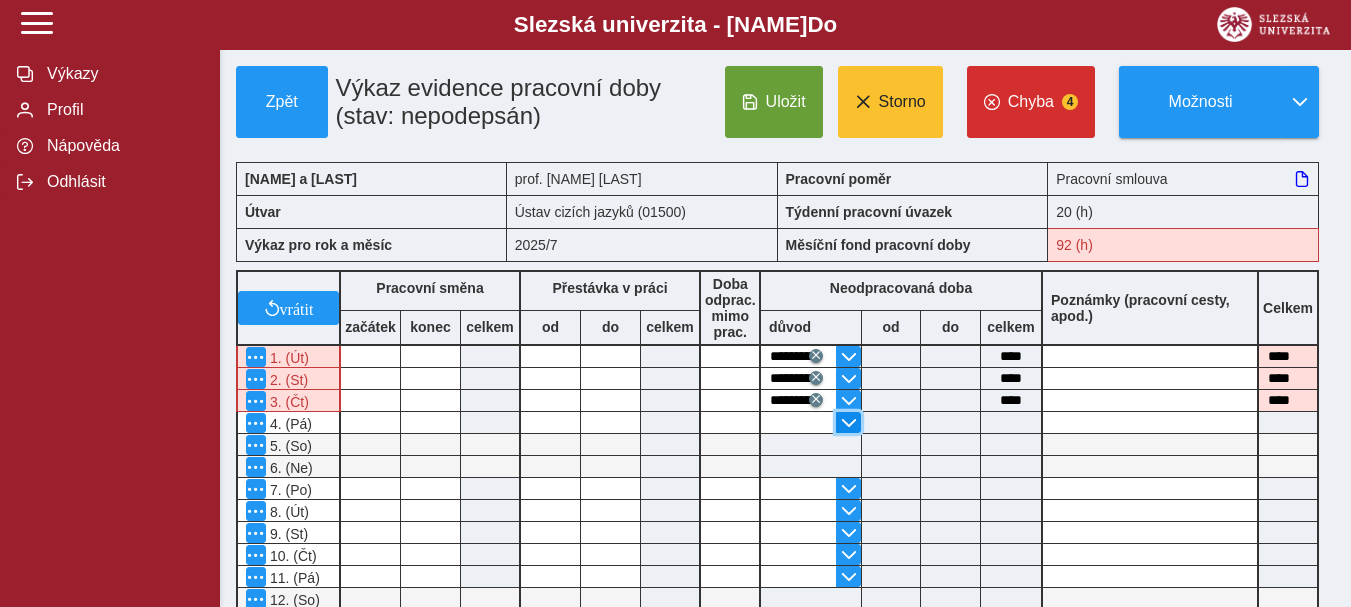 click at bounding box center [849, 423] 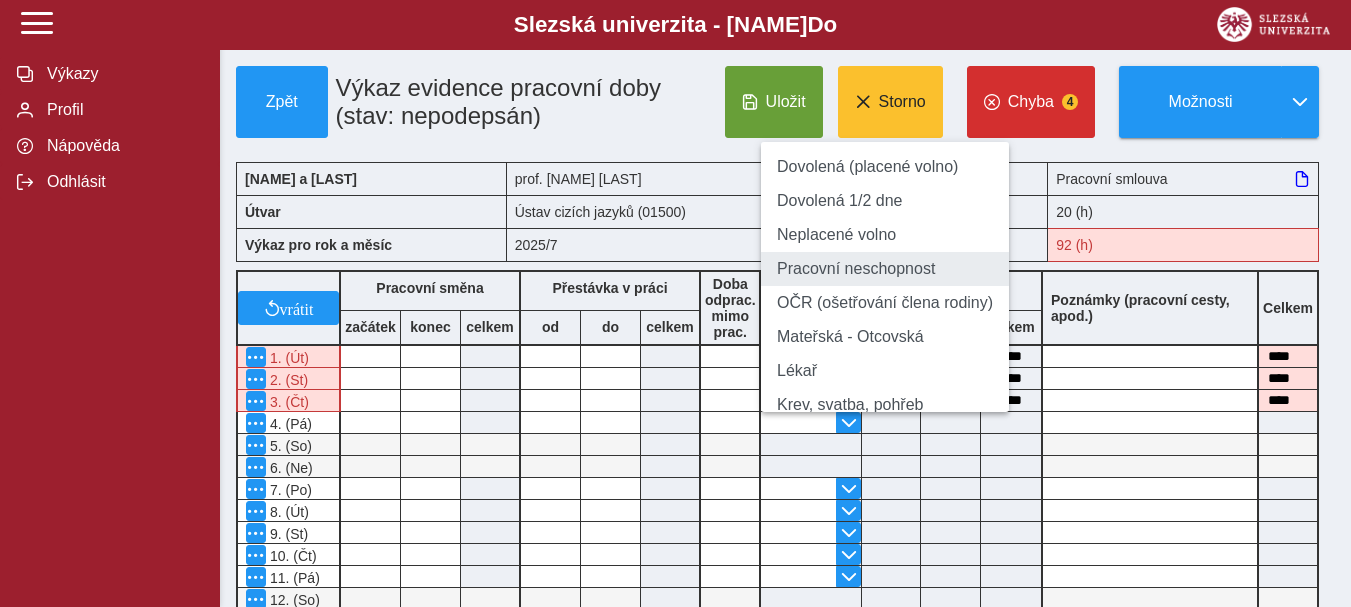 drag, startPoint x: 844, startPoint y: 200, endPoint x: 833, endPoint y: 299, distance: 99.60924 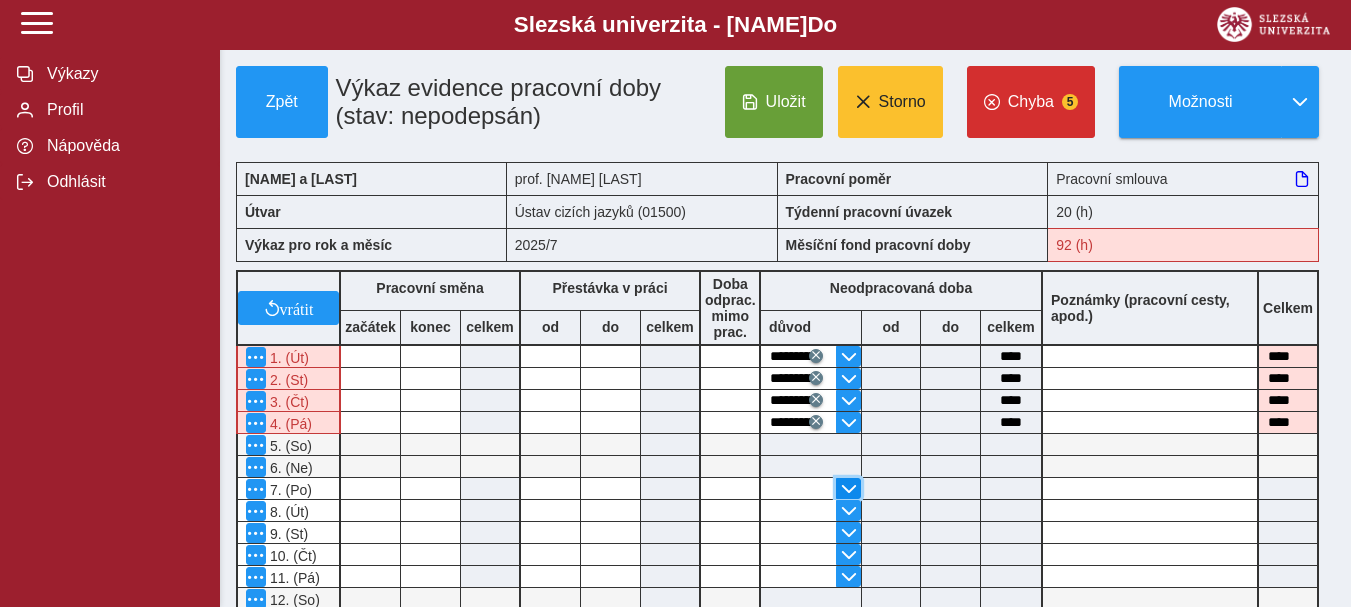 click at bounding box center [849, 489] 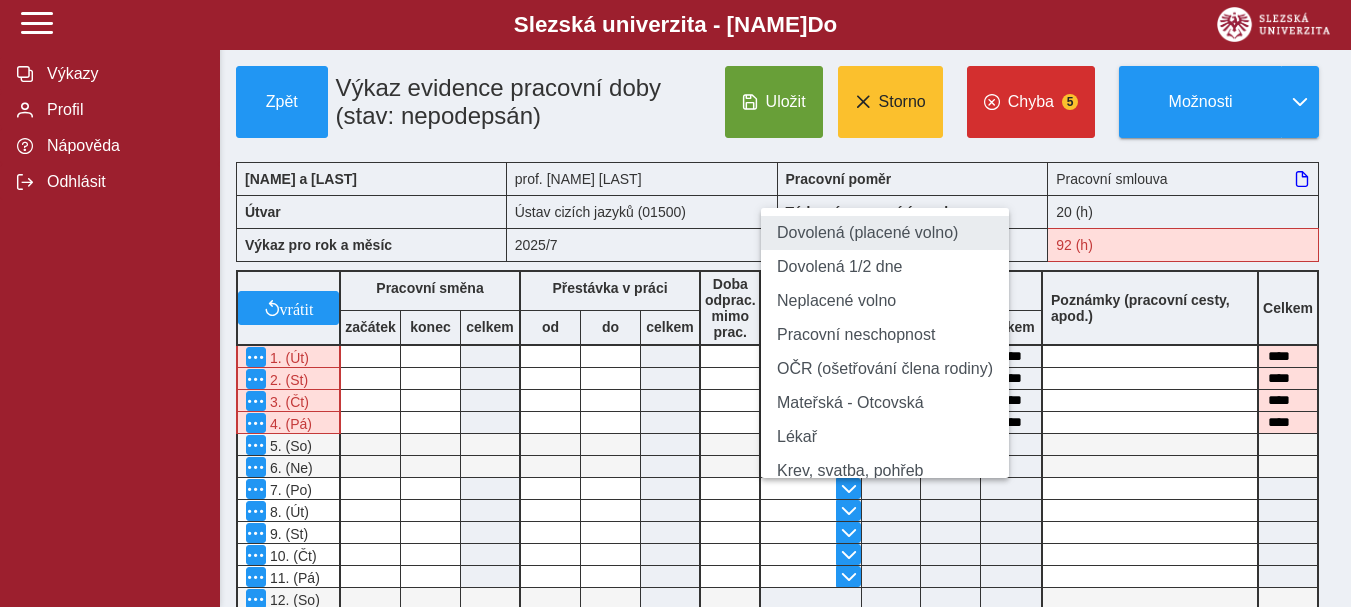 click on "Dovolená (placené volno)" at bounding box center [885, 233] 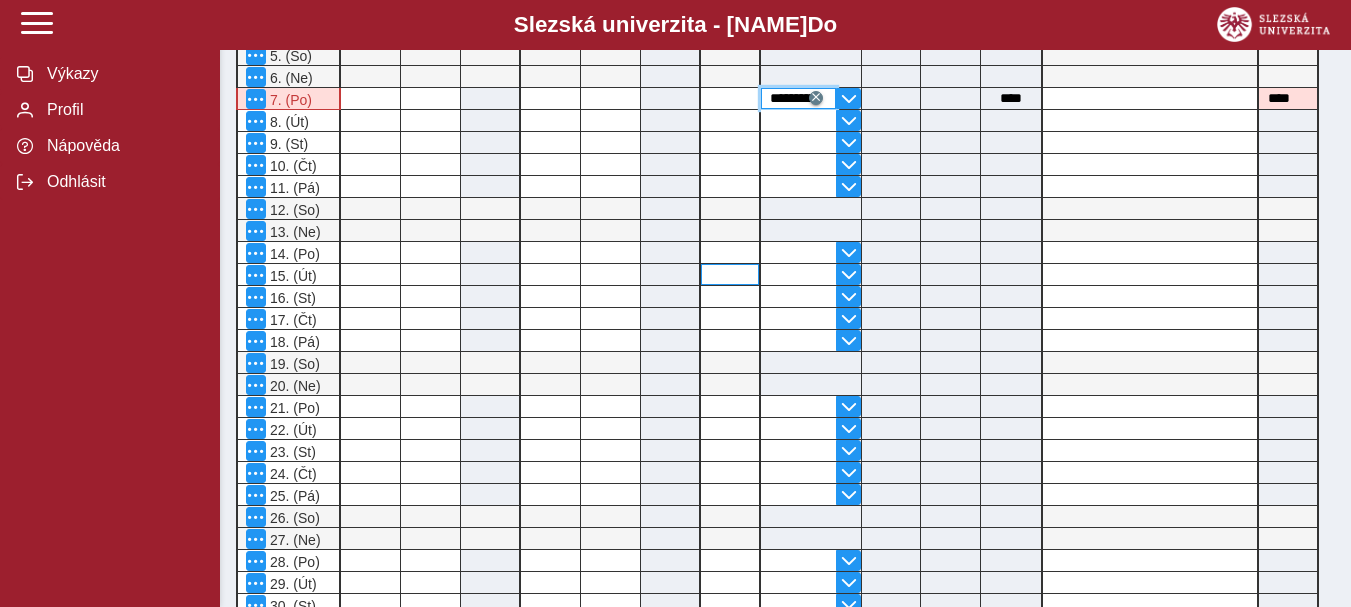 scroll, scrollTop: 400, scrollLeft: 0, axis: vertical 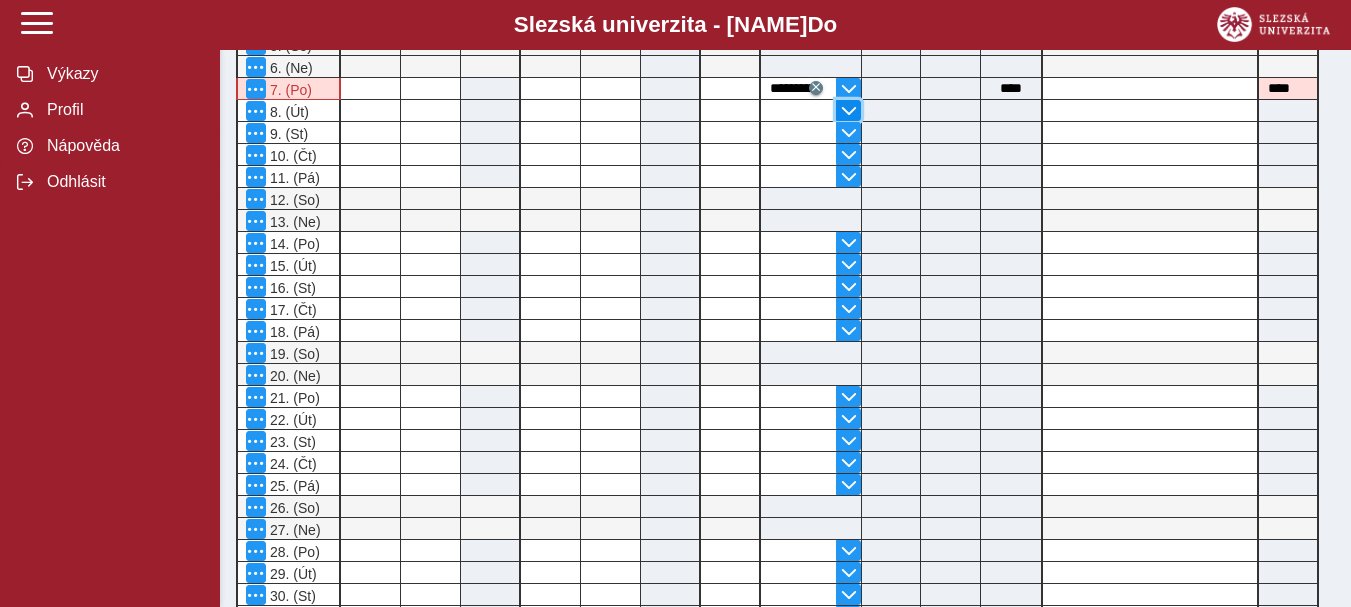 click at bounding box center [849, 111] 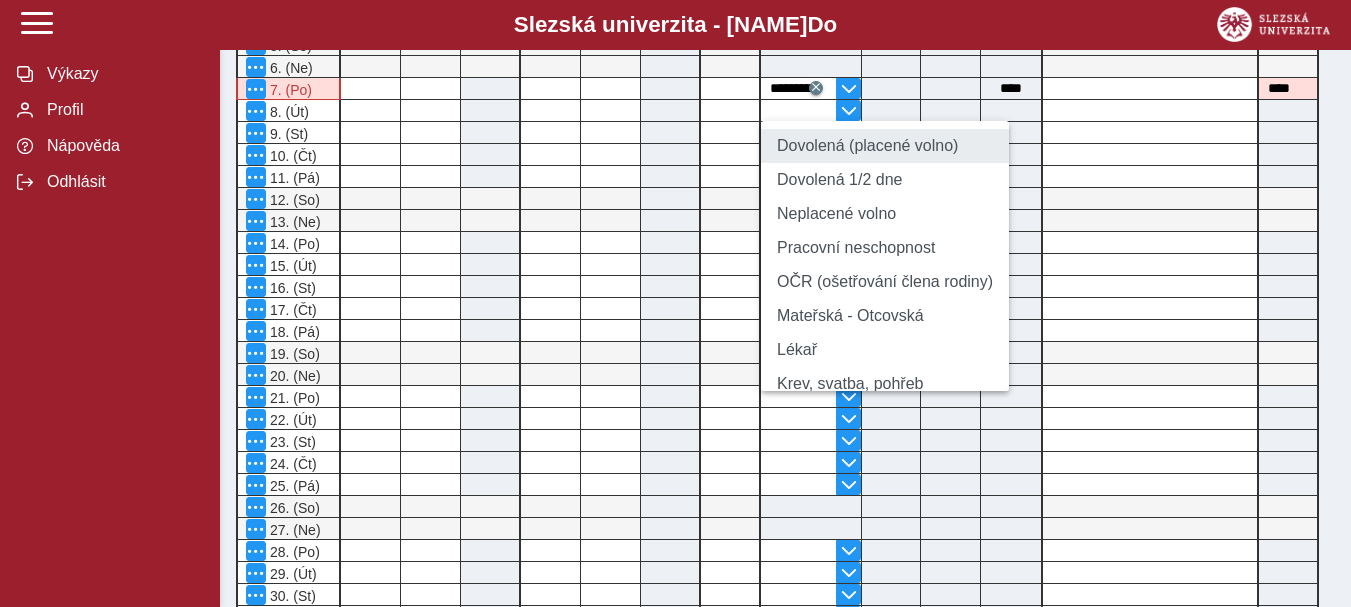 click on "Dovolená (placené volno)" at bounding box center [885, 146] 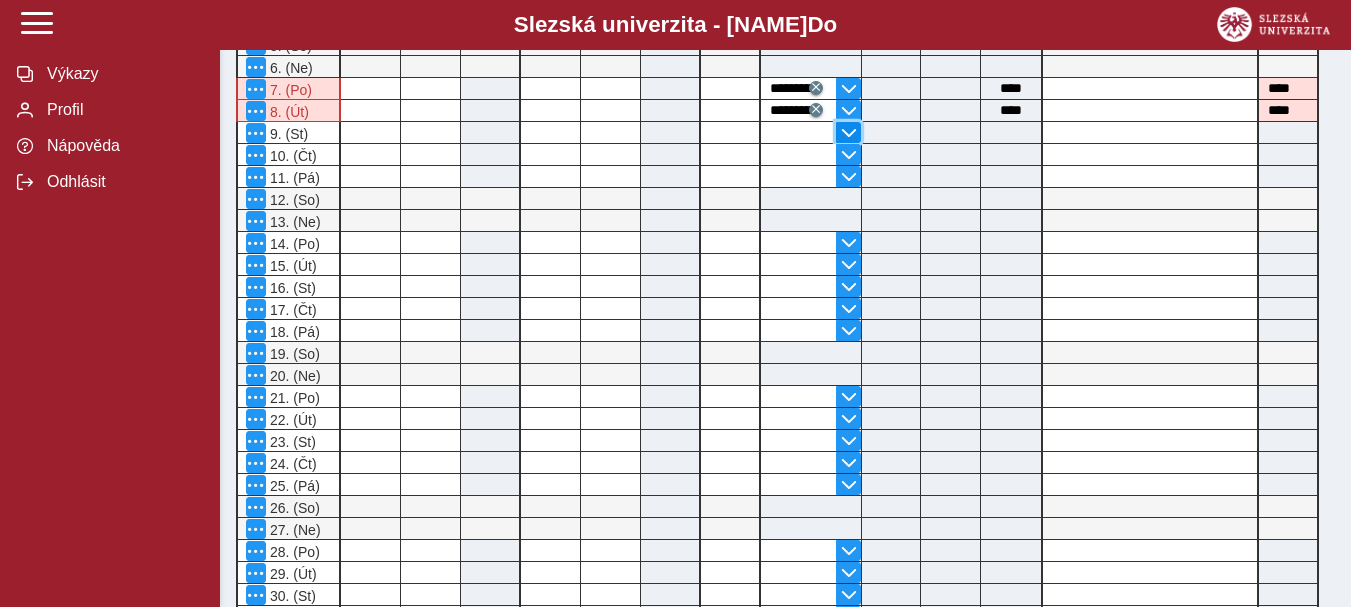 click at bounding box center [849, 133] 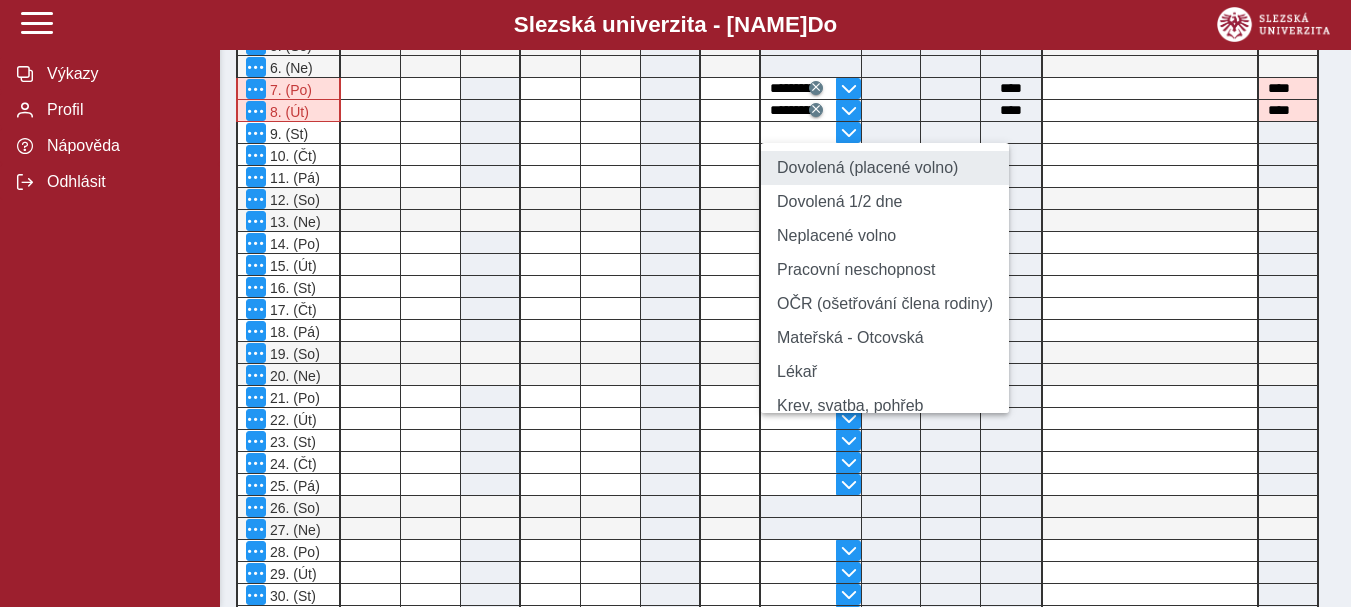 click on "Dovolená (placené volno)" at bounding box center [885, 168] 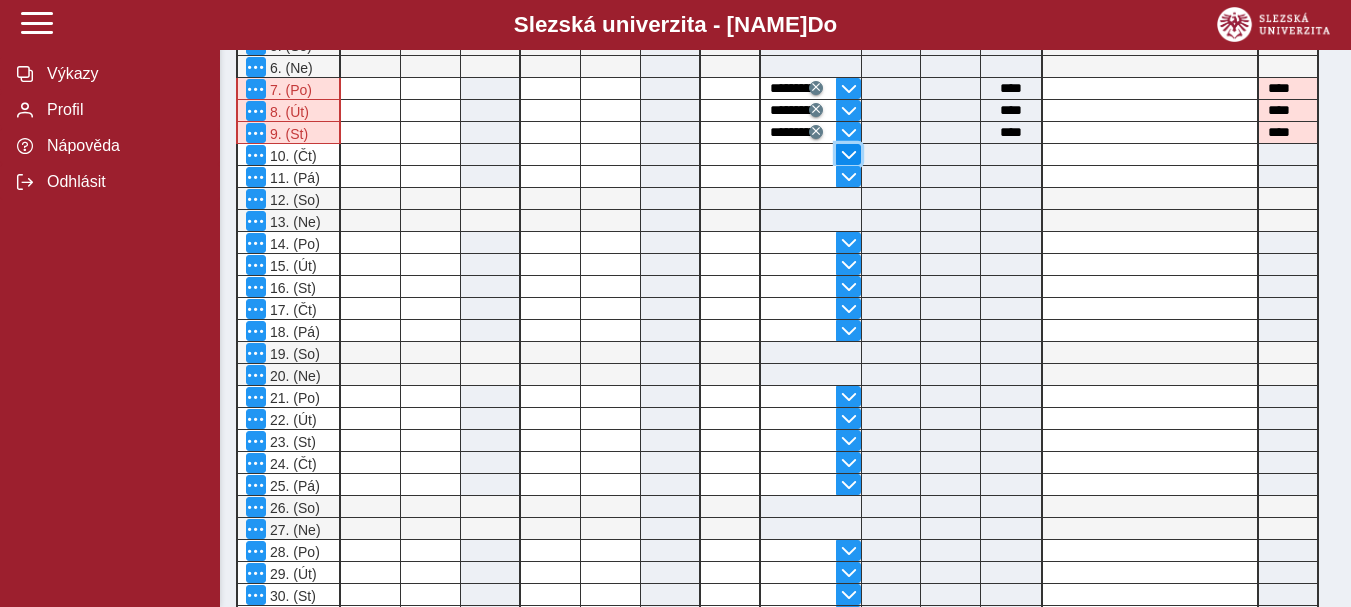 click at bounding box center [849, 155] 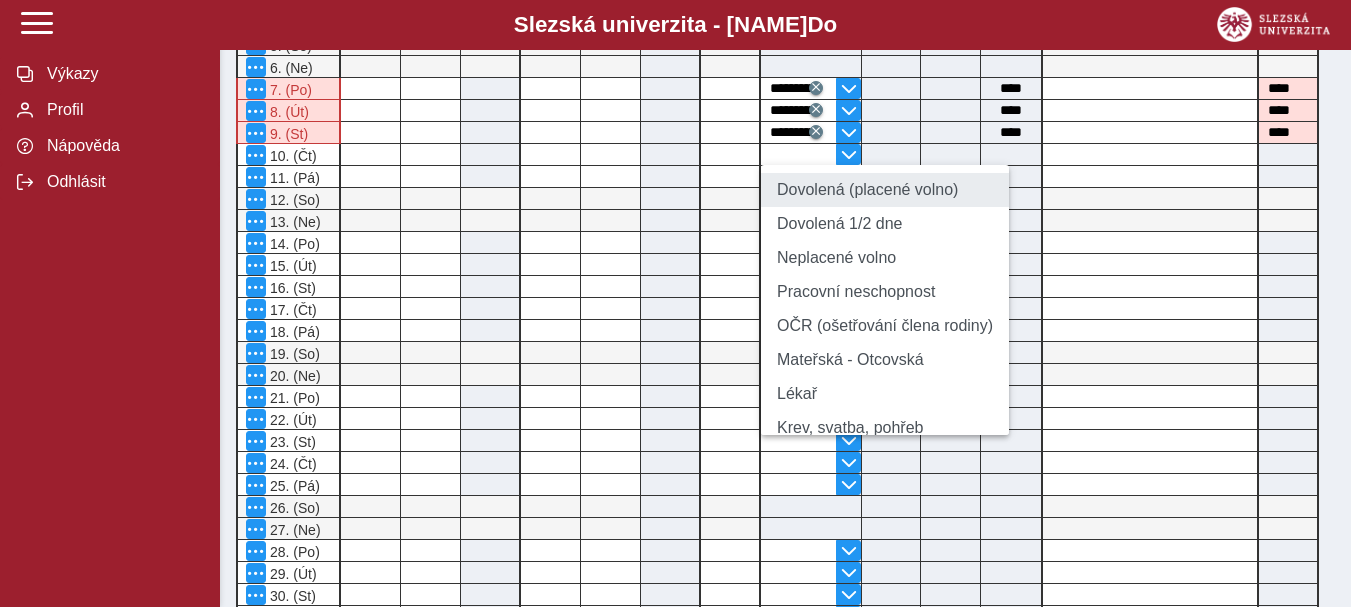 click on "Dovolená (placené volno)" at bounding box center [885, 190] 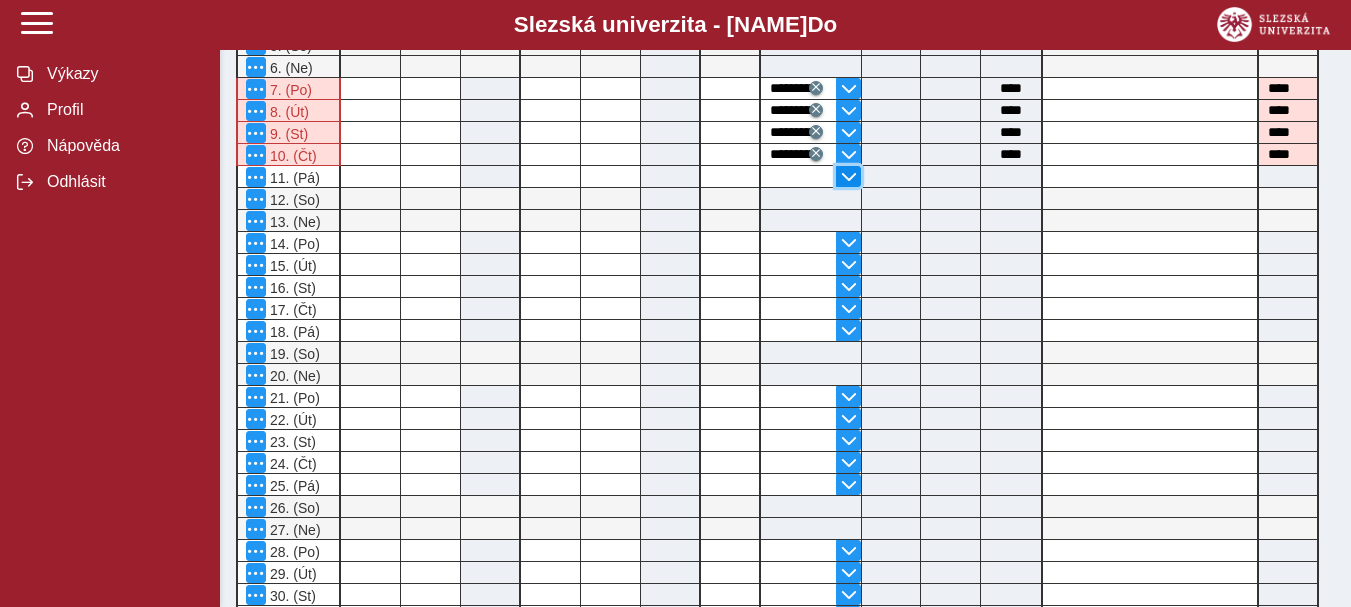 click at bounding box center [849, 177] 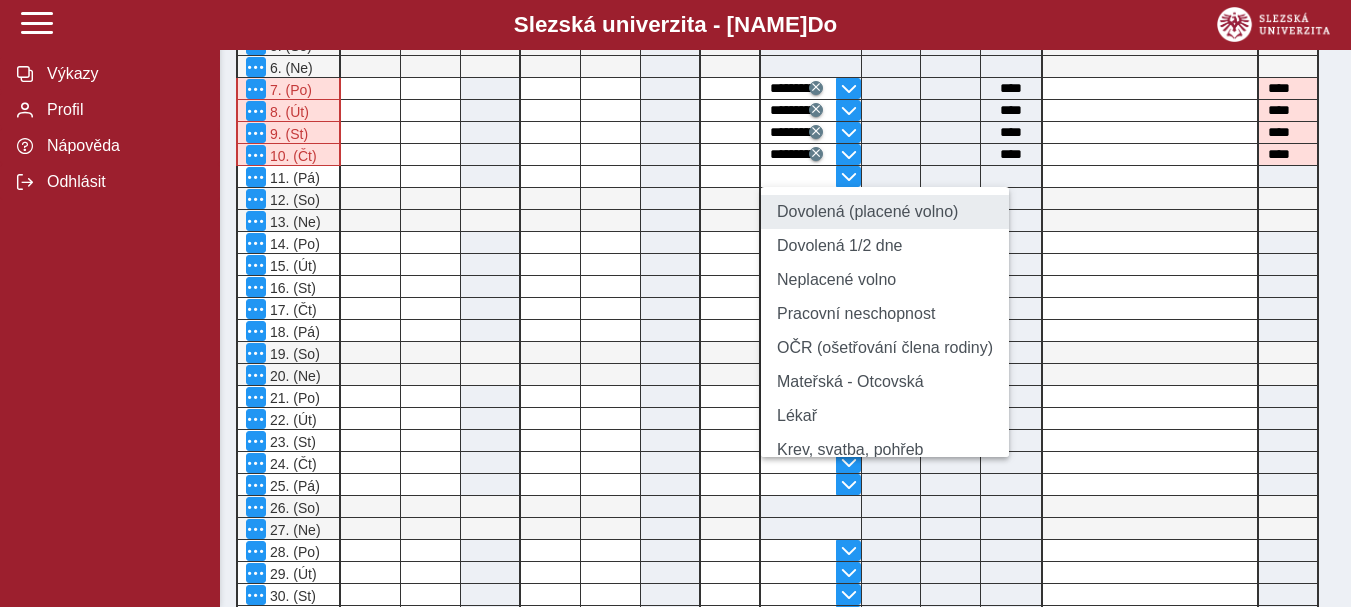 click on "Dovolená (placené volno)" at bounding box center [885, 212] 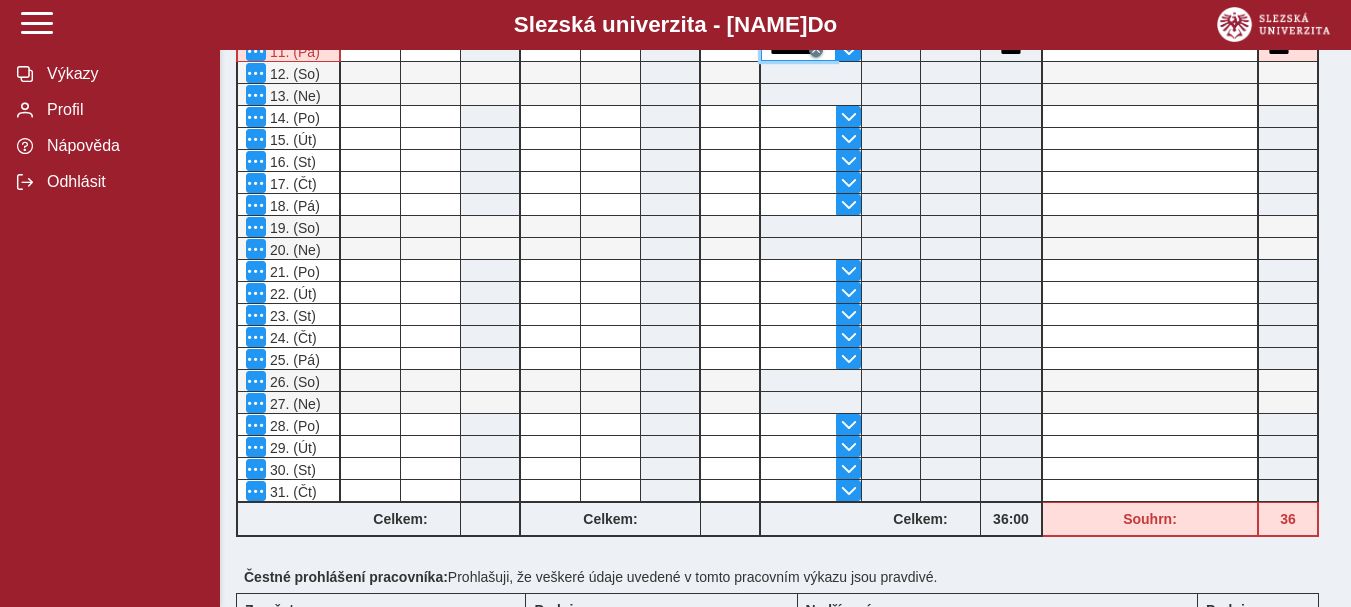 scroll, scrollTop: 500, scrollLeft: 0, axis: vertical 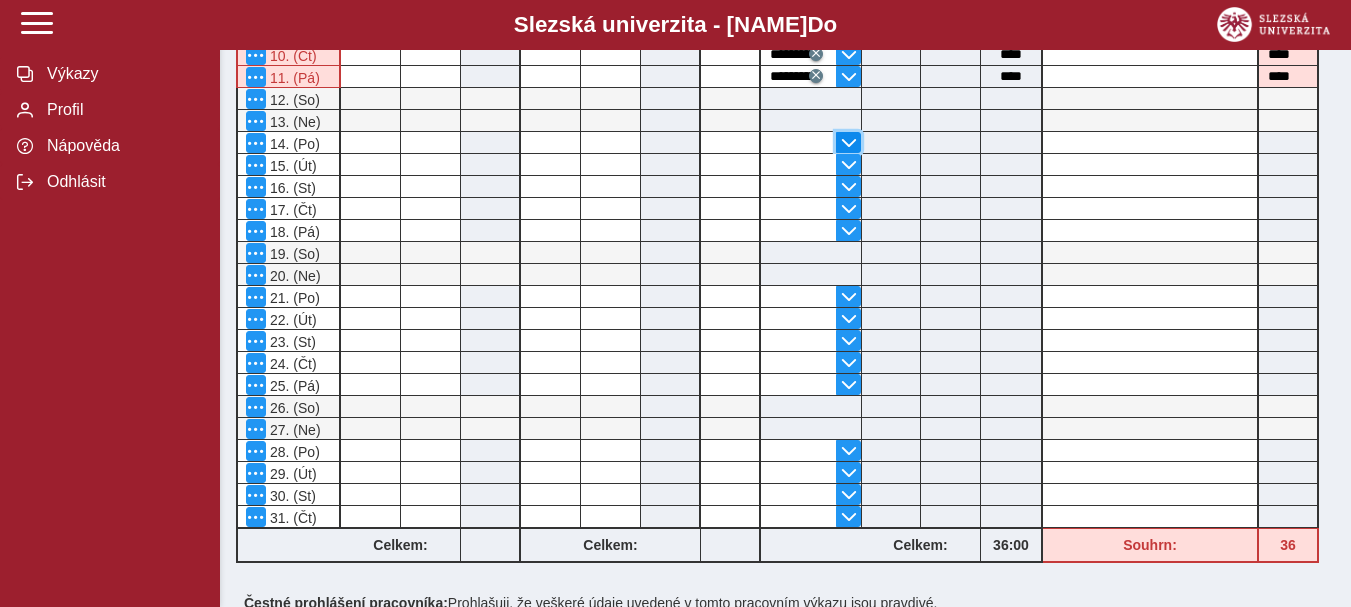 click at bounding box center (849, 143) 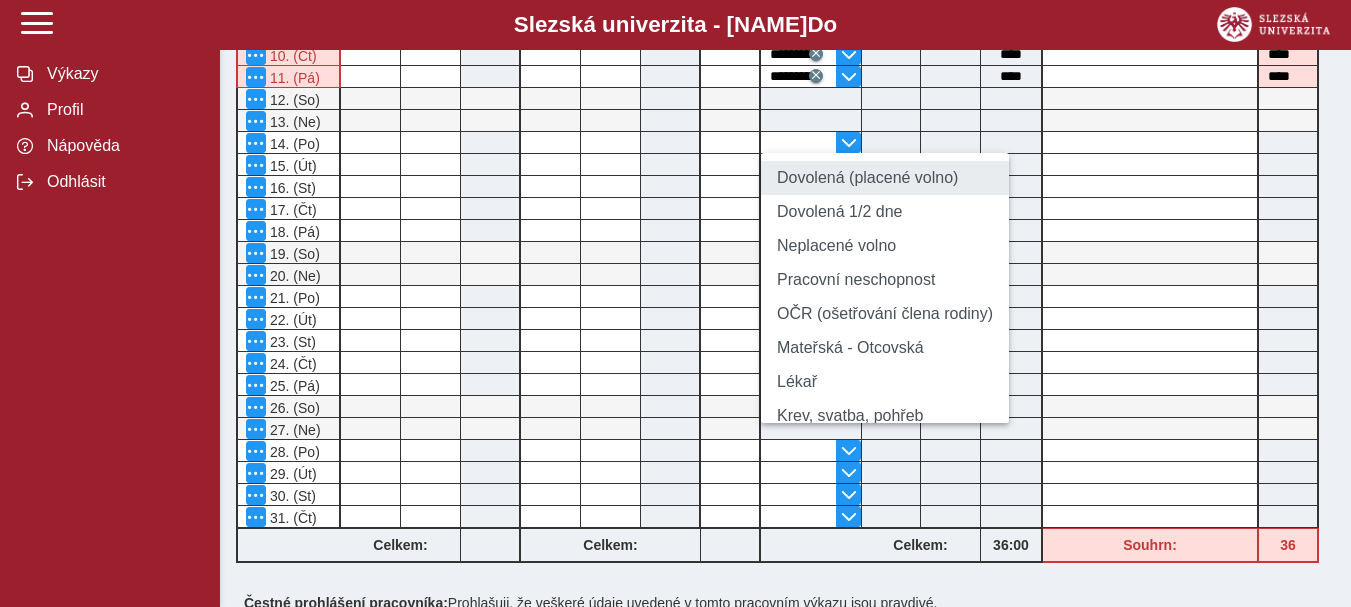 click on "Dovolená (placené volno)" at bounding box center [885, 178] 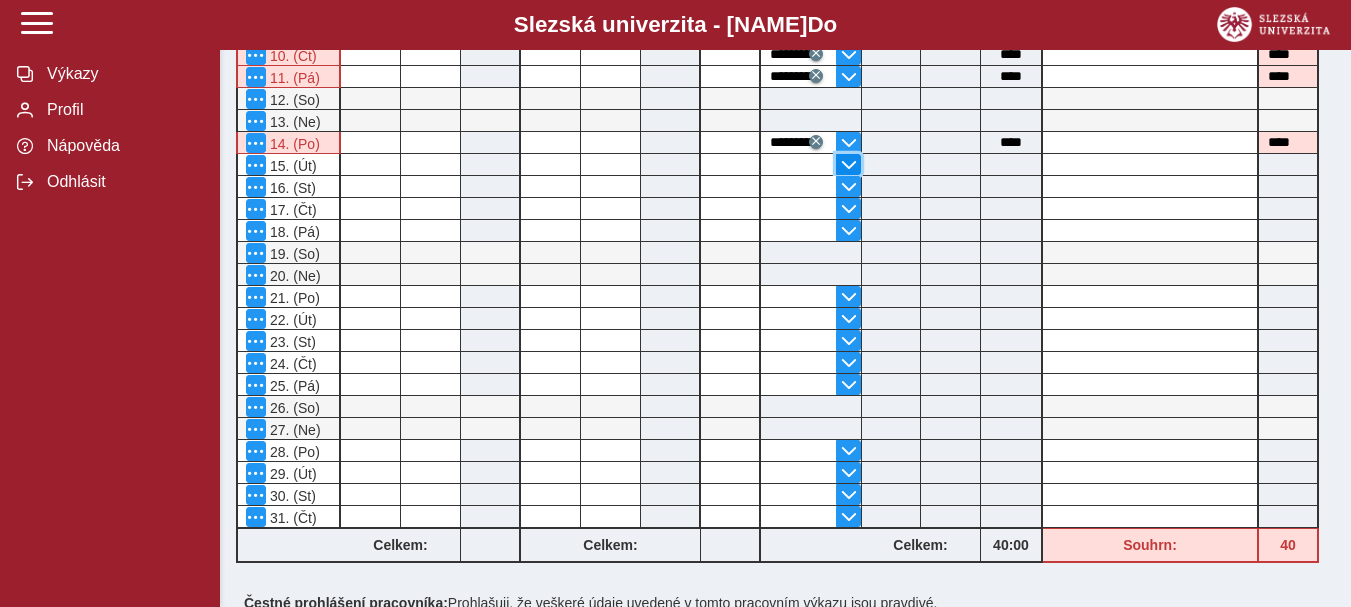 click at bounding box center (849, 165) 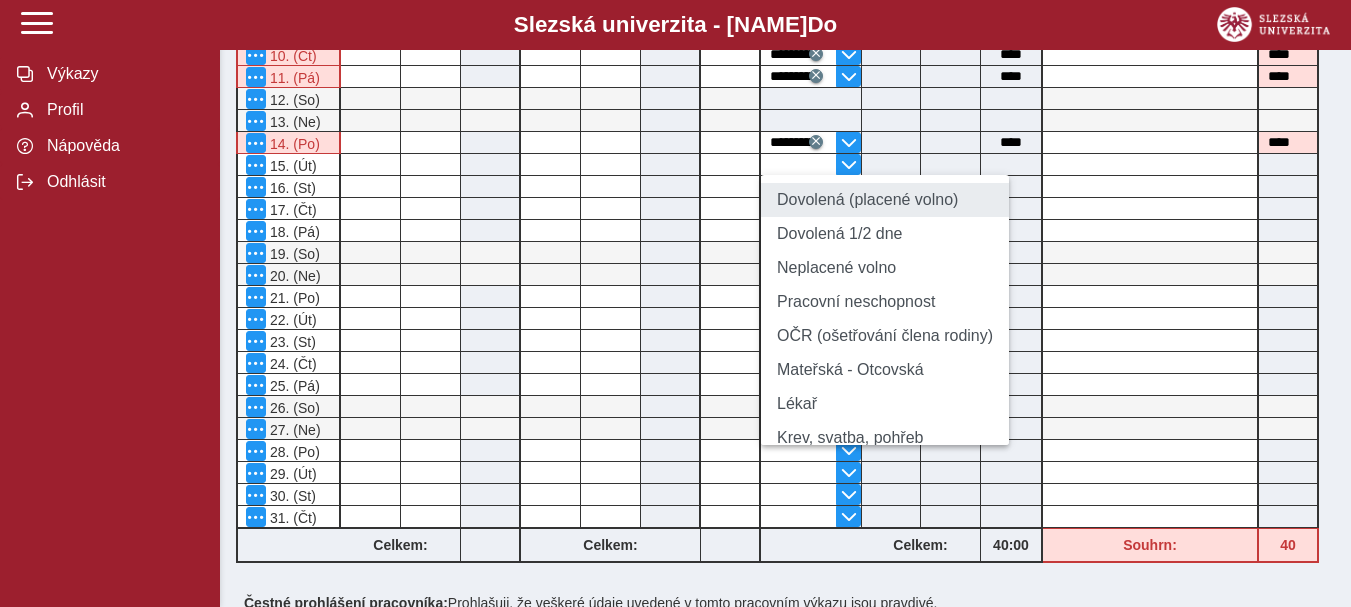 click on "Dovolená (placené volno)" at bounding box center [885, 200] 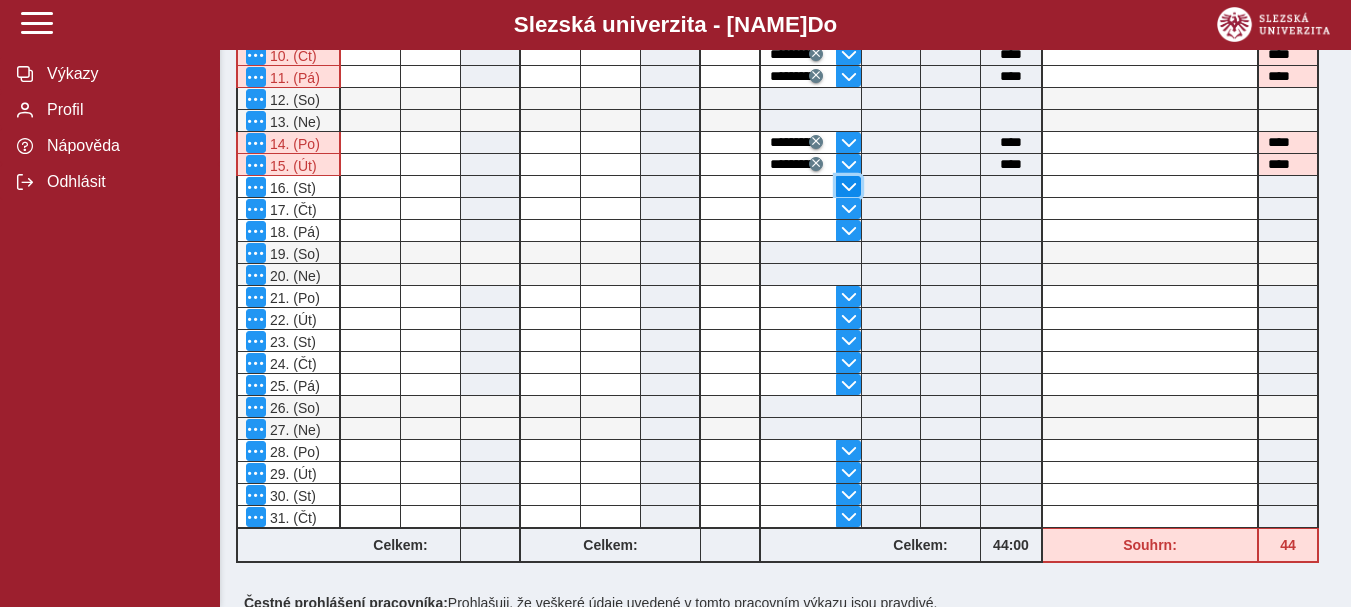 click at bounding box center [849, 187] 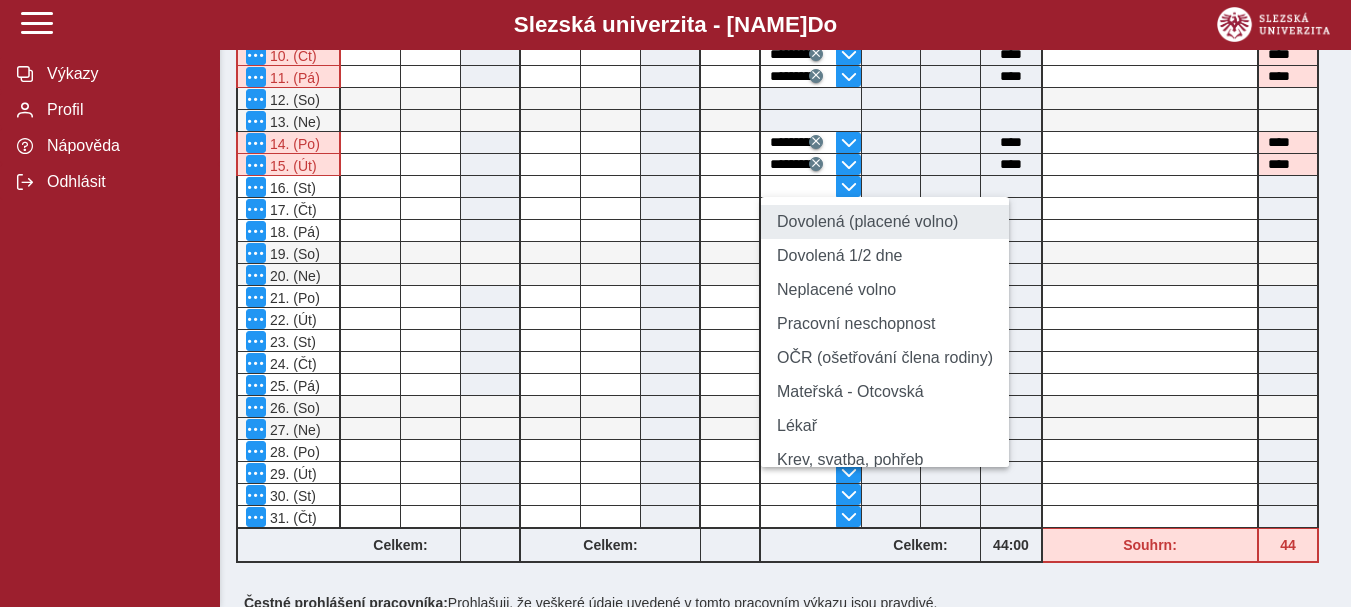 click on "Dovolená (placené volno)" at bounding box center [885, 222] 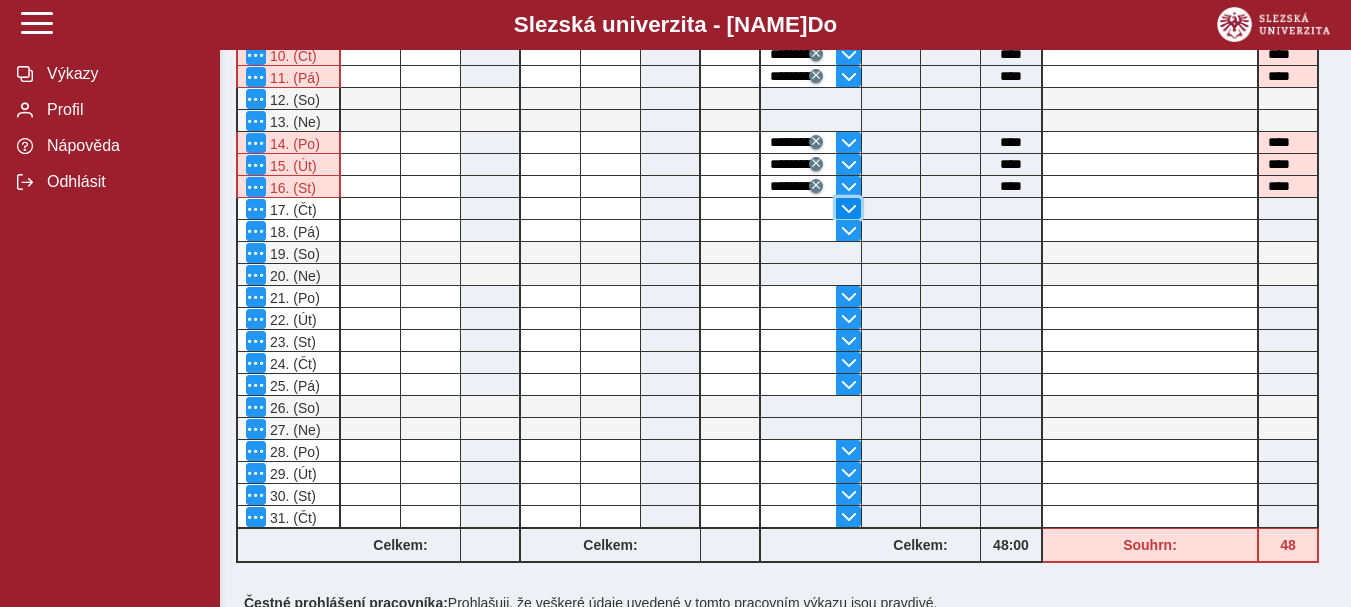 click at bounding box center (849, 209) 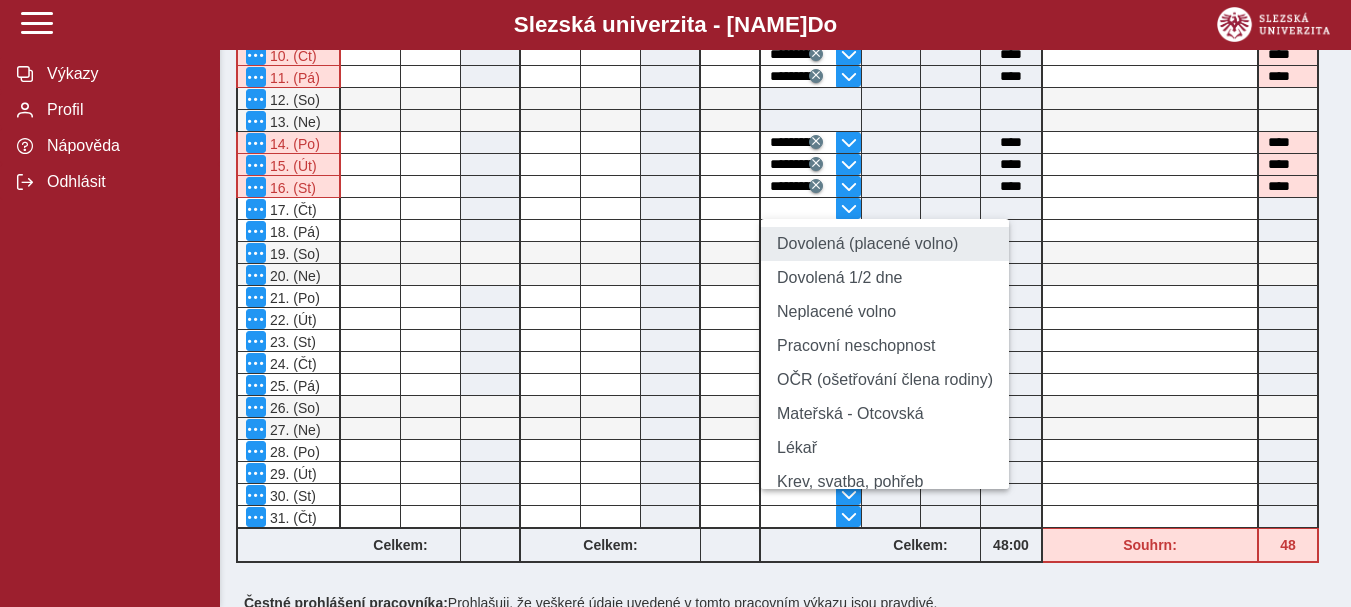 click on "Dovolená (placené volno)" at bounding box center (885, 244) 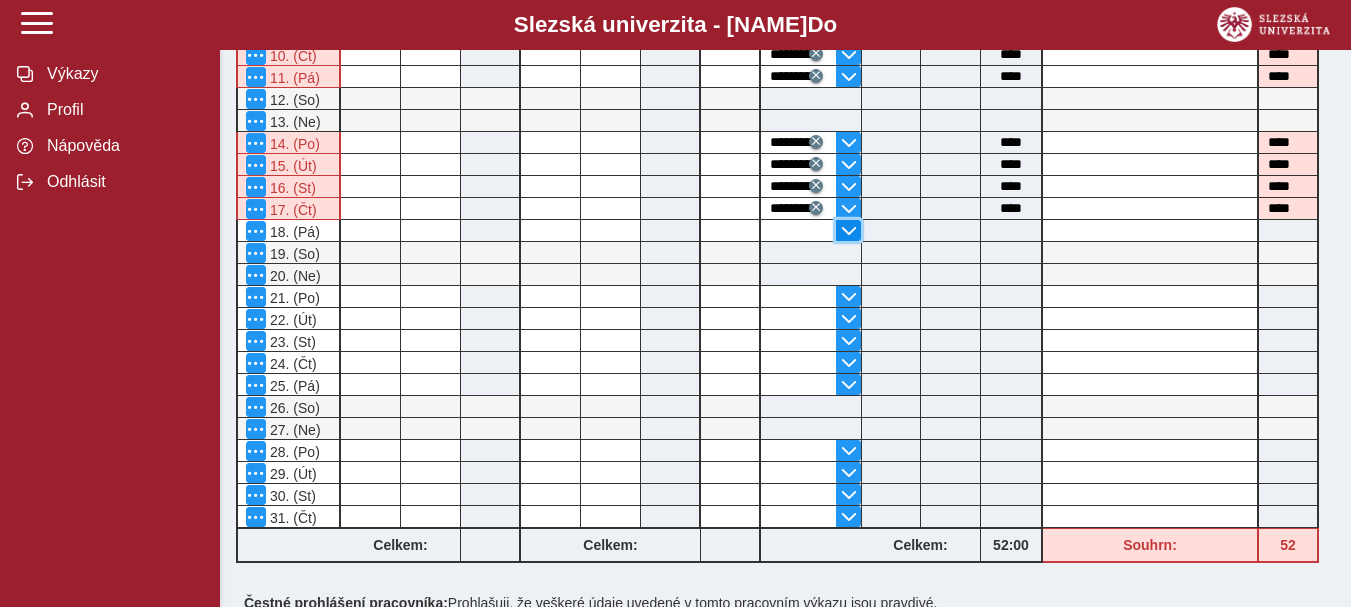click at bounding box center [849, 231] 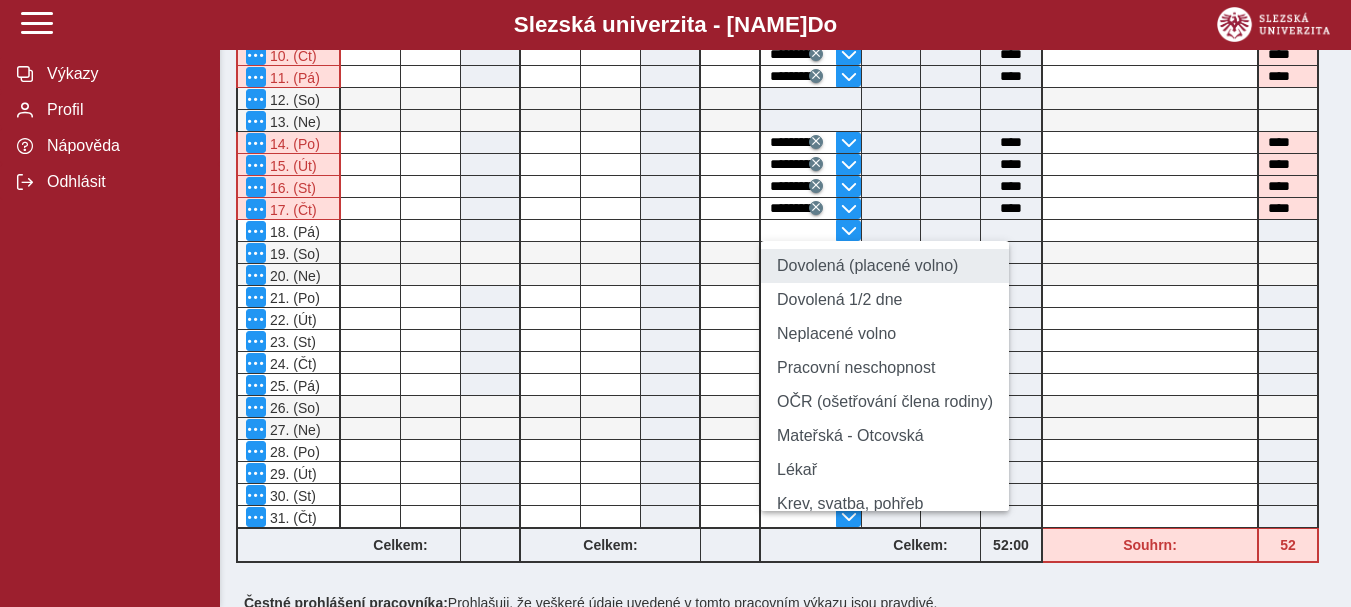click on "Dovolená (placené volno)" at bounding box center (885, 266) 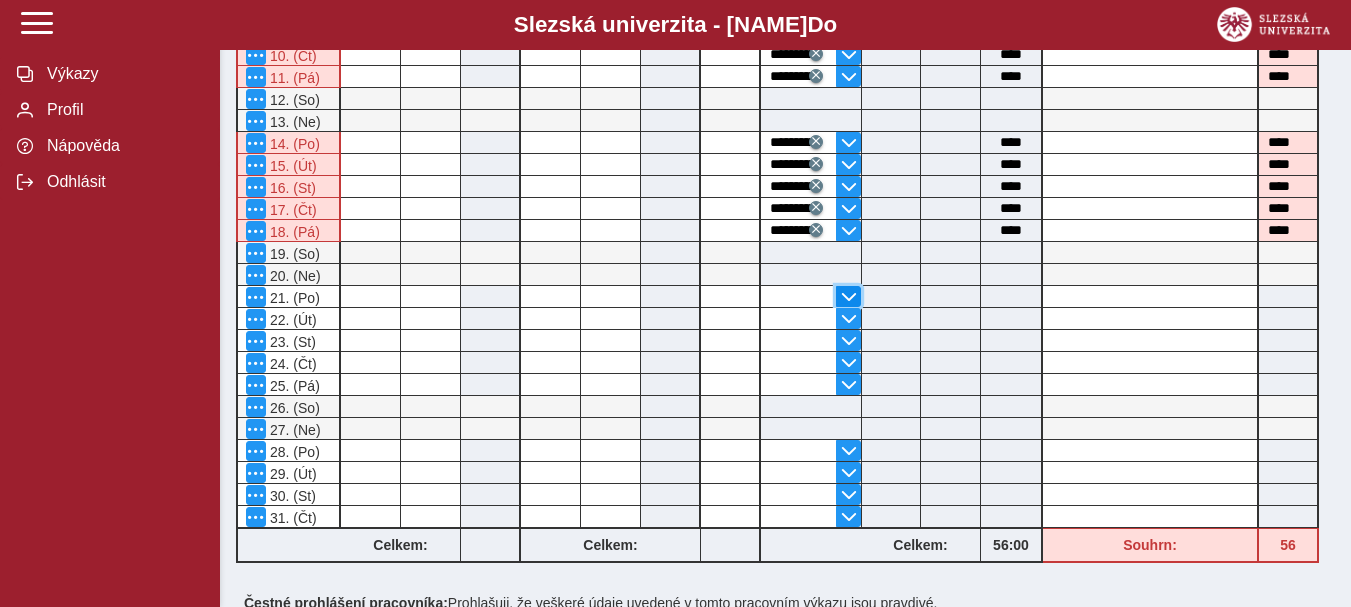 click at bounding box center (849, 297) 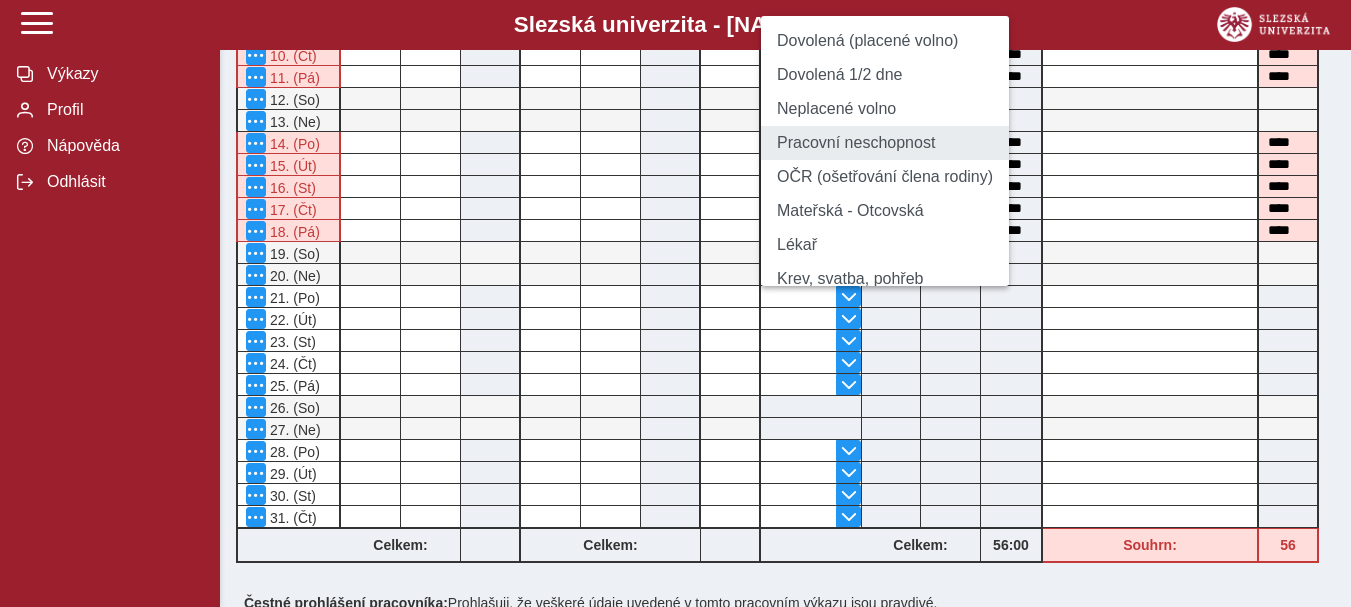 drag, startPoint x: 843, startPoint y: 74, endPoint x: 822, endPoint y: 189, distance: 116.901665 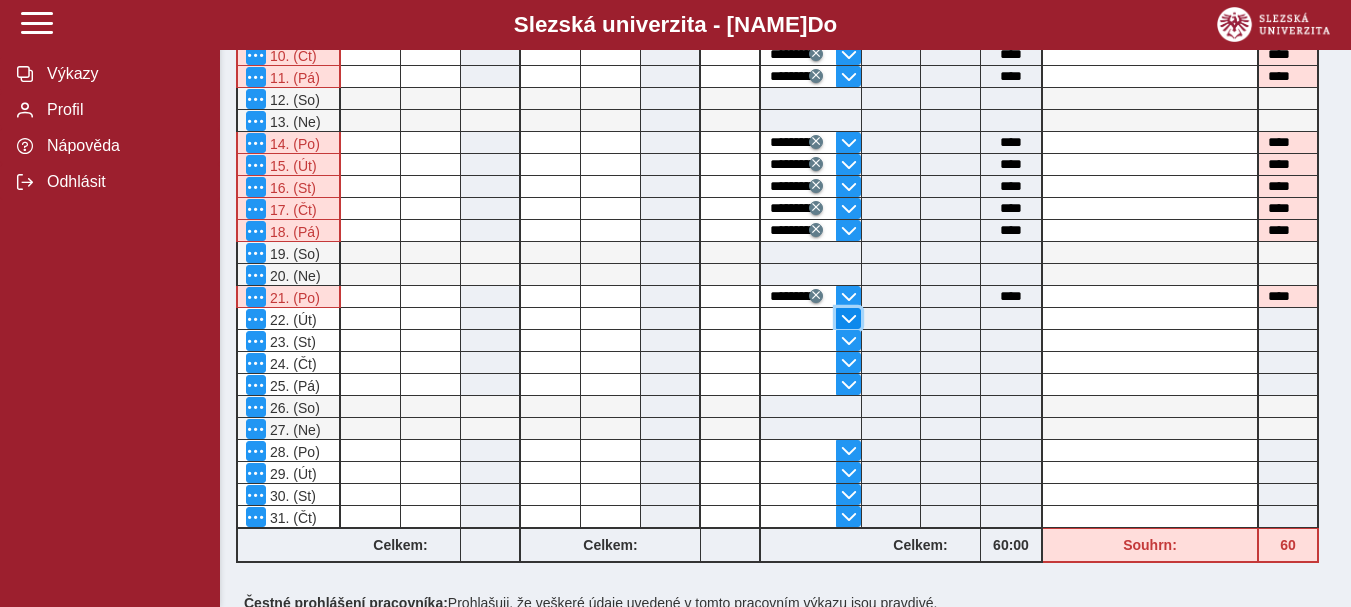 click at bounding box center [849, 319] 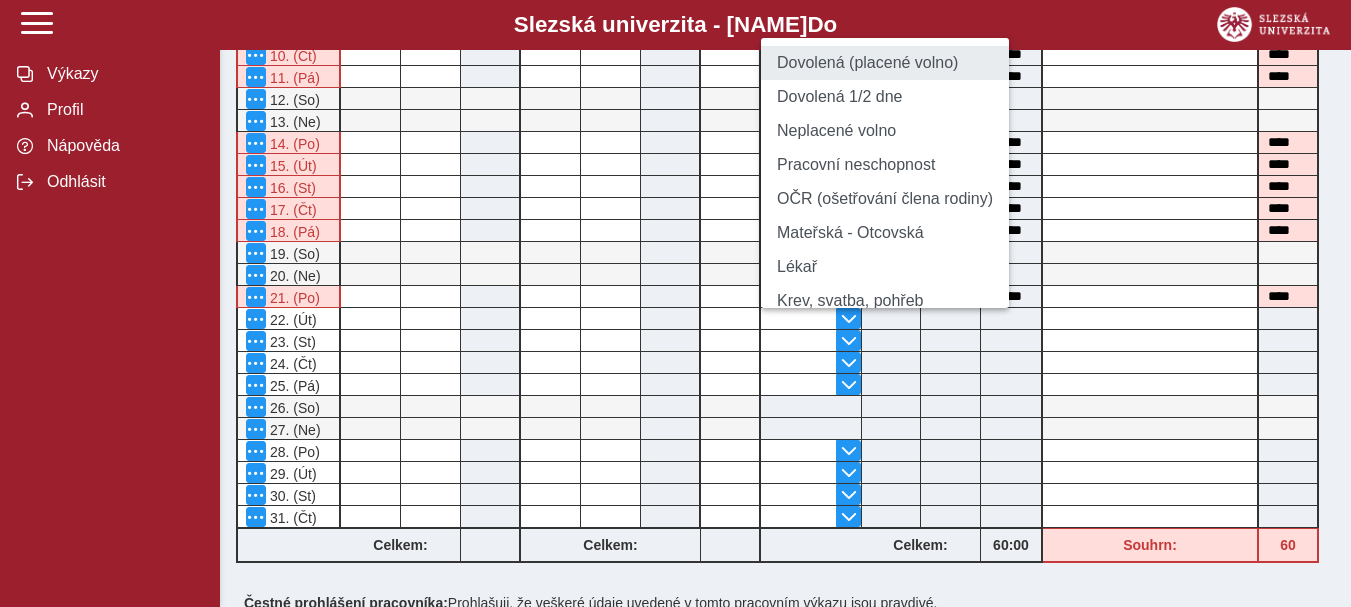drag, startPoint x: 864, startPoint y: 99, endPoint x: 858, endPoint y: 146, distance: 47.38143 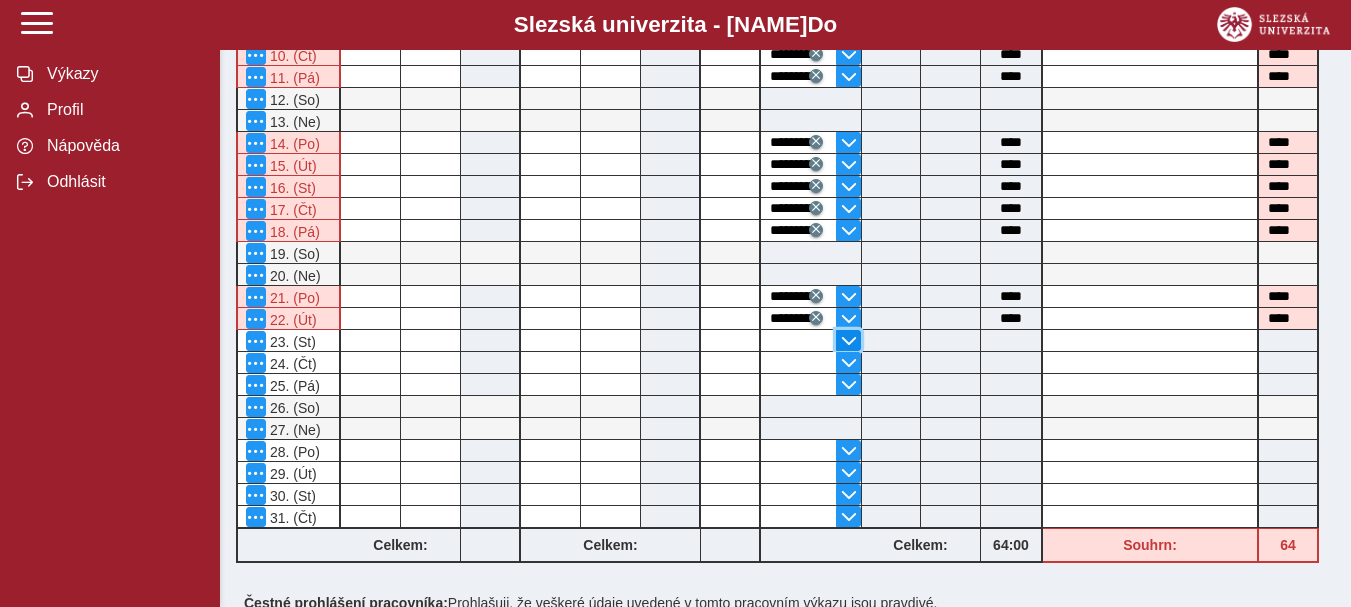 click at bounding box center [849, 341] 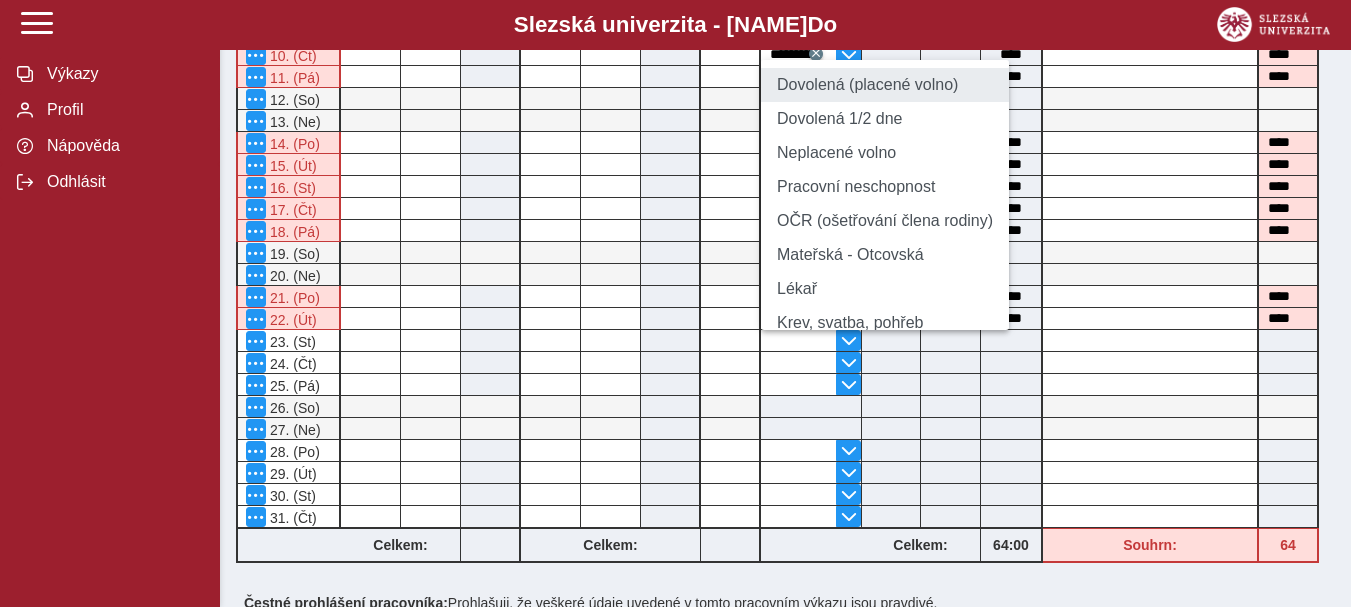 click on "Dovolená (placené volno)" at bounding box center (885, 85) 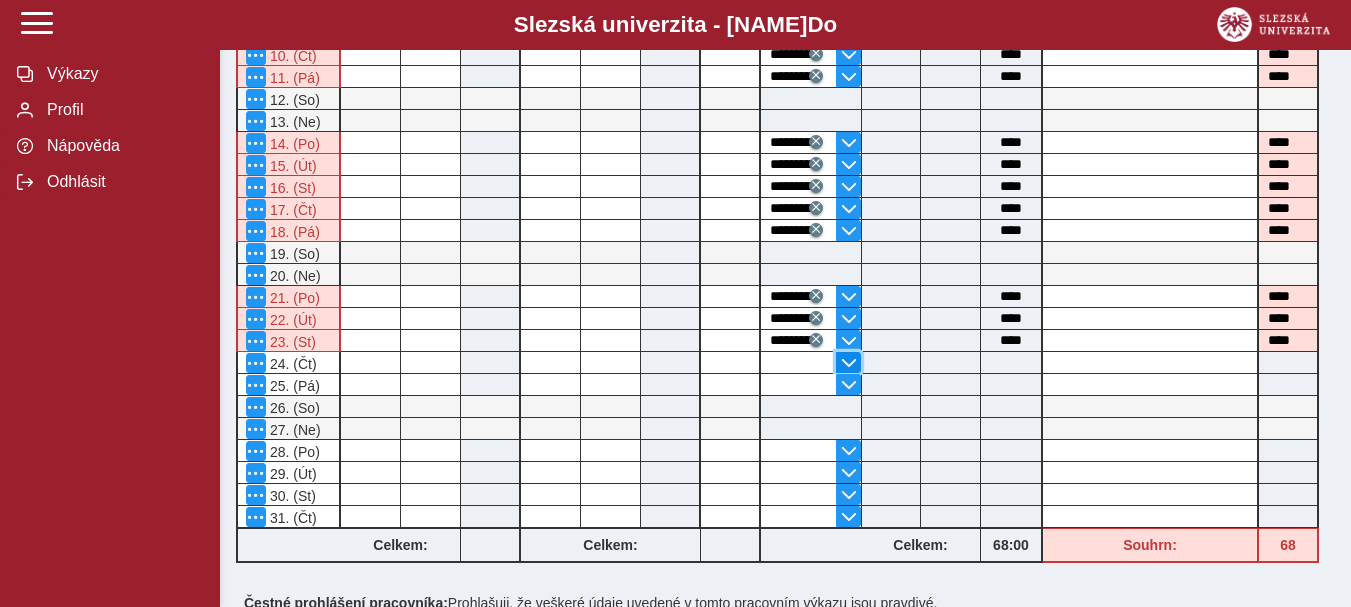 click at bounding box center [849, 363] 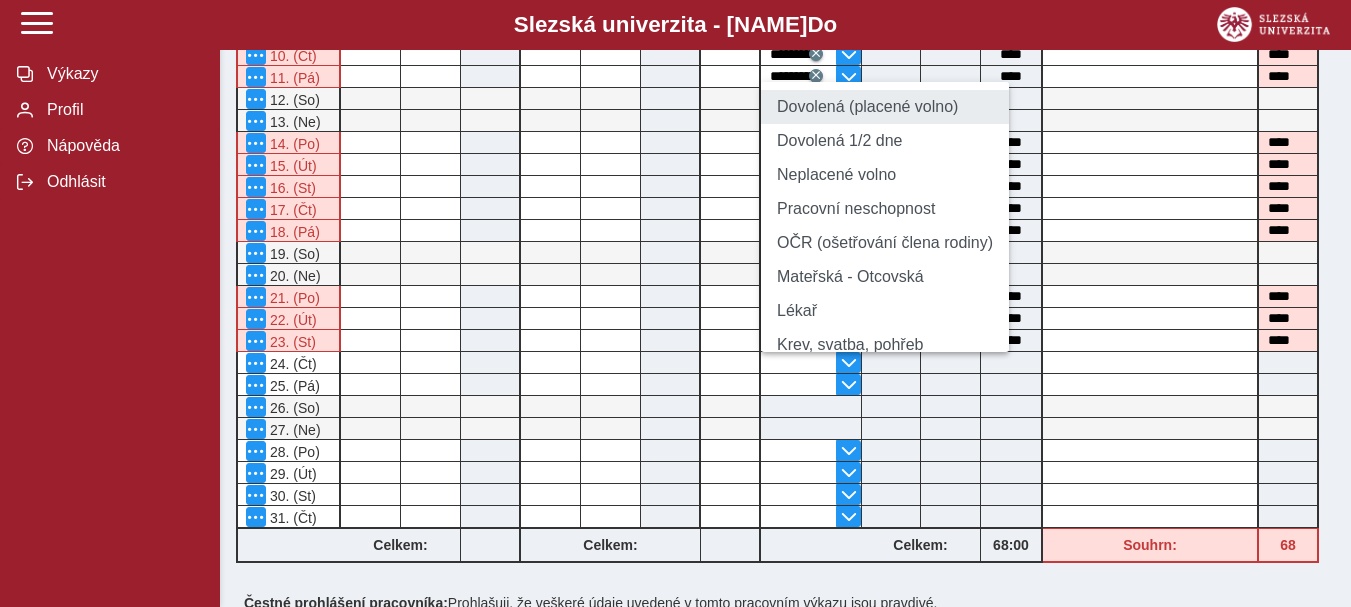 click on "Dovolená (placené volno)" at bounding box center [885, 107] 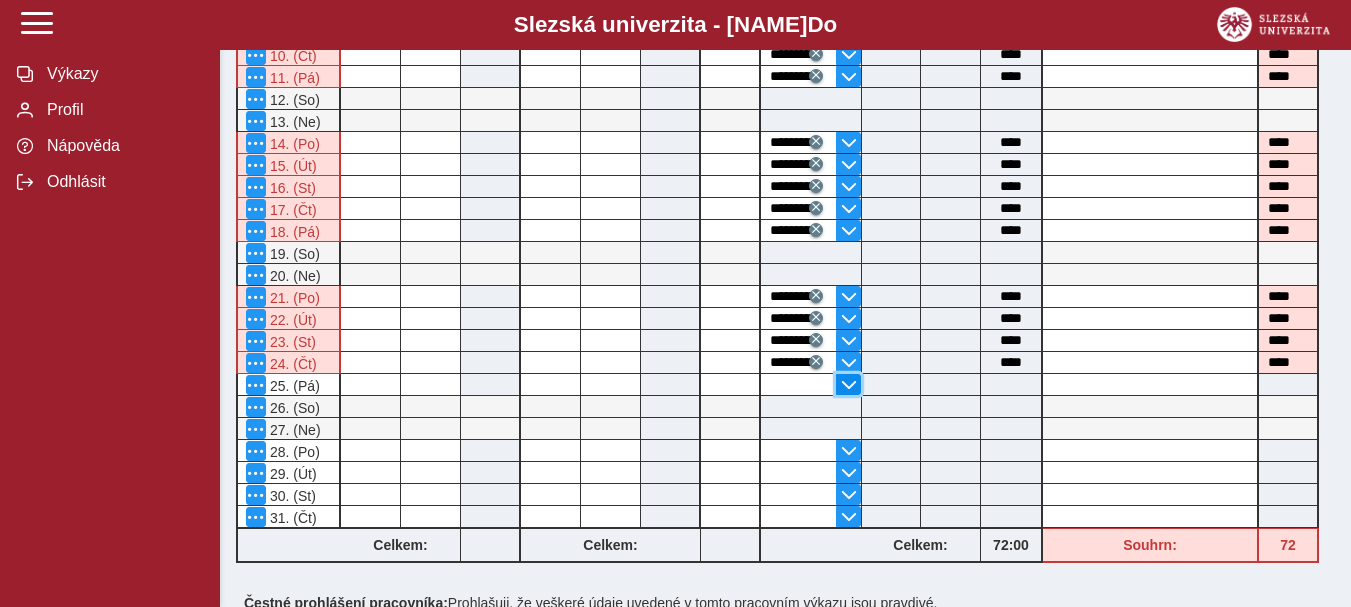 click at bounding box center [849, 385] 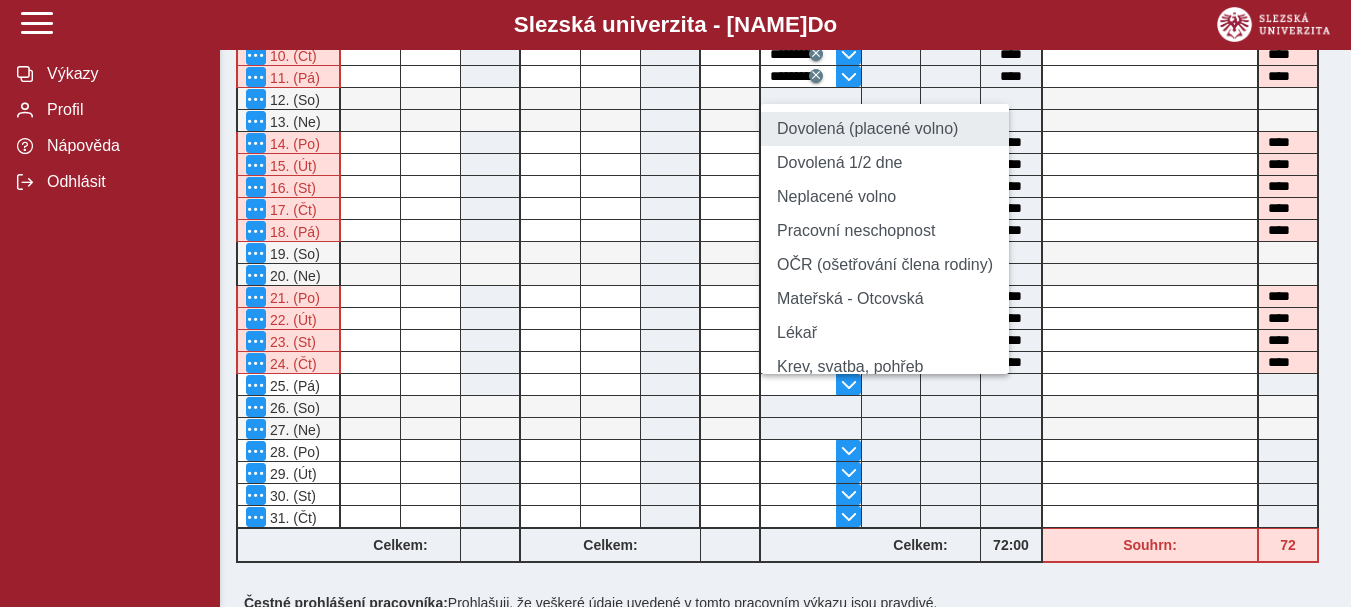 click on "Dovolená (placené volno)" at bounding box center [885, 129] 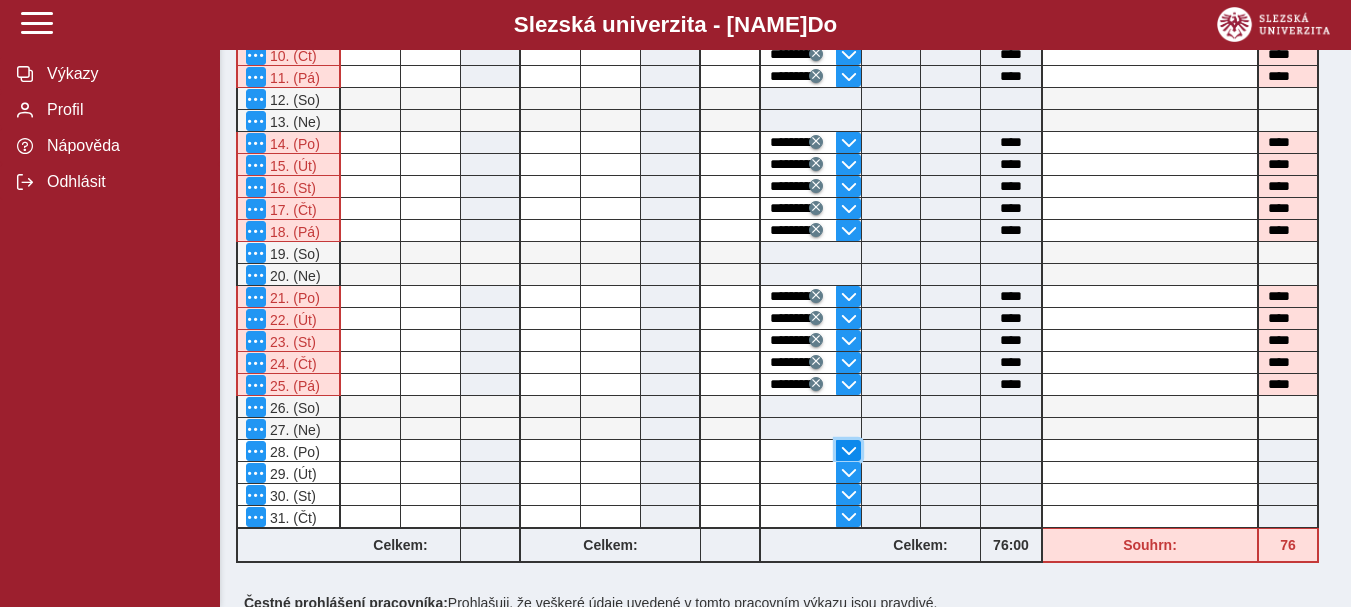 click at bounding box center (849, 451) 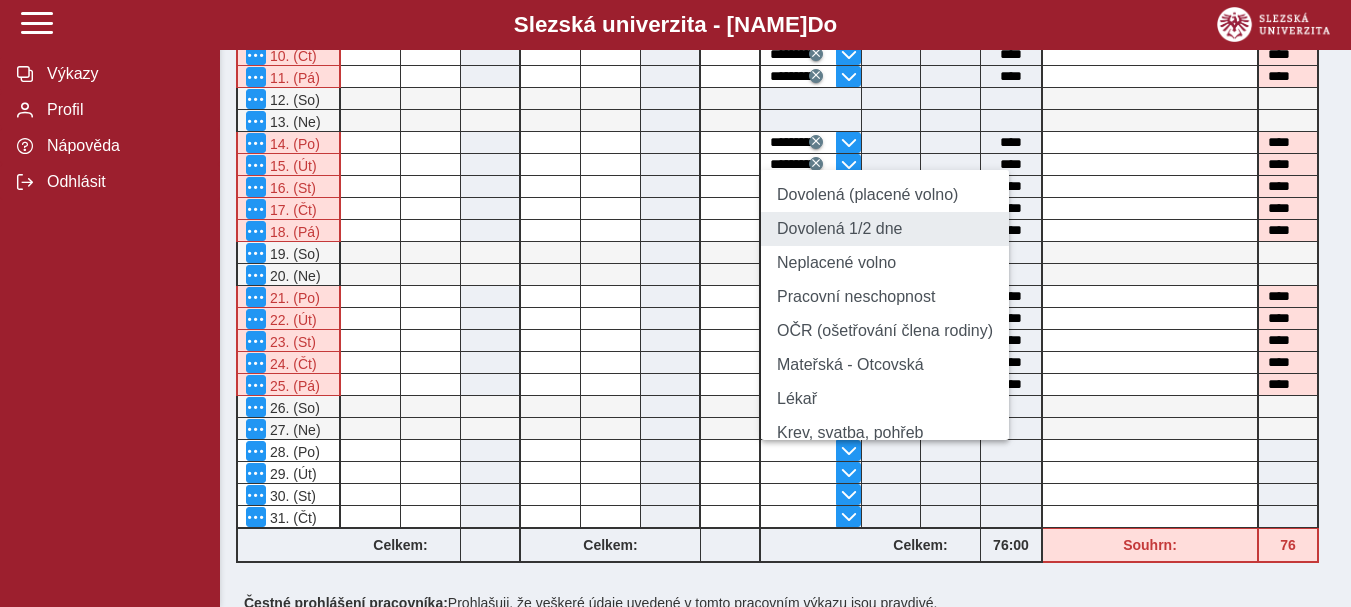 drag, startPoint x: 846, startPoint y: 222, endPoint x: 847, endPoint y: 272, distance: 50.01 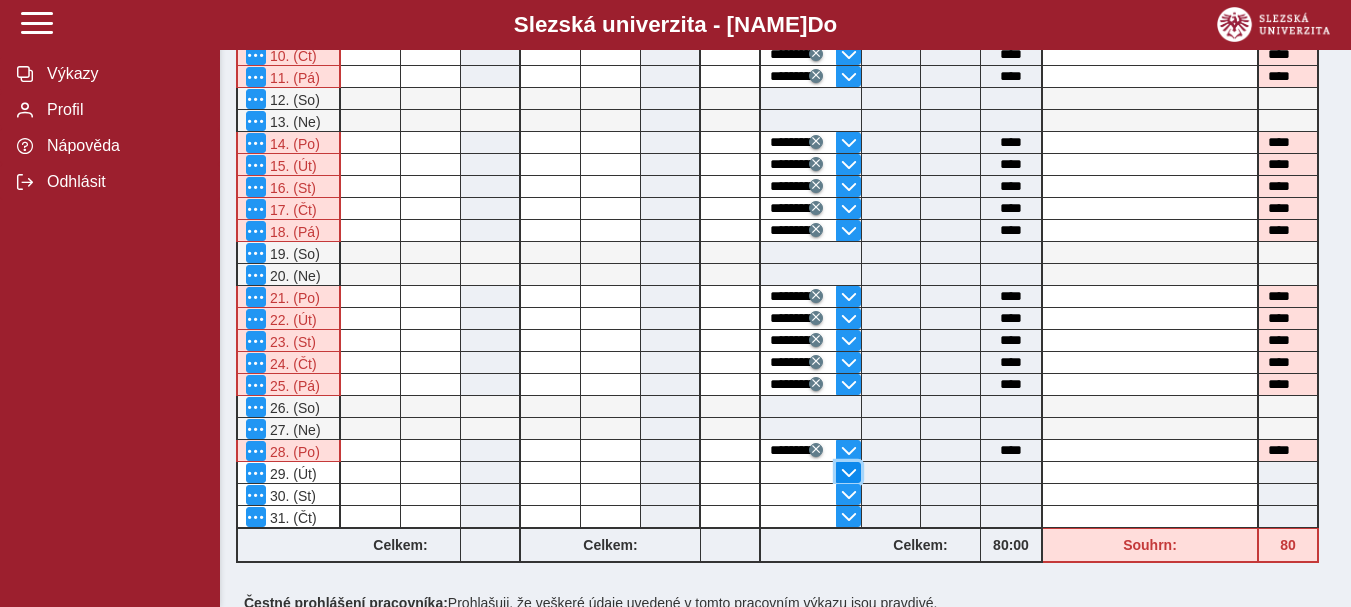 click at bounding box center (849, 473) 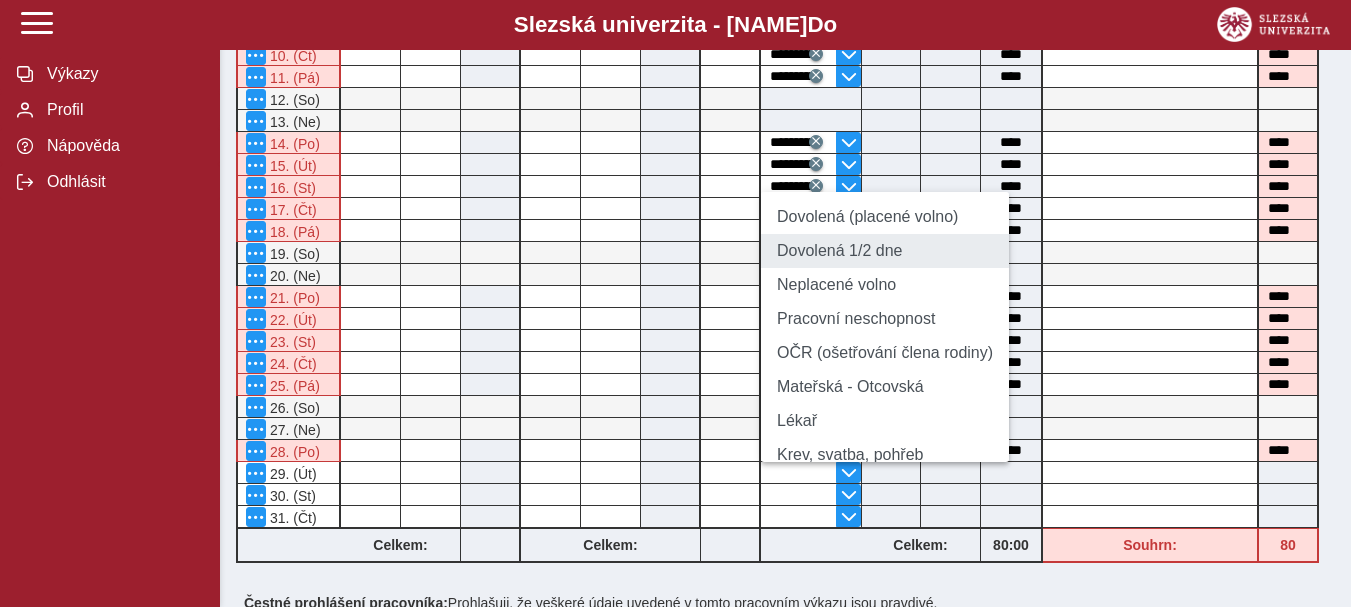 drag, startPoint x: 846, startPoint y: 256, endPoint x: 839, endPoint y: 281, distance: 25.96151 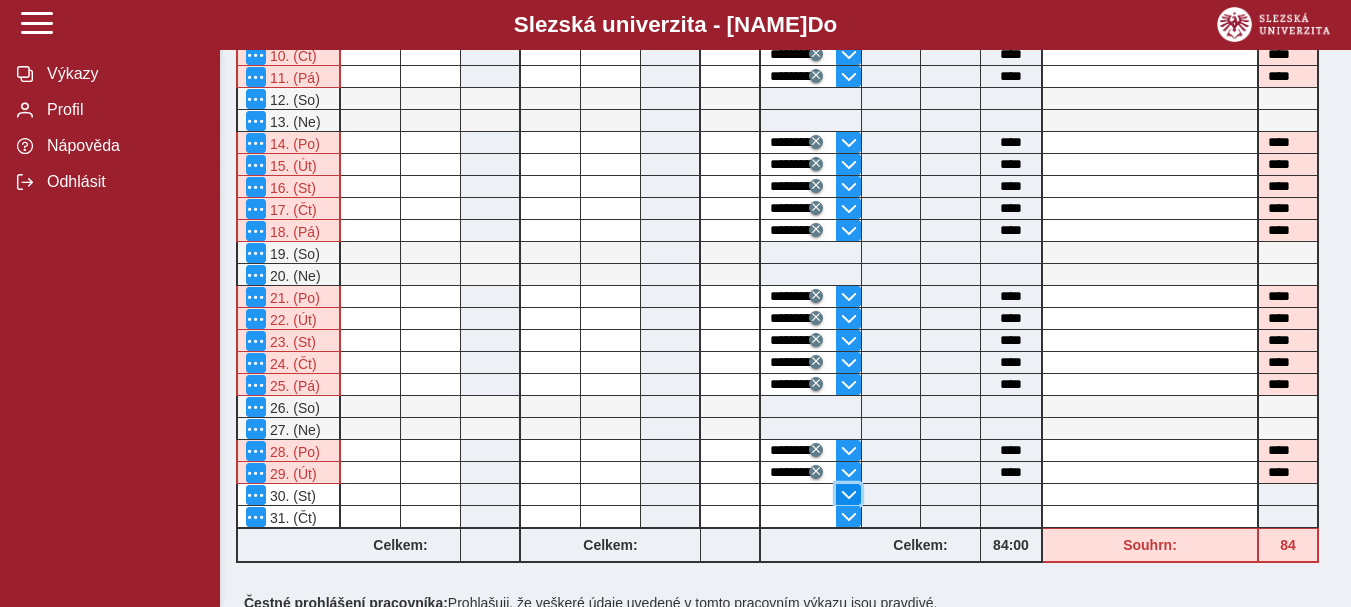 click at bounding box center (849, 495) 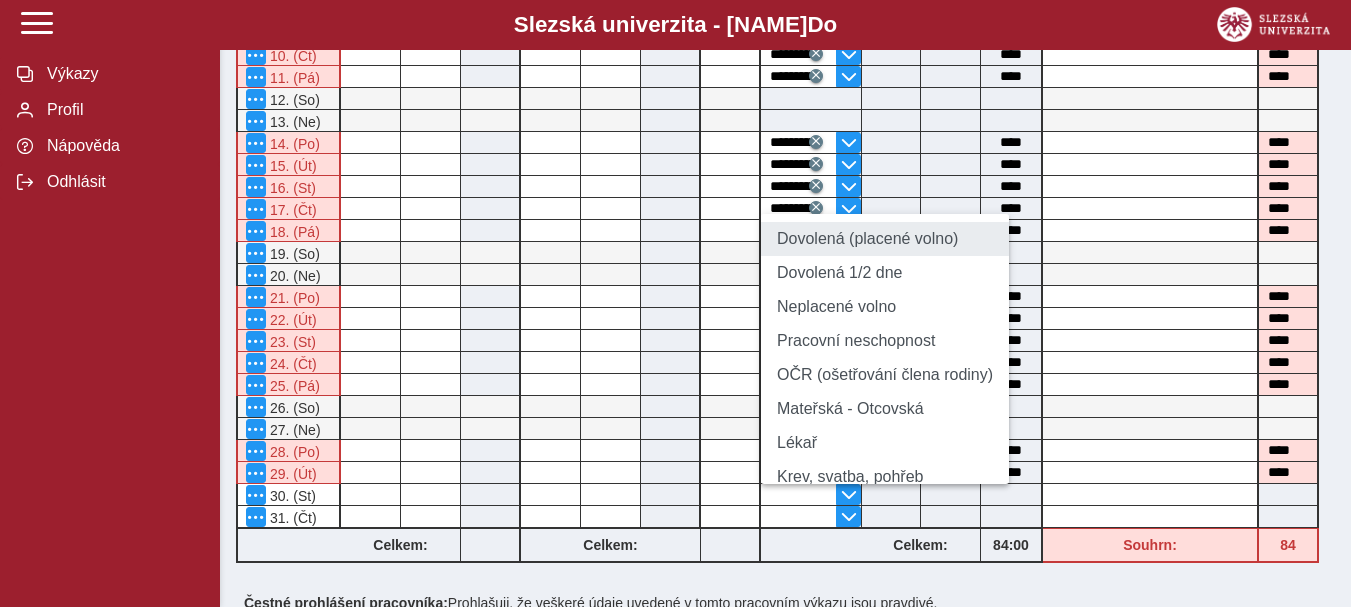 click on "Dovolená (placené volno)" at bounding box center [885, 239] 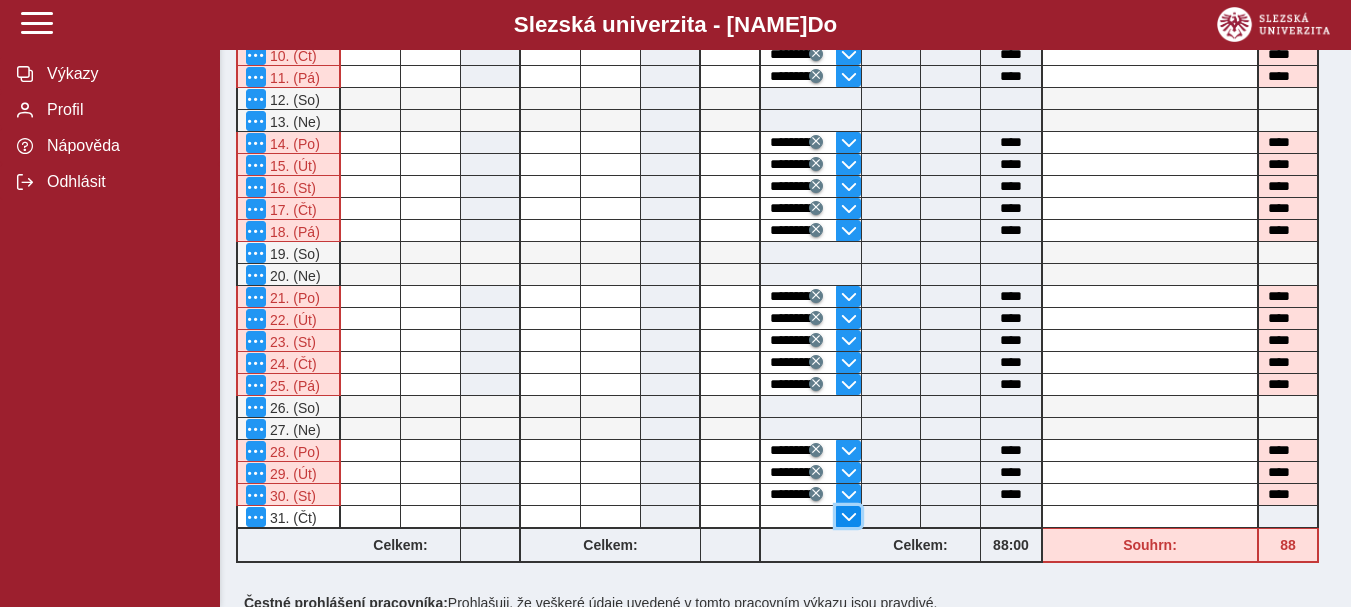 click at bounding box center (849, 517) 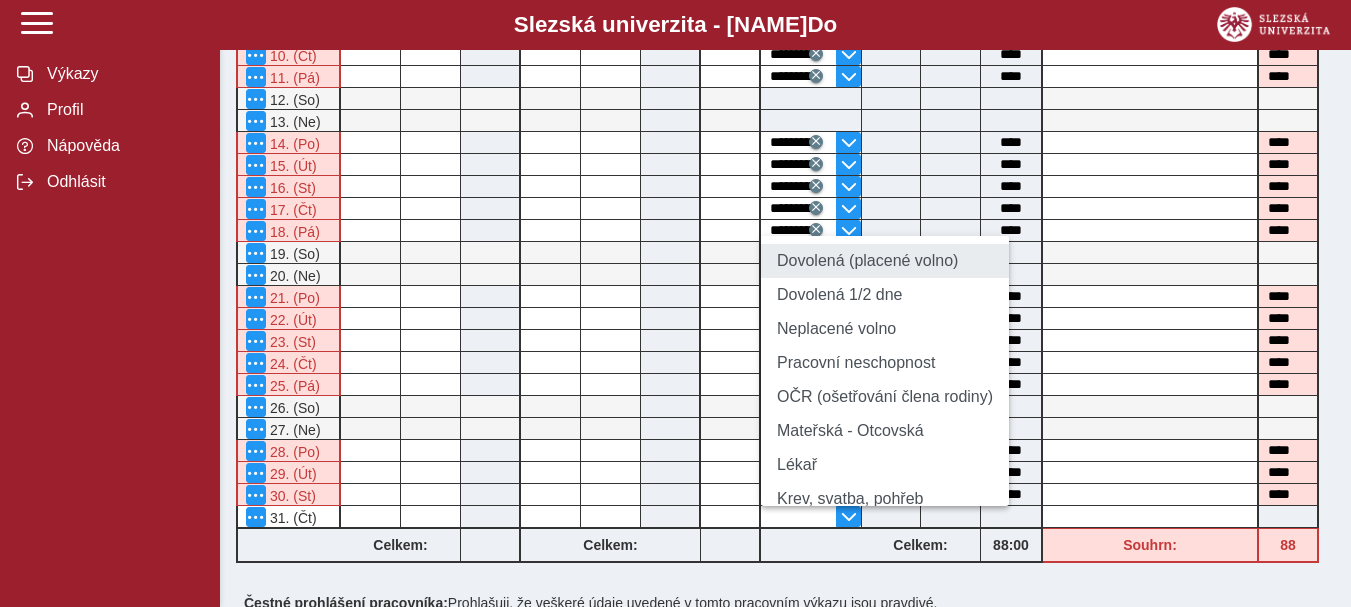 click on "Dovolená (placené volno)" at bounding box center [885, 261] 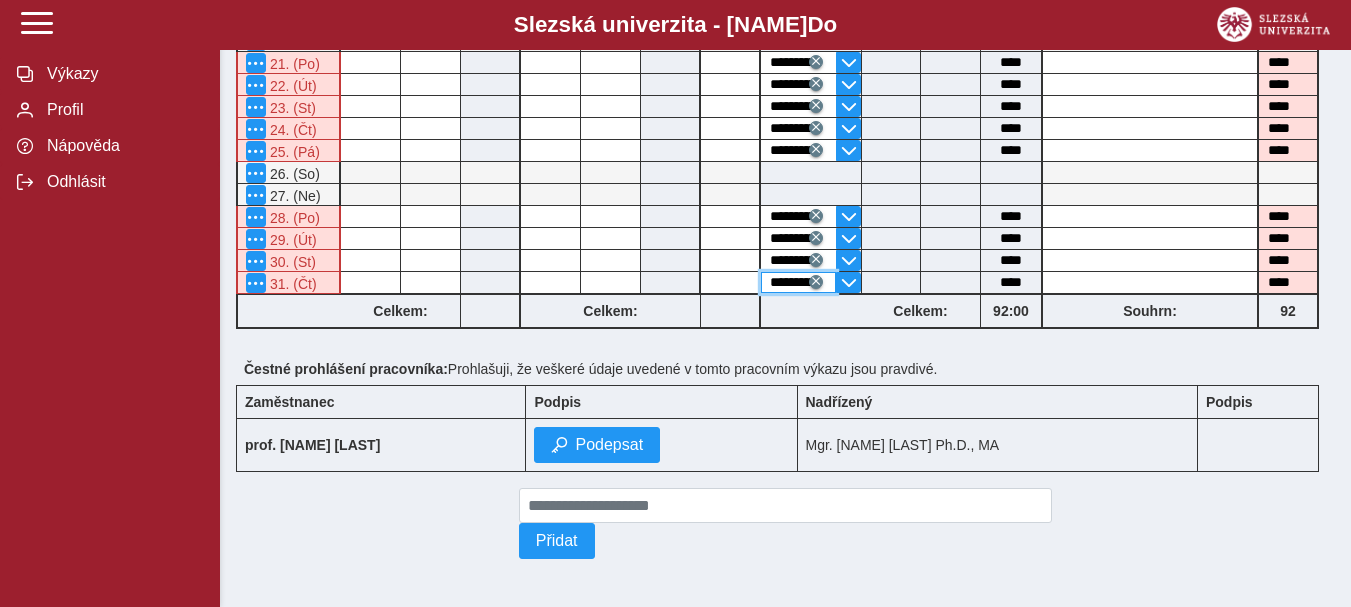 scroll, scrollTop: 784, scrollLeft: 0, axis: vertical 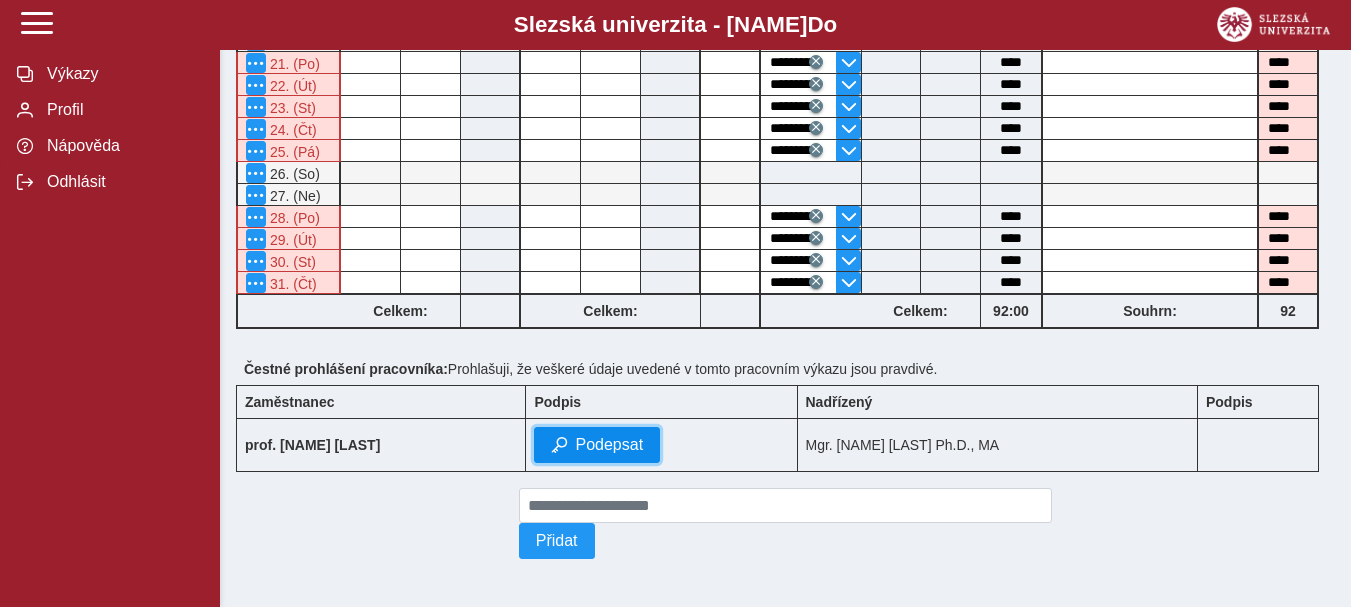 click on "Podepsat" at bounding box center (609, 445) 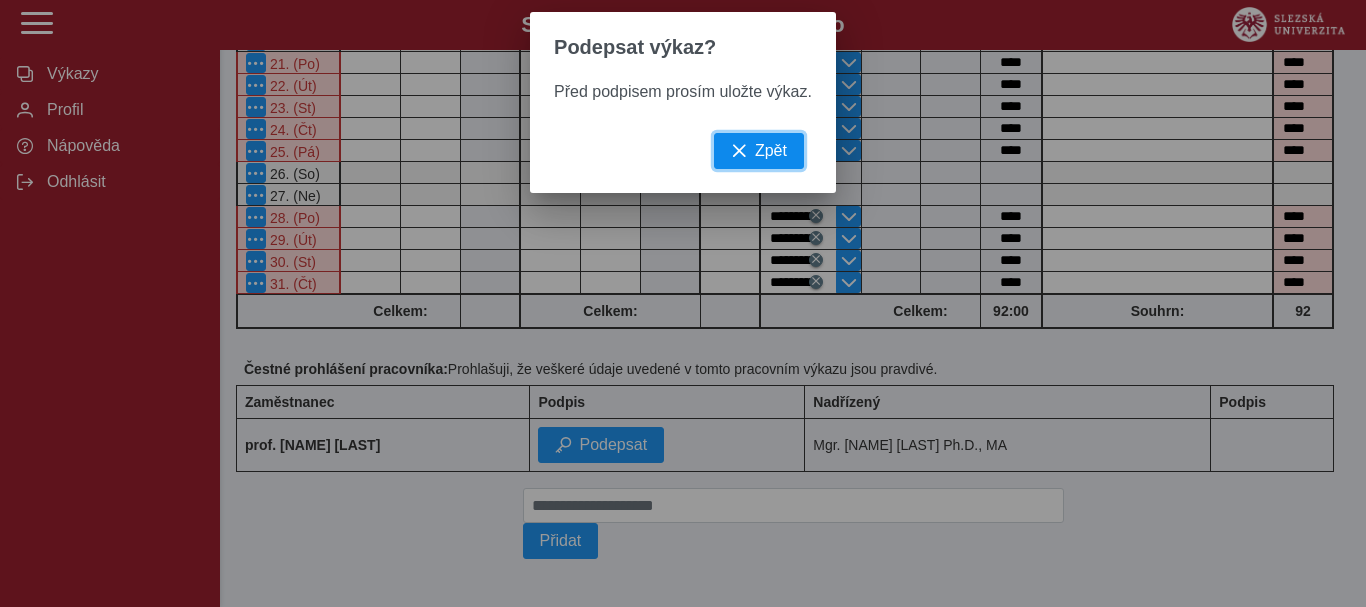 click on "Zpět" at bounding box center [771, 151] 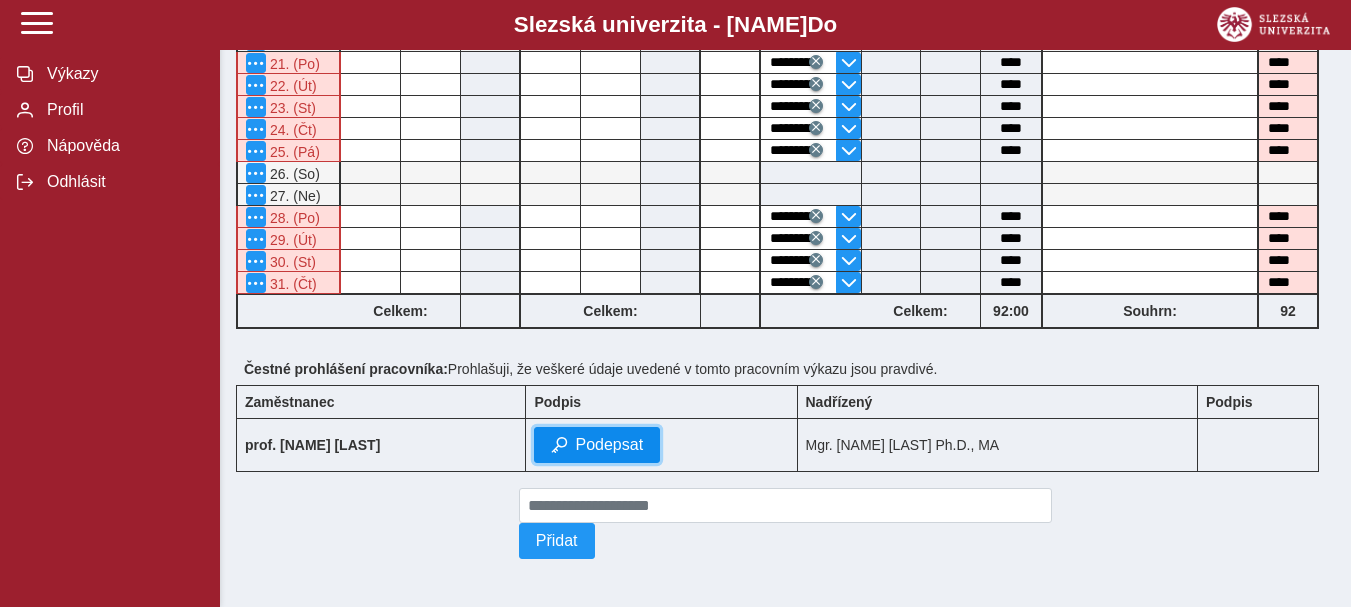 click on "Podepsat" at bounding box center [609, 445] 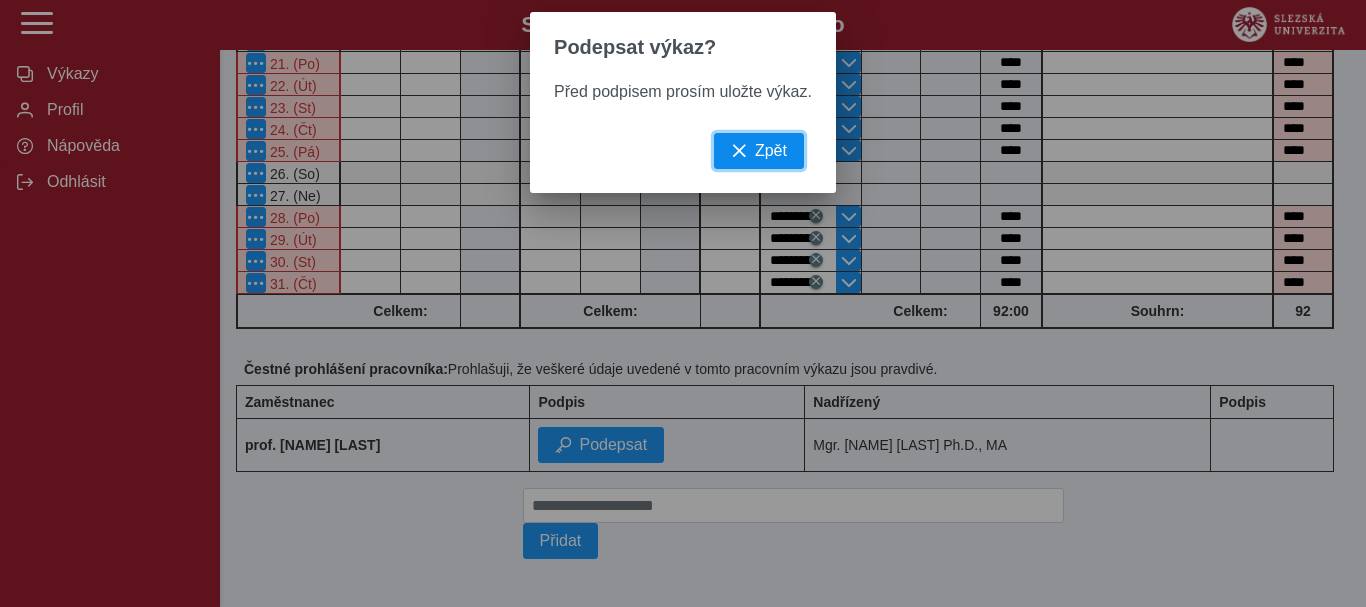 click on "Zpět" at bounding box center (771, 151) 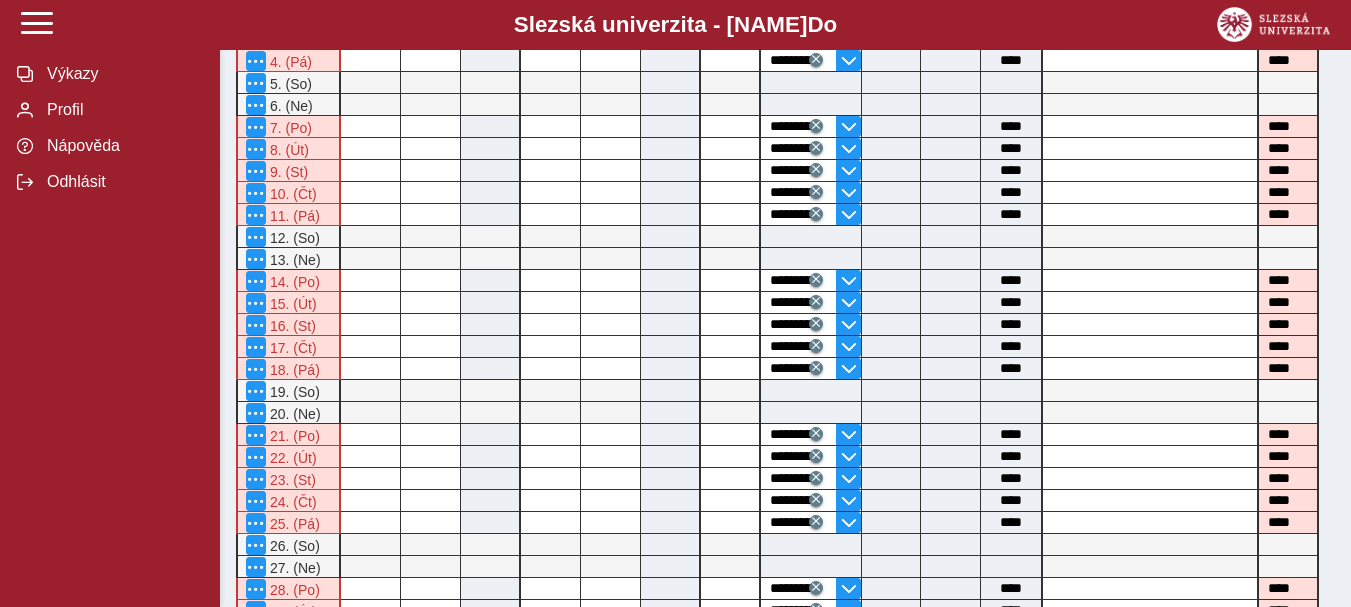 scroll, scrollTop: 0, scrollLeft: 0, axis: both 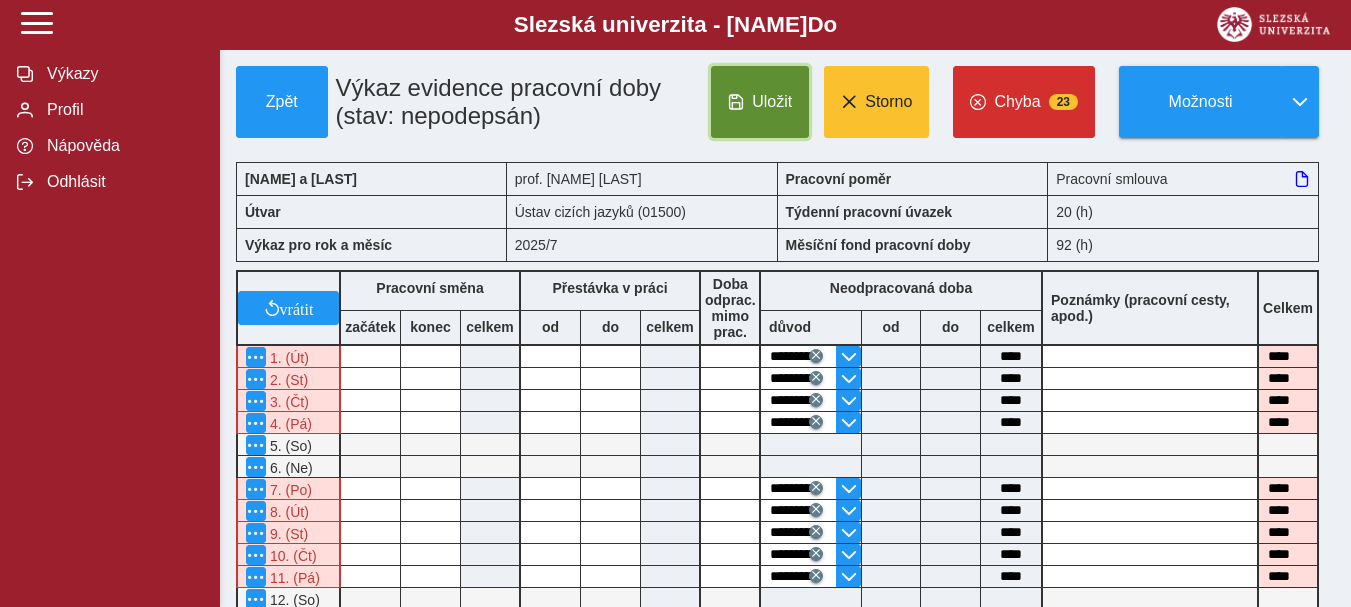 click on "Uložit" at bounding box center (772, 102) 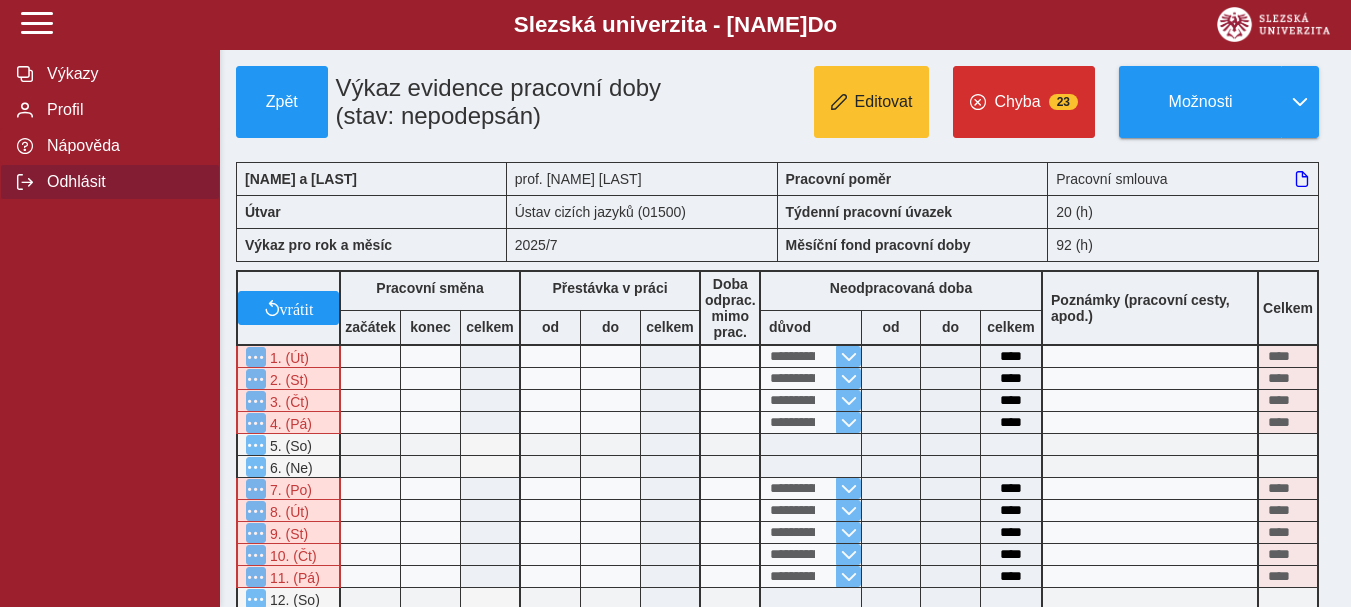 click on "Odhlásit" at bounding box center (122, 182) 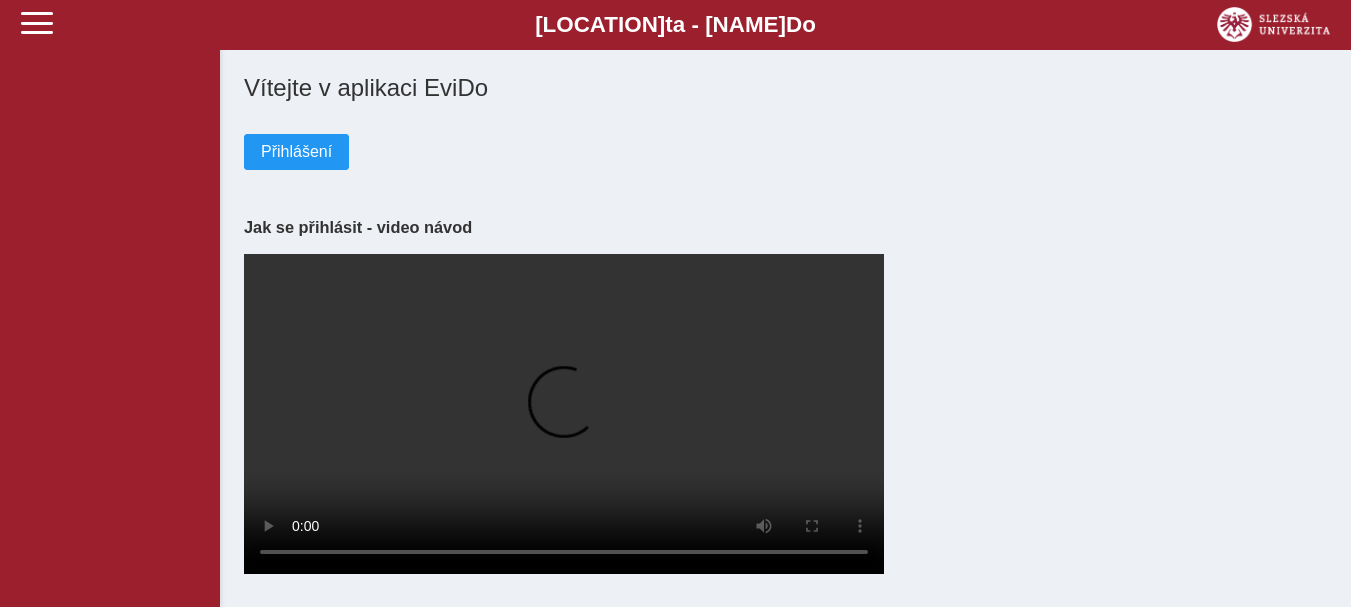scroll, scrollTop: 0, scrollLeft: 0, axis: both 